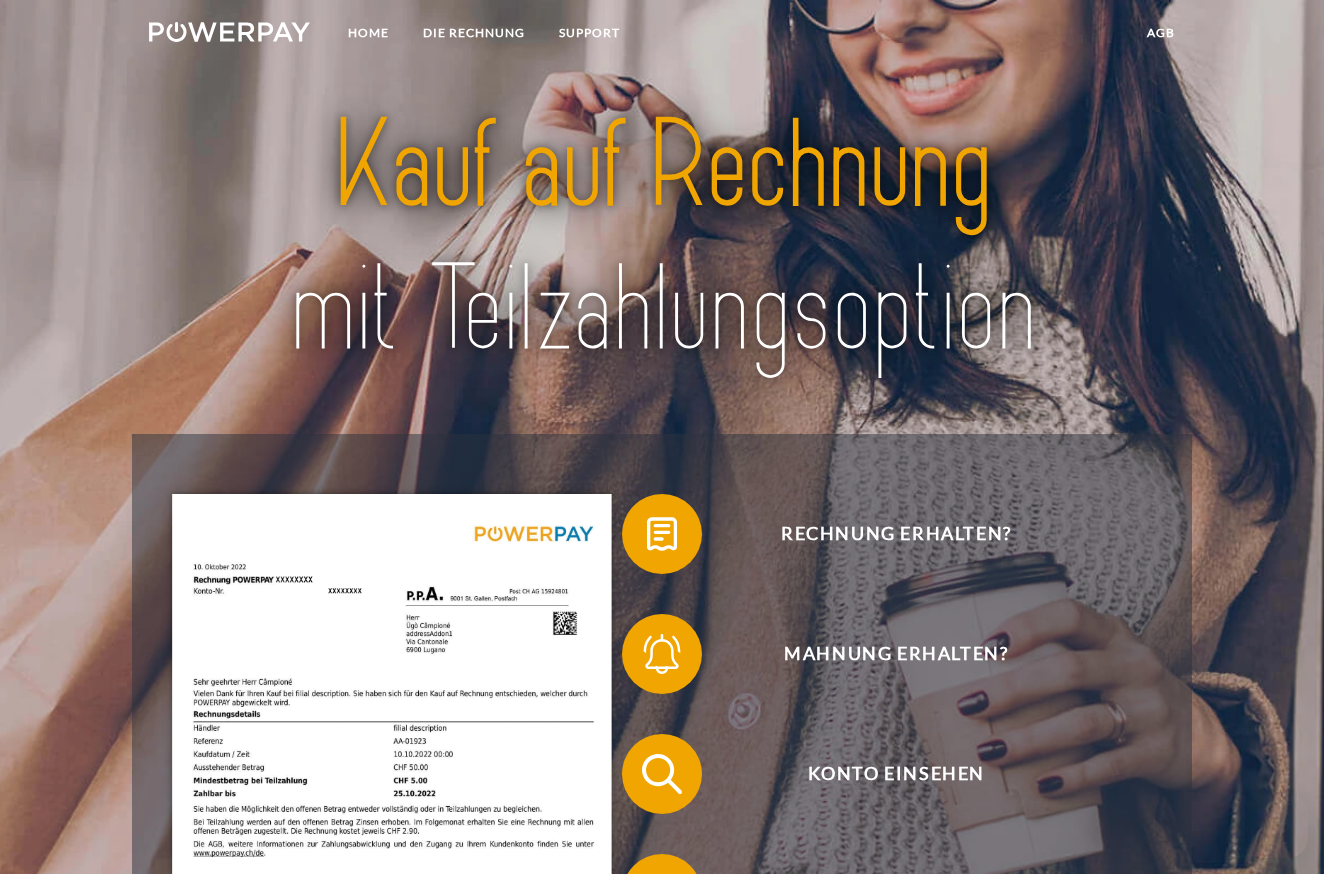 scroll, scrollTop: 0, scrollLeft: 0, axis: both 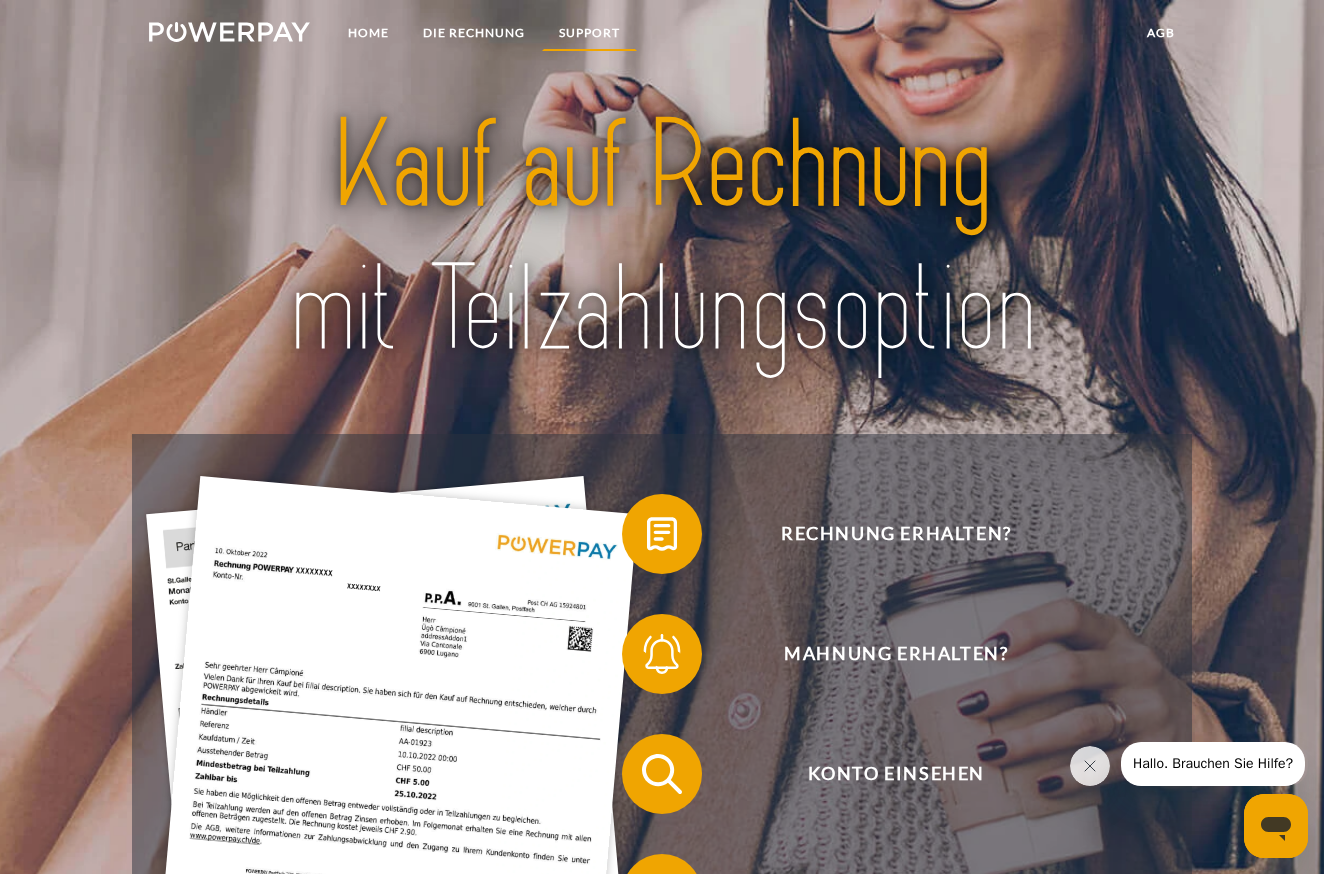 click on "SUPPORT" at bounding box center (589, 33) 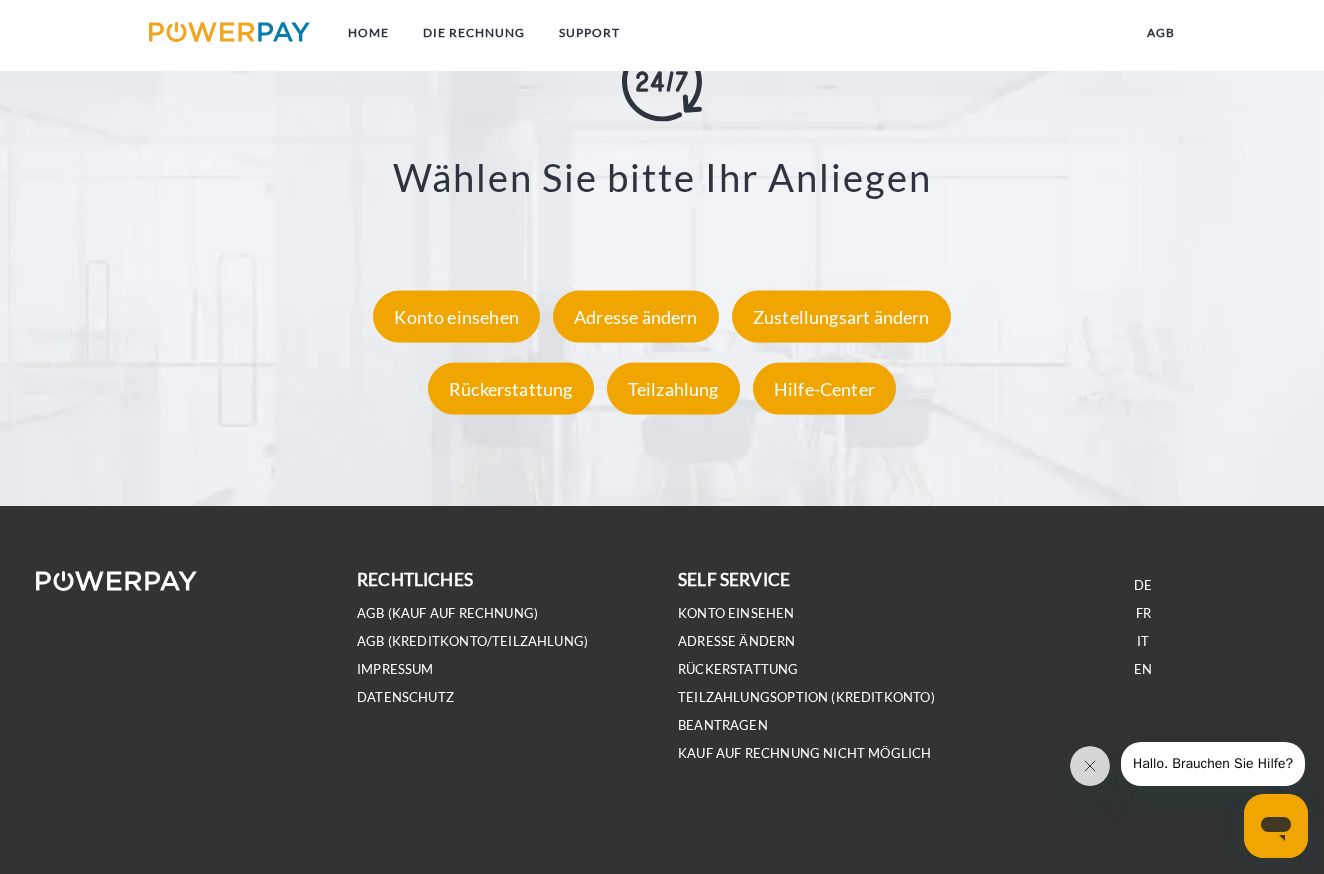 scroll, scrollTop: 3521, scrollLeft: 0, axis: vertical 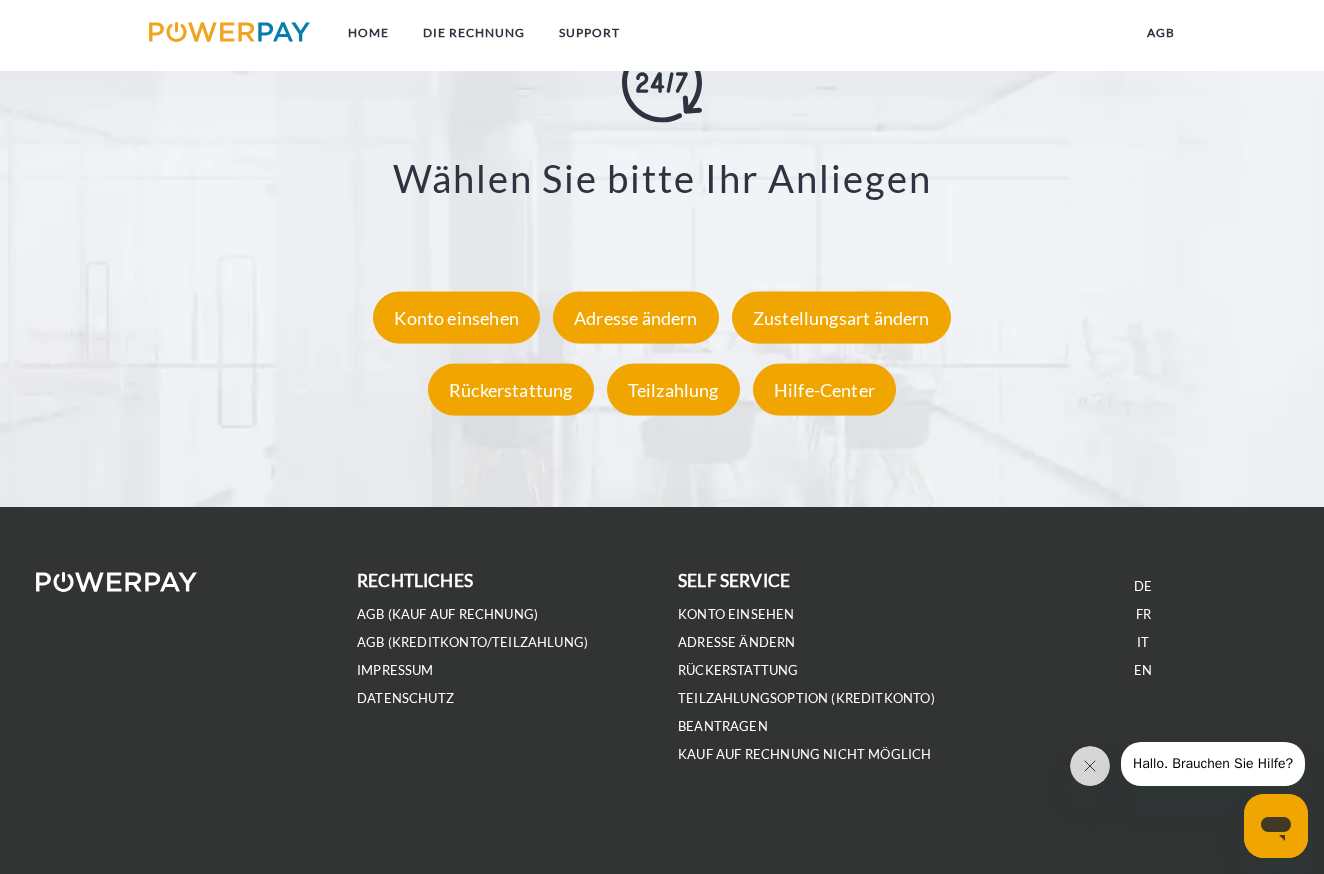 click on "Hallo. Brauchen Sie Hilfe?" at bounding box center (1213, 763) 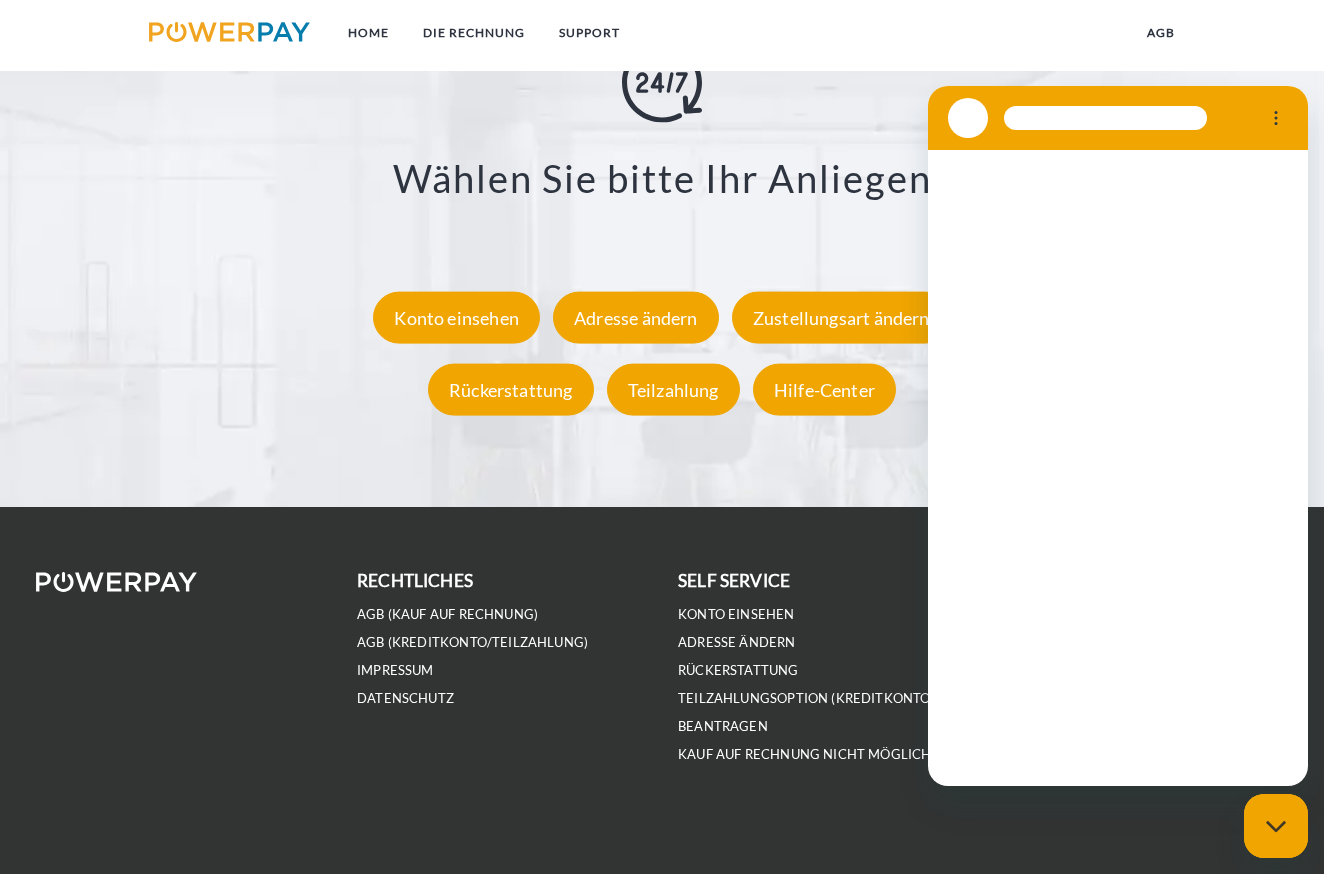 scroll, scrollTop: 0, scrollLeft: 0, axis: both 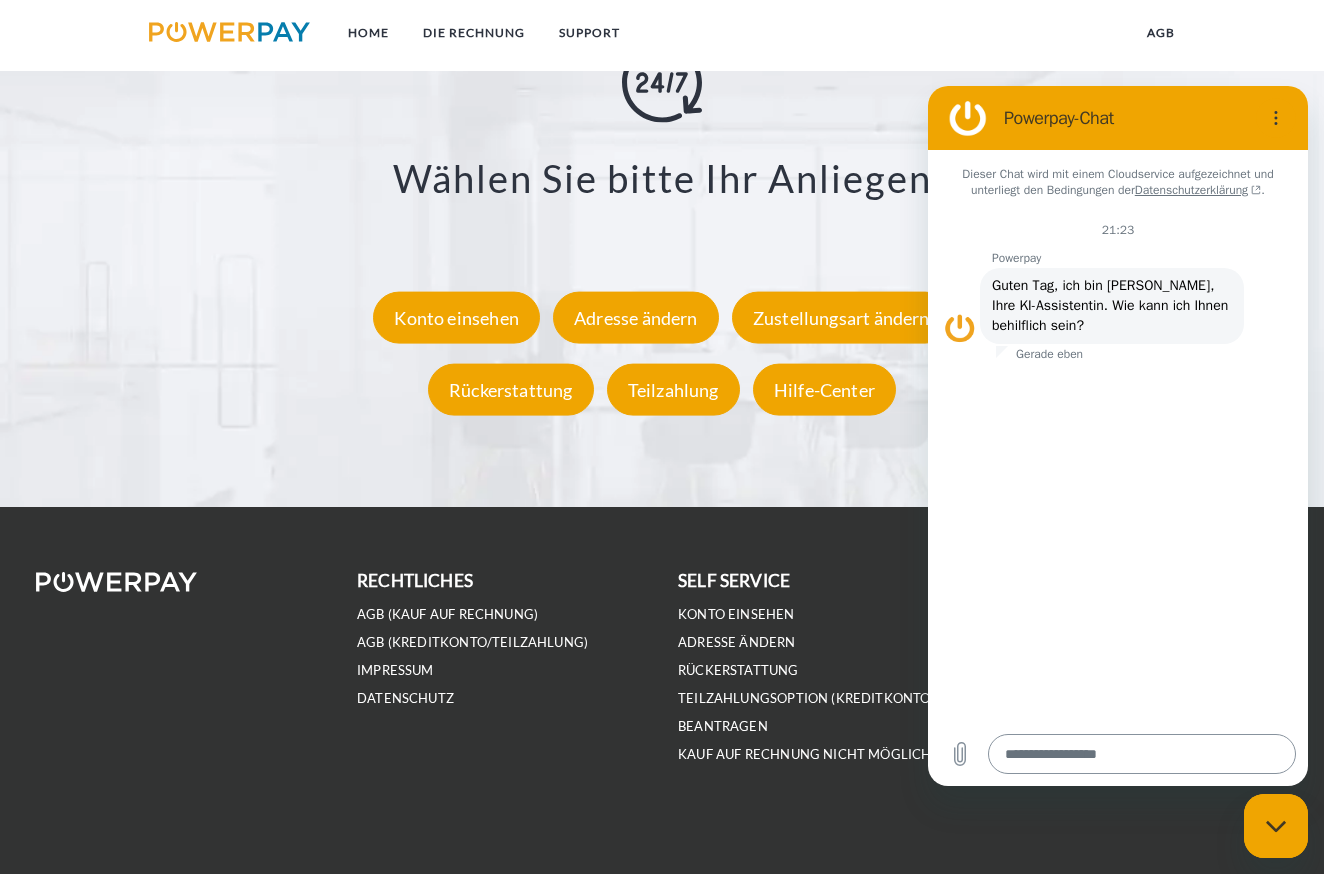 click at bounding box center (1142, 754) 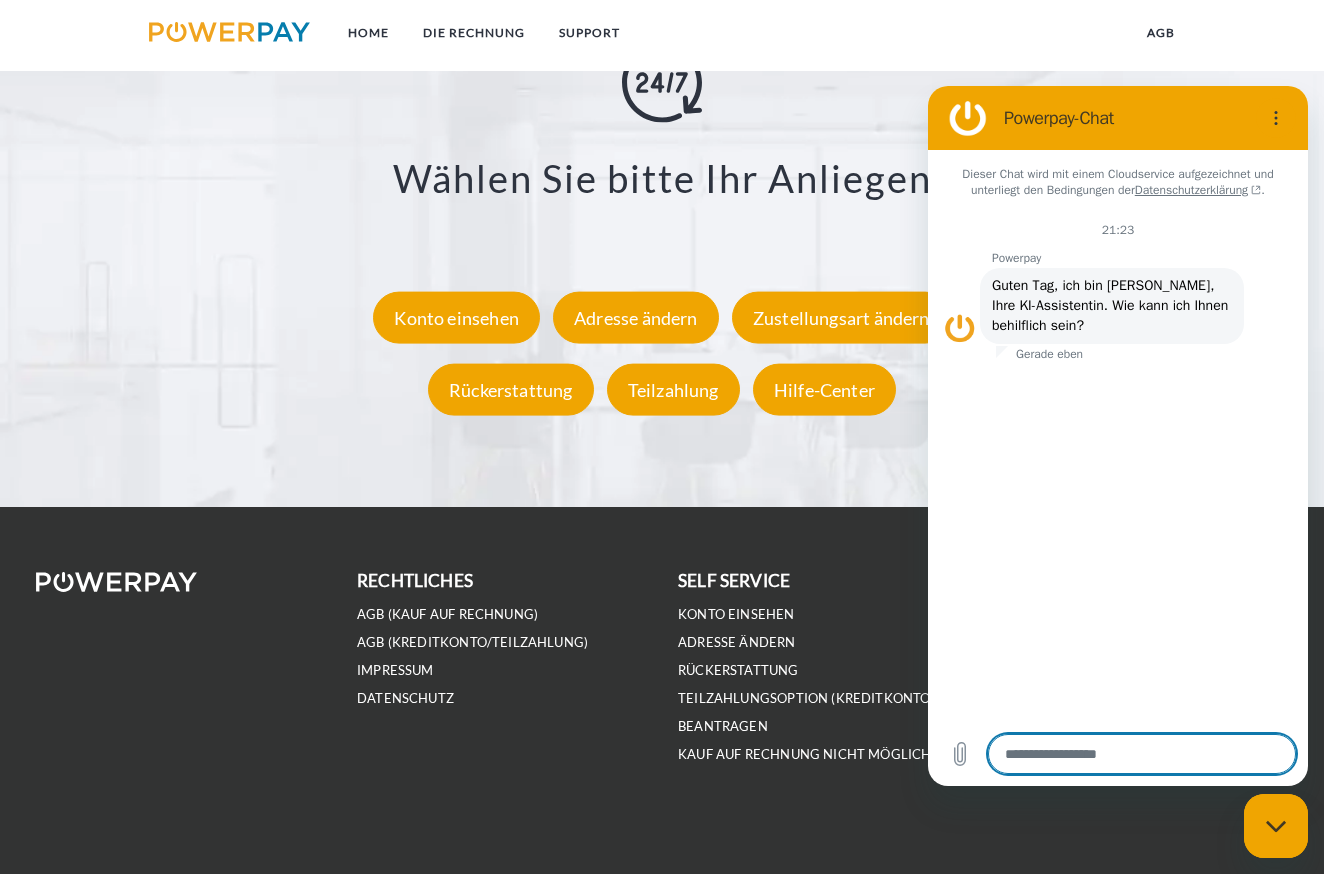 type on "*" 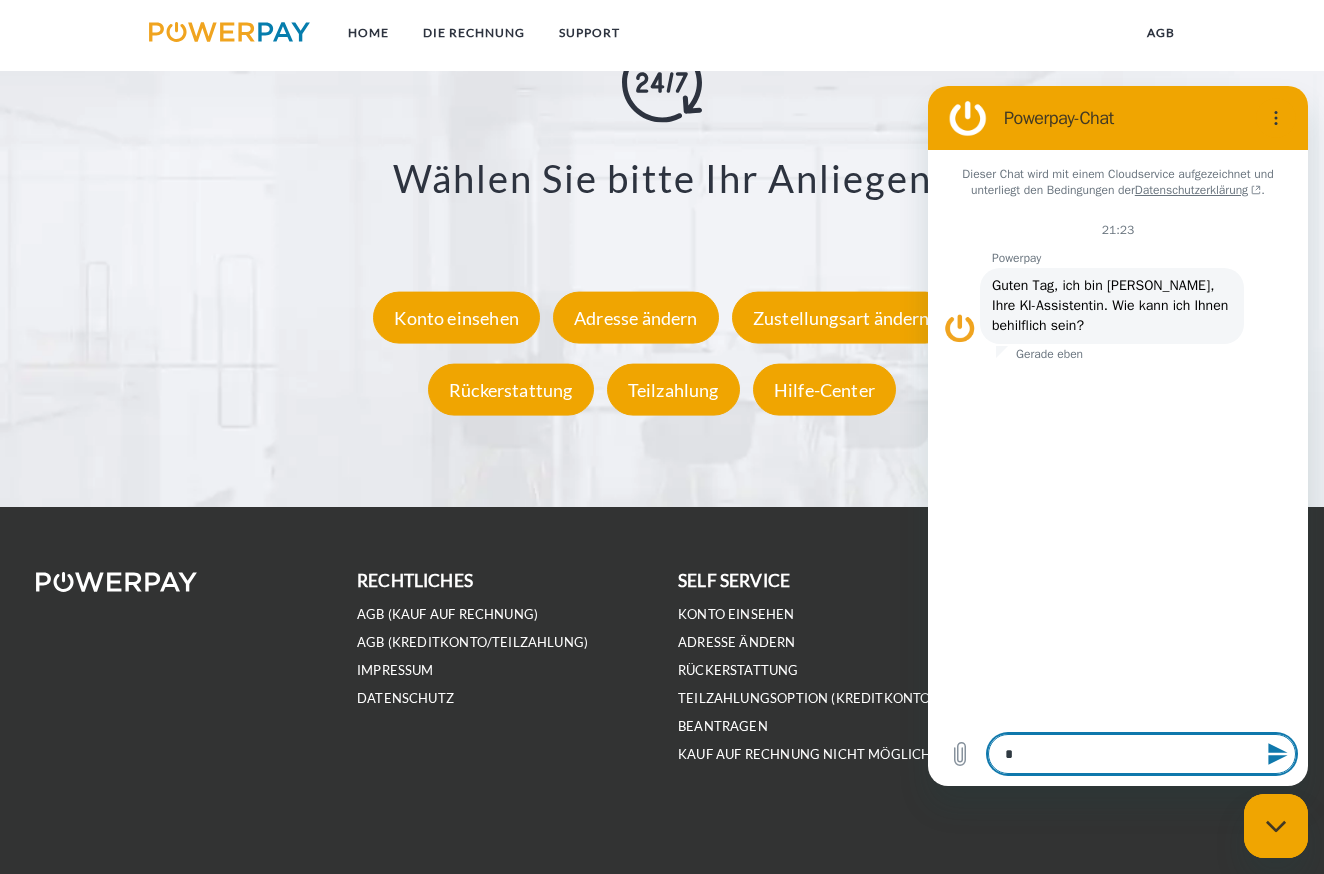 type on "**" 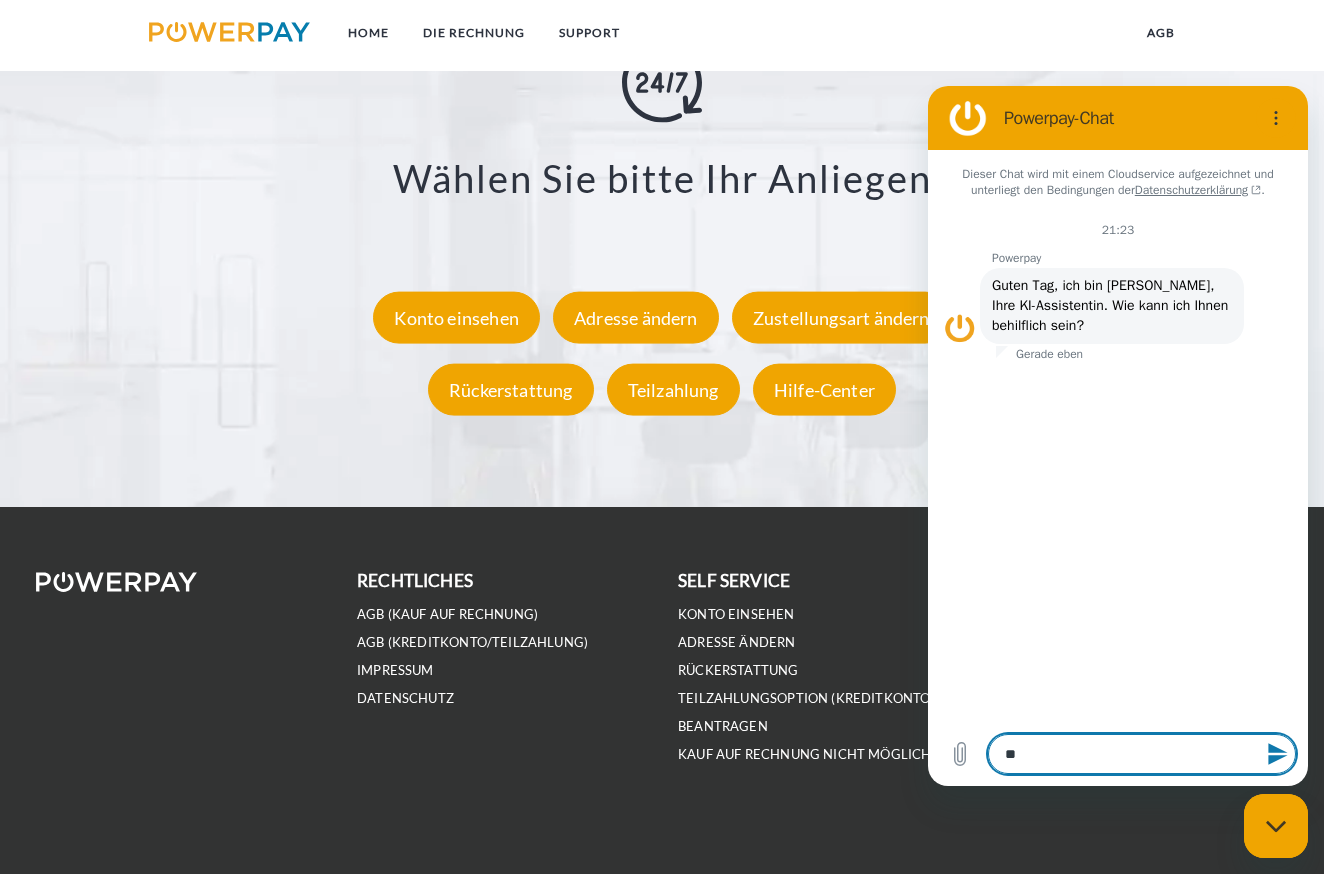 type on "***" 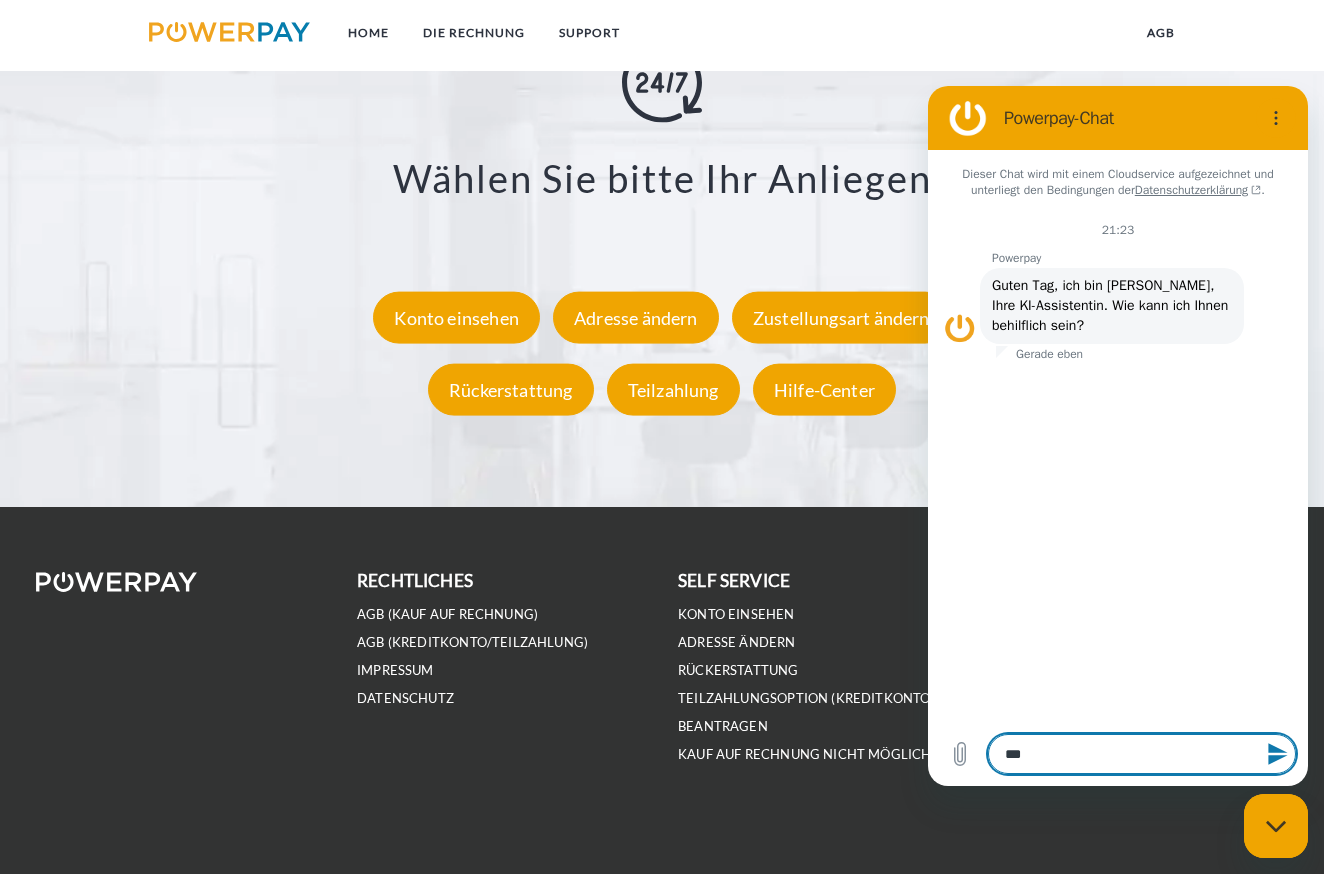 type on "****" 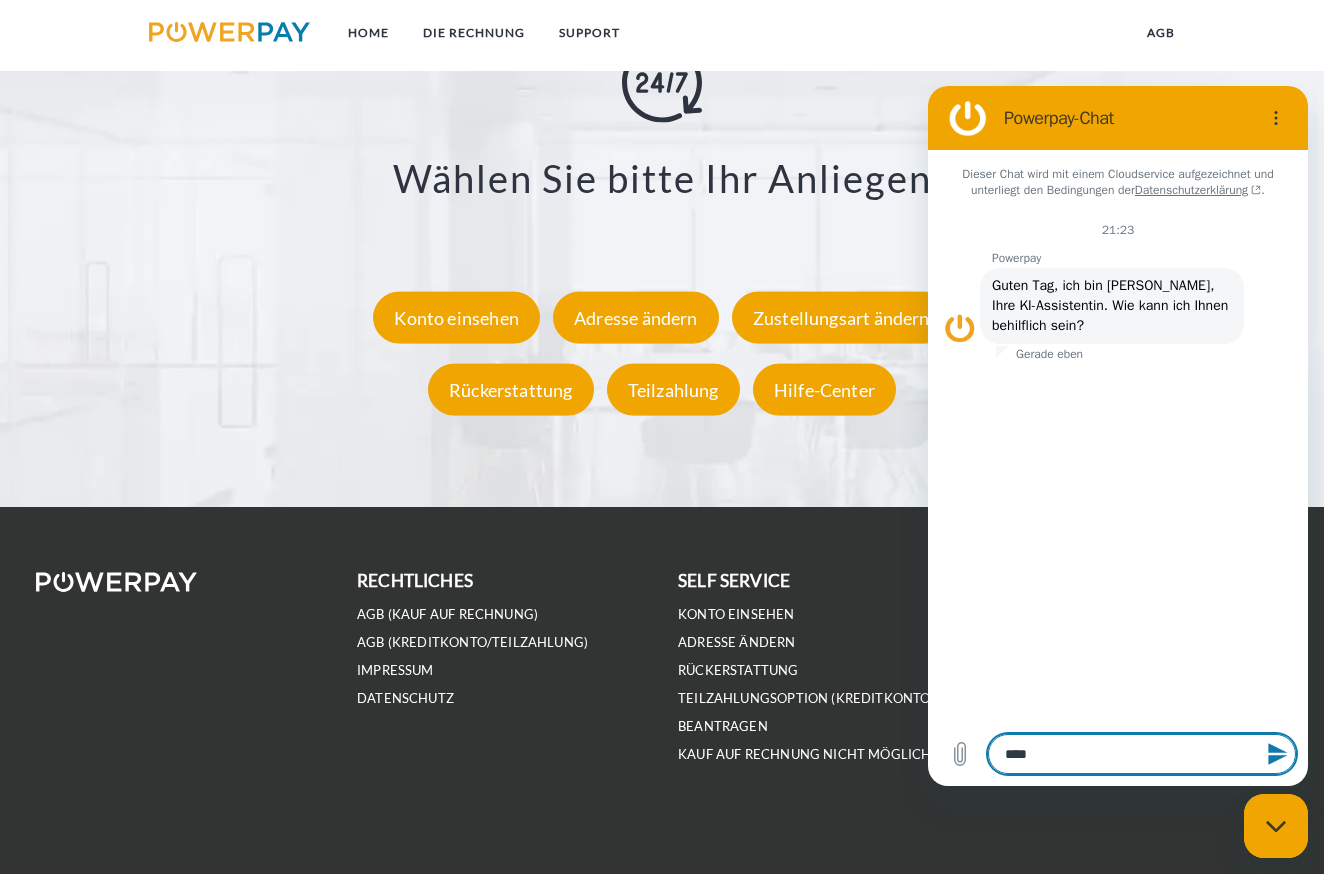 type on "*****" 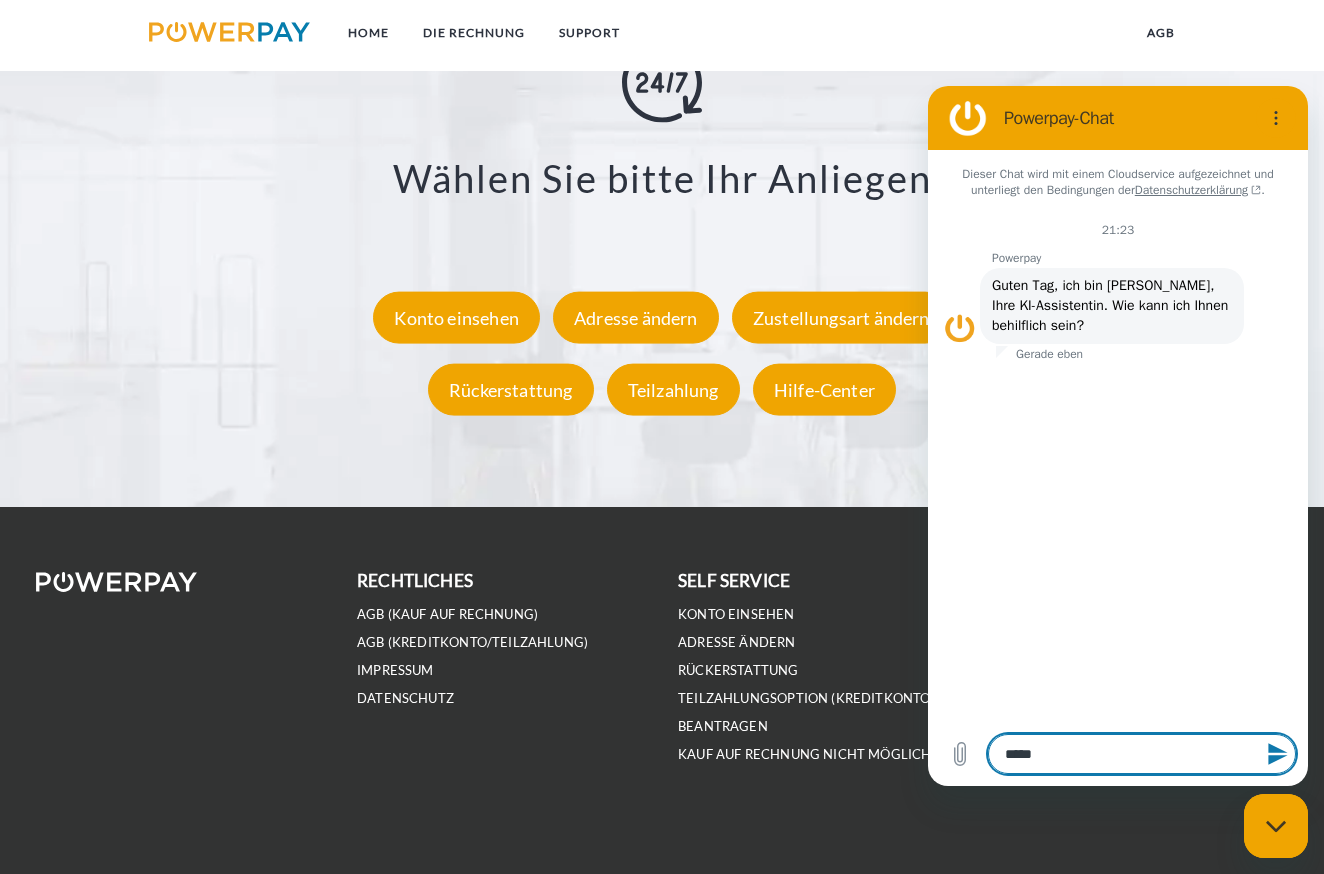 type 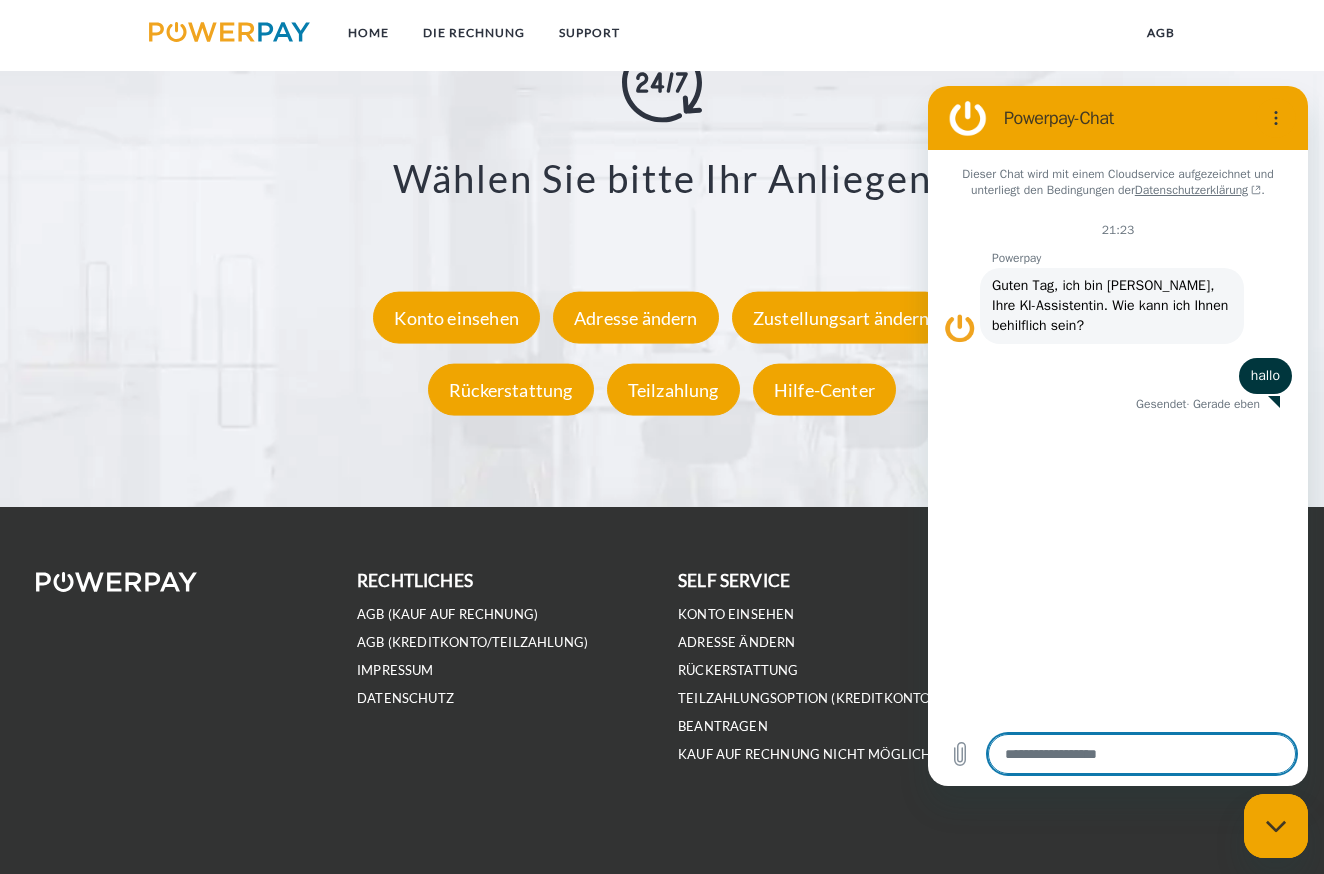 type on "*" 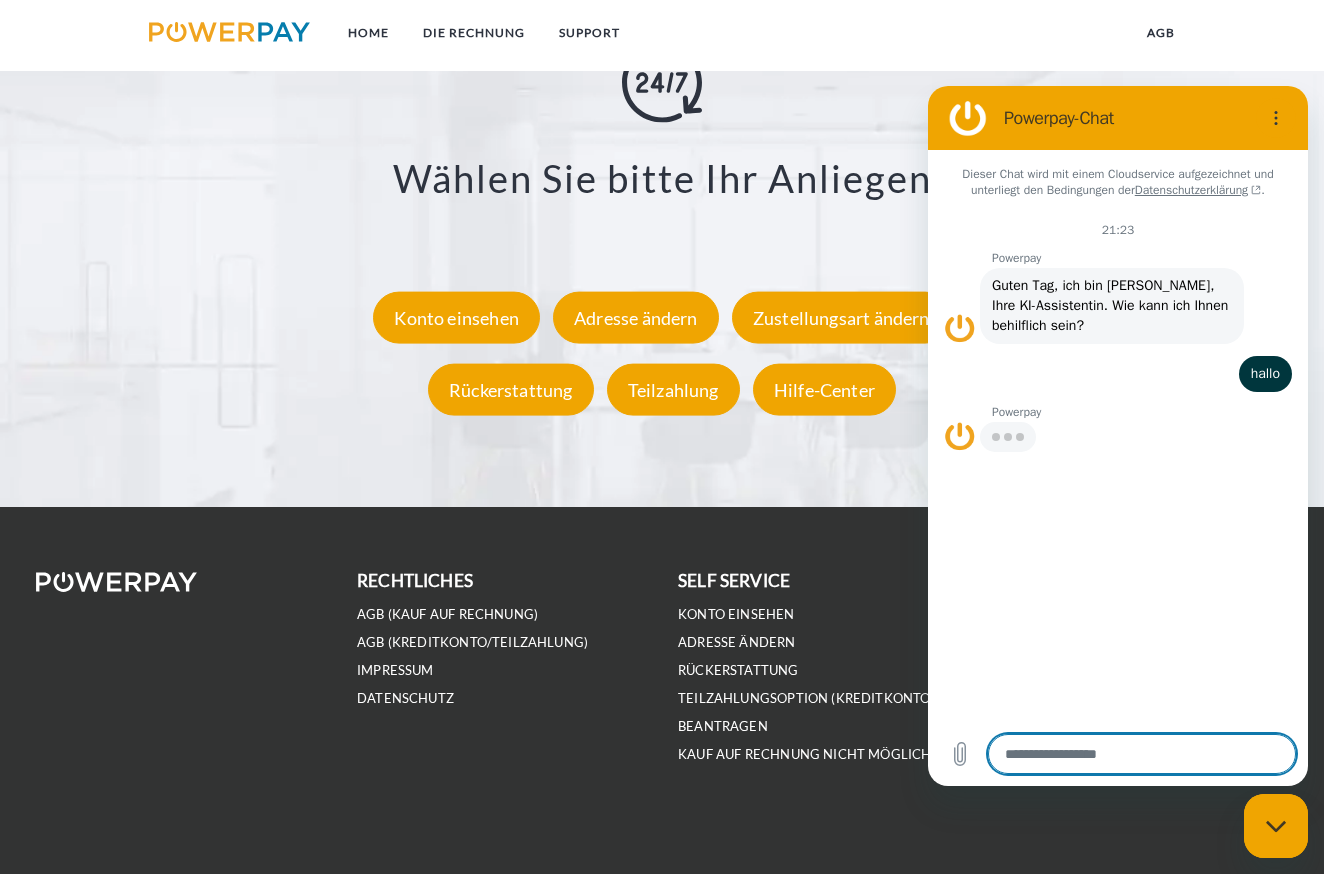 type on "*" 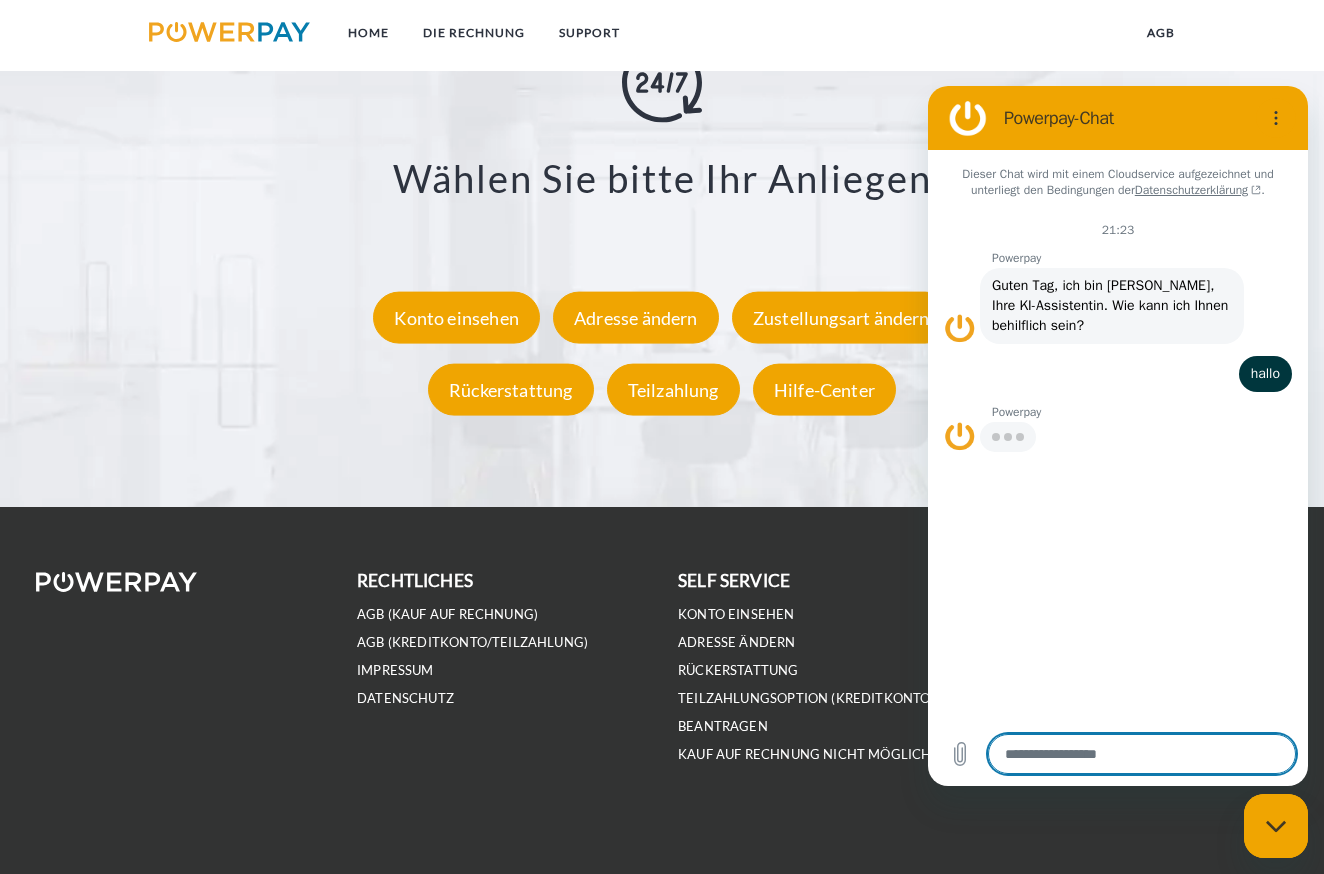 type on "*" 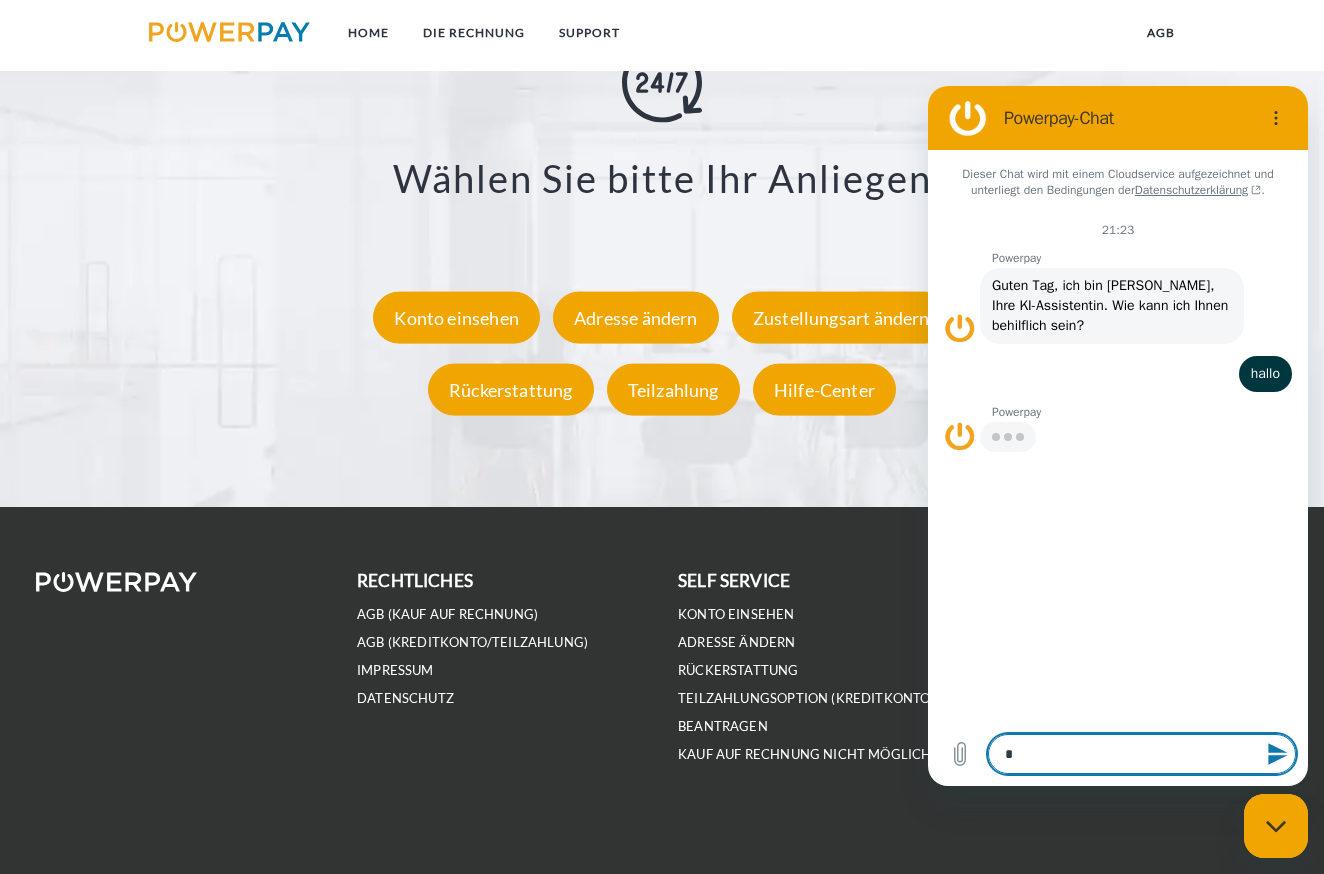 type on "**" 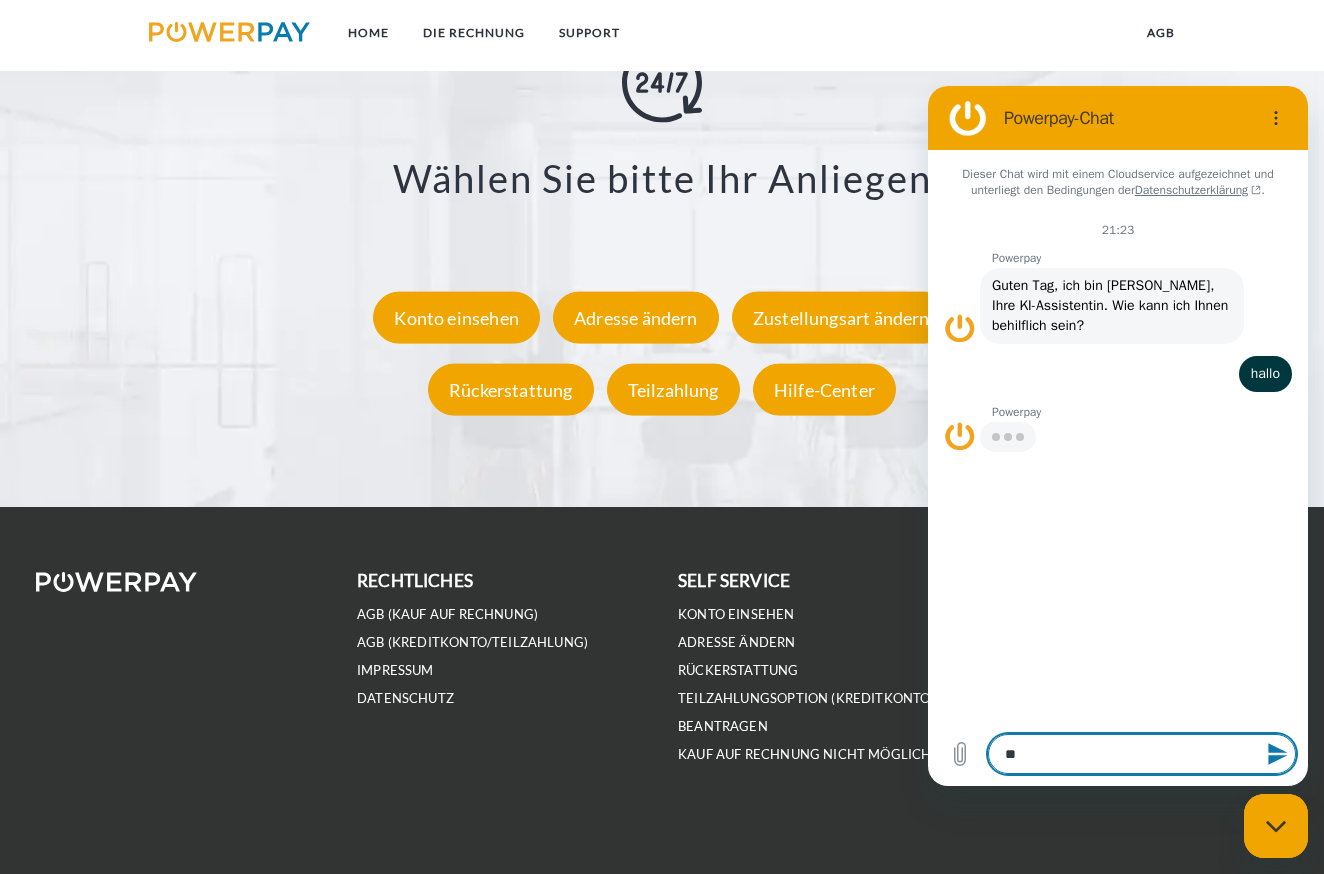type on "***" 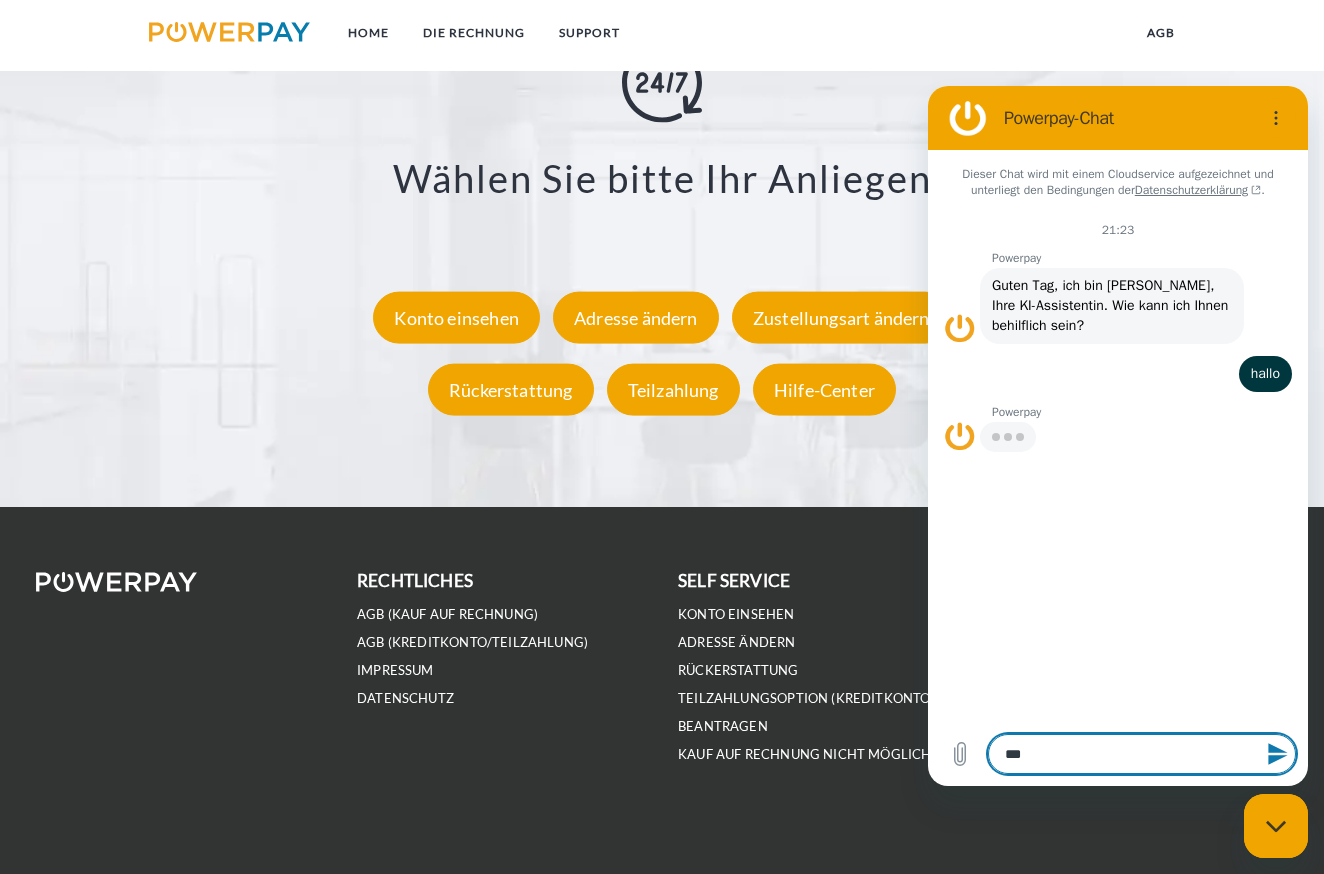 type on "***" 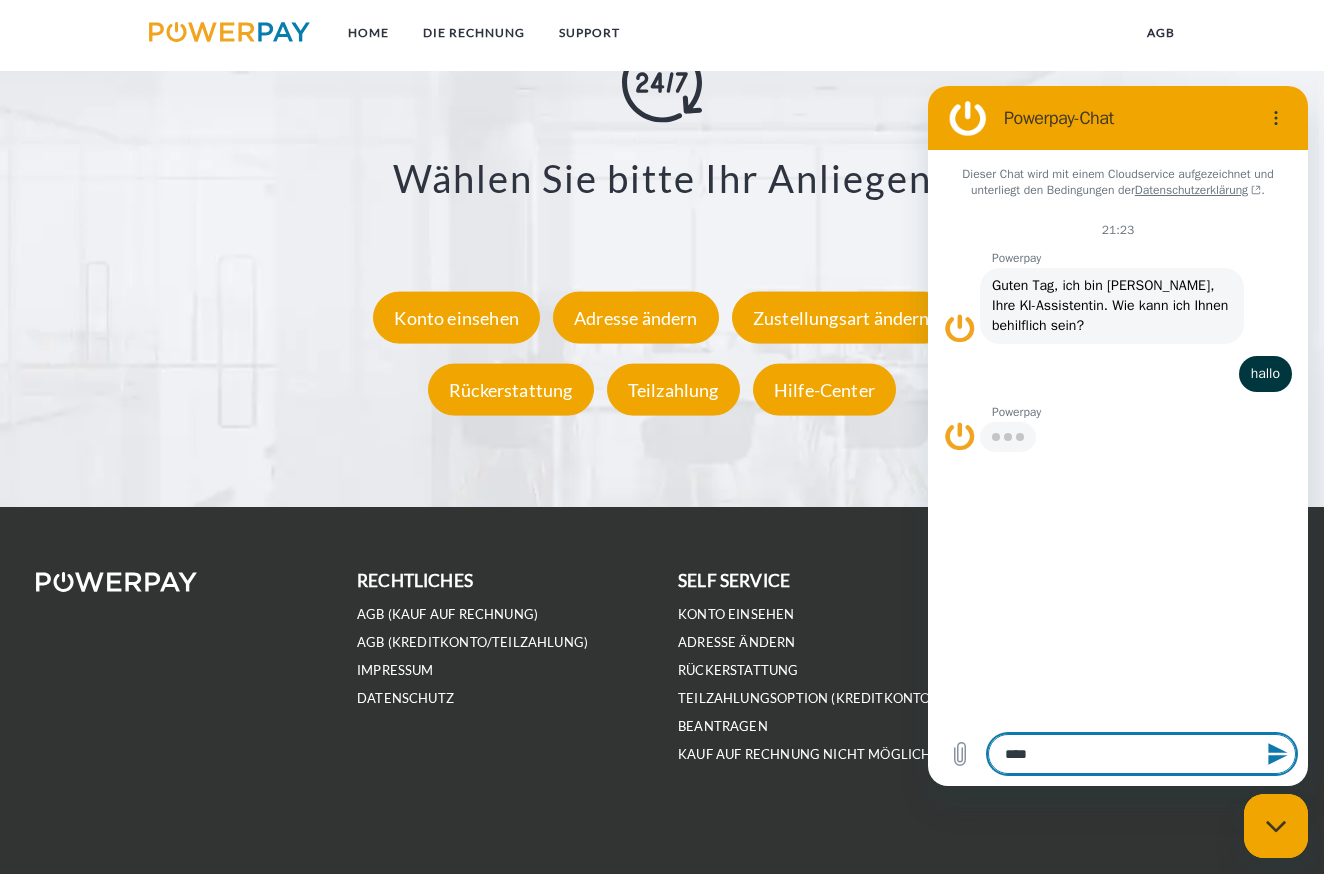 type on "*****" 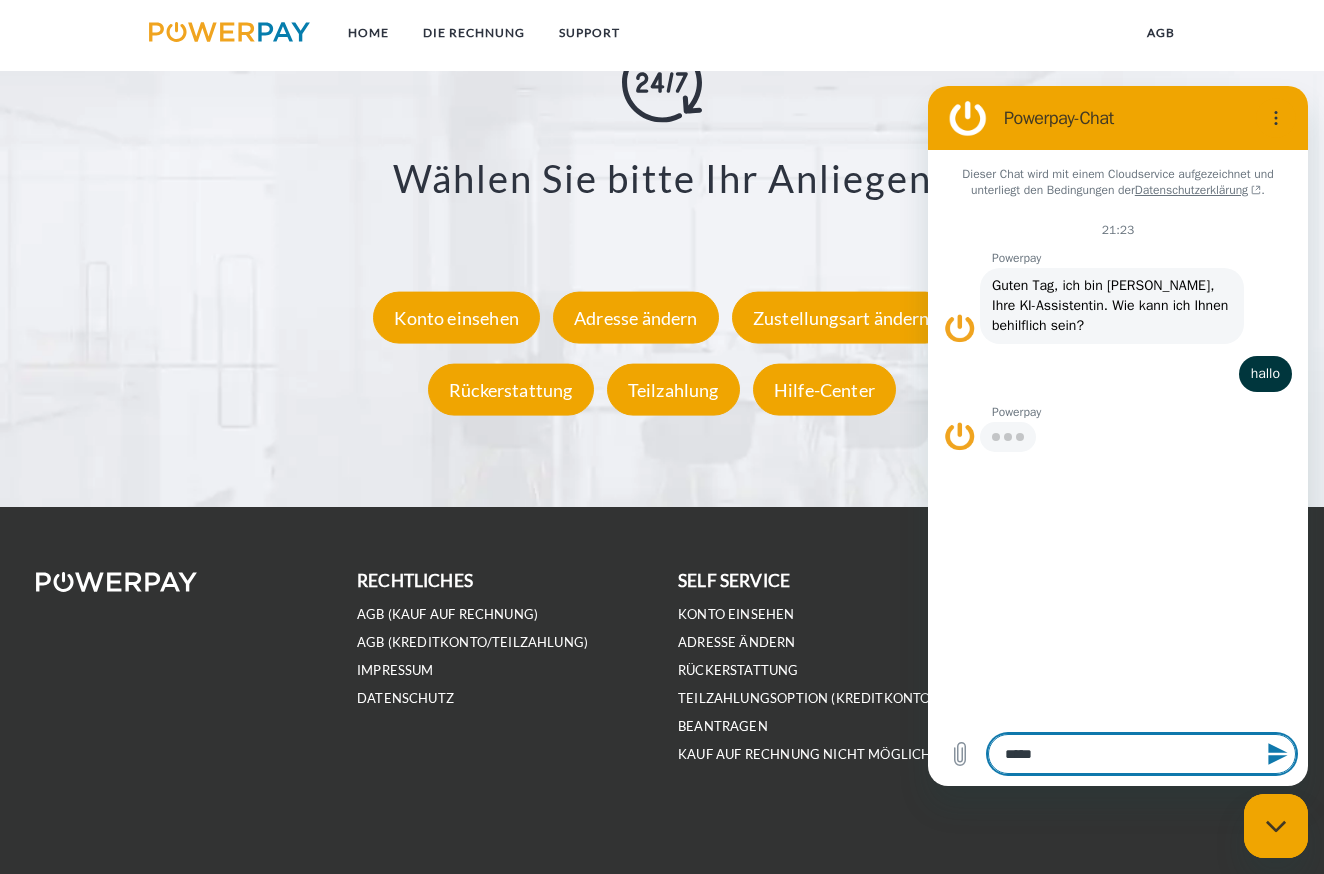 type on "******" 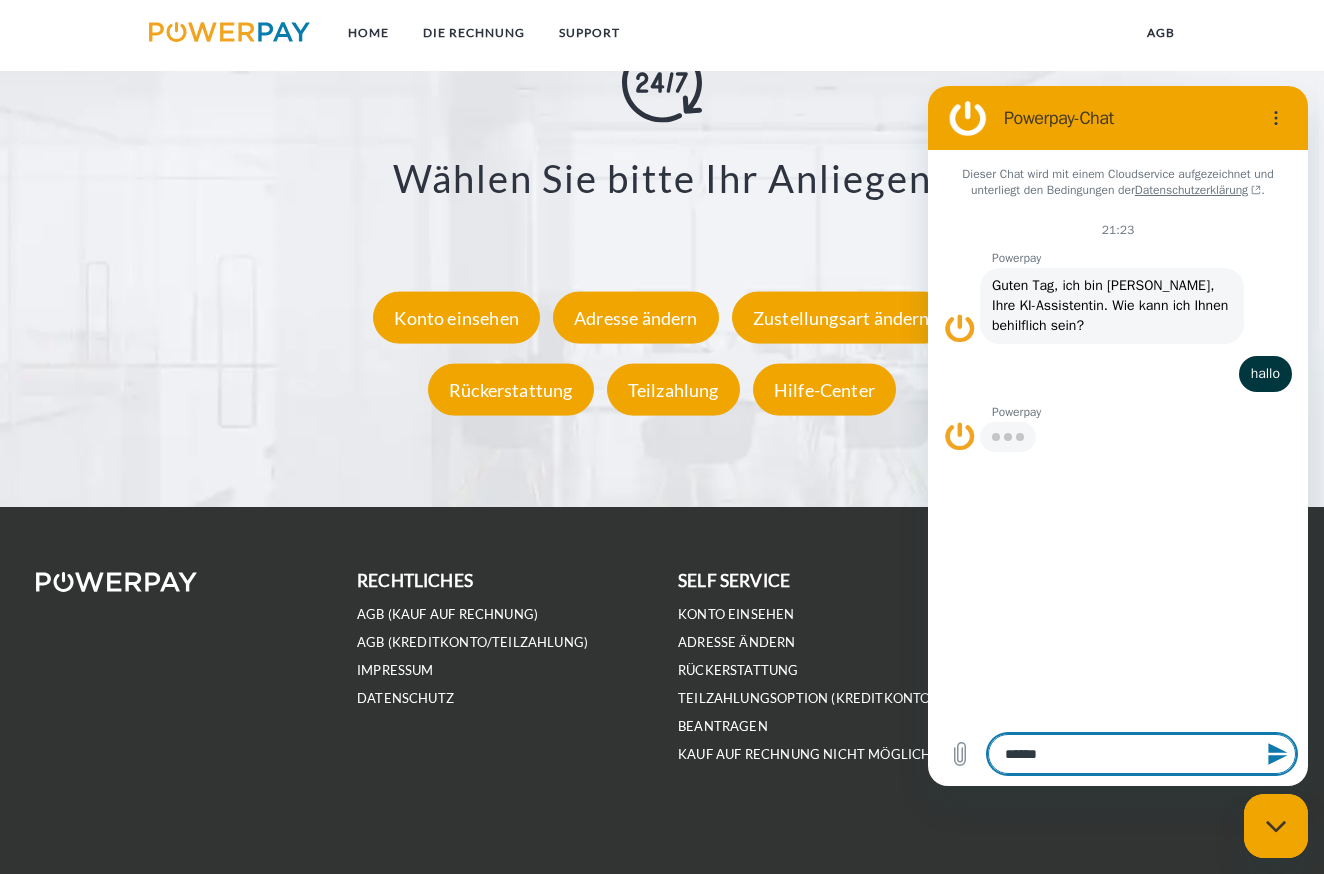 type on "*******" 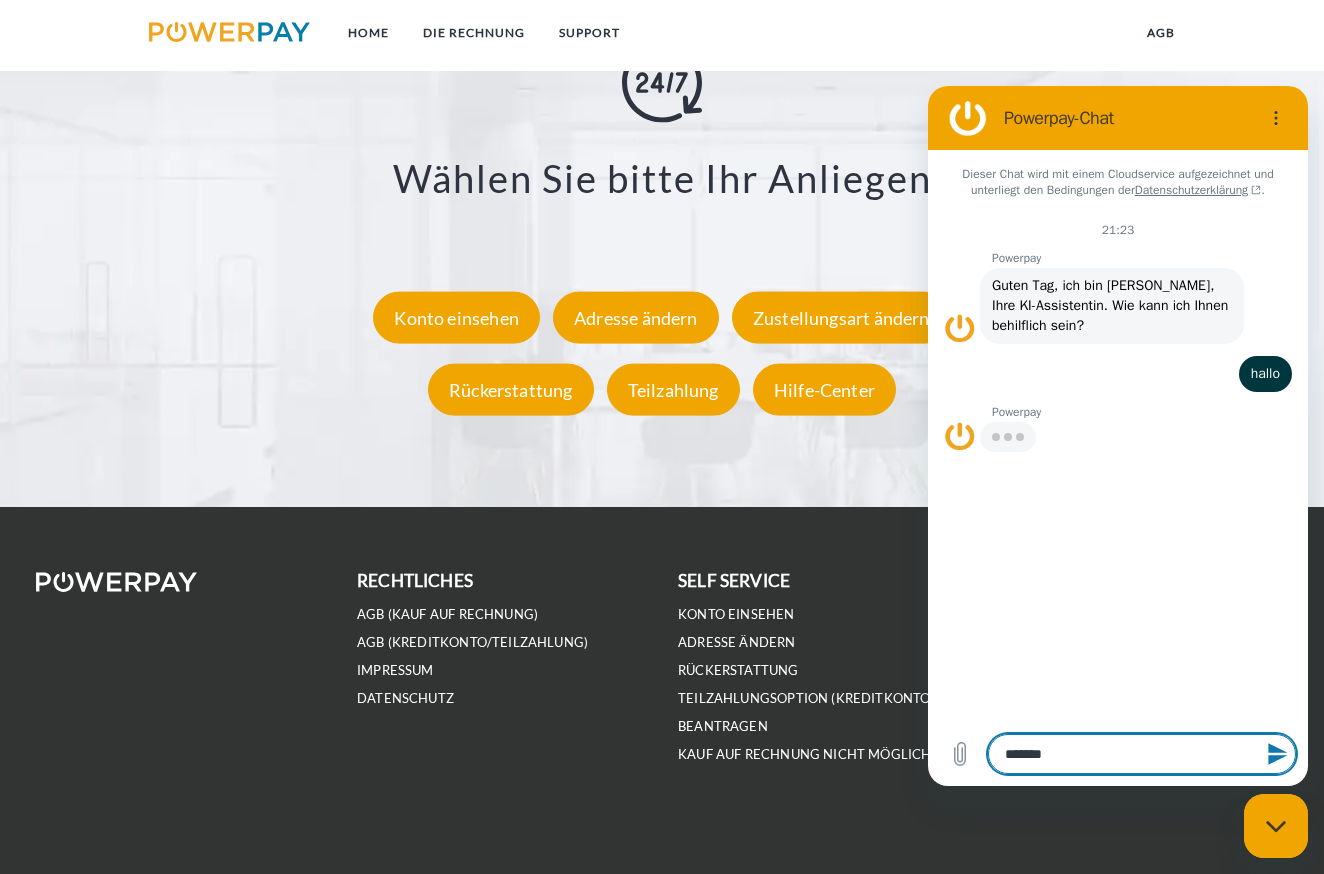 type on "********" 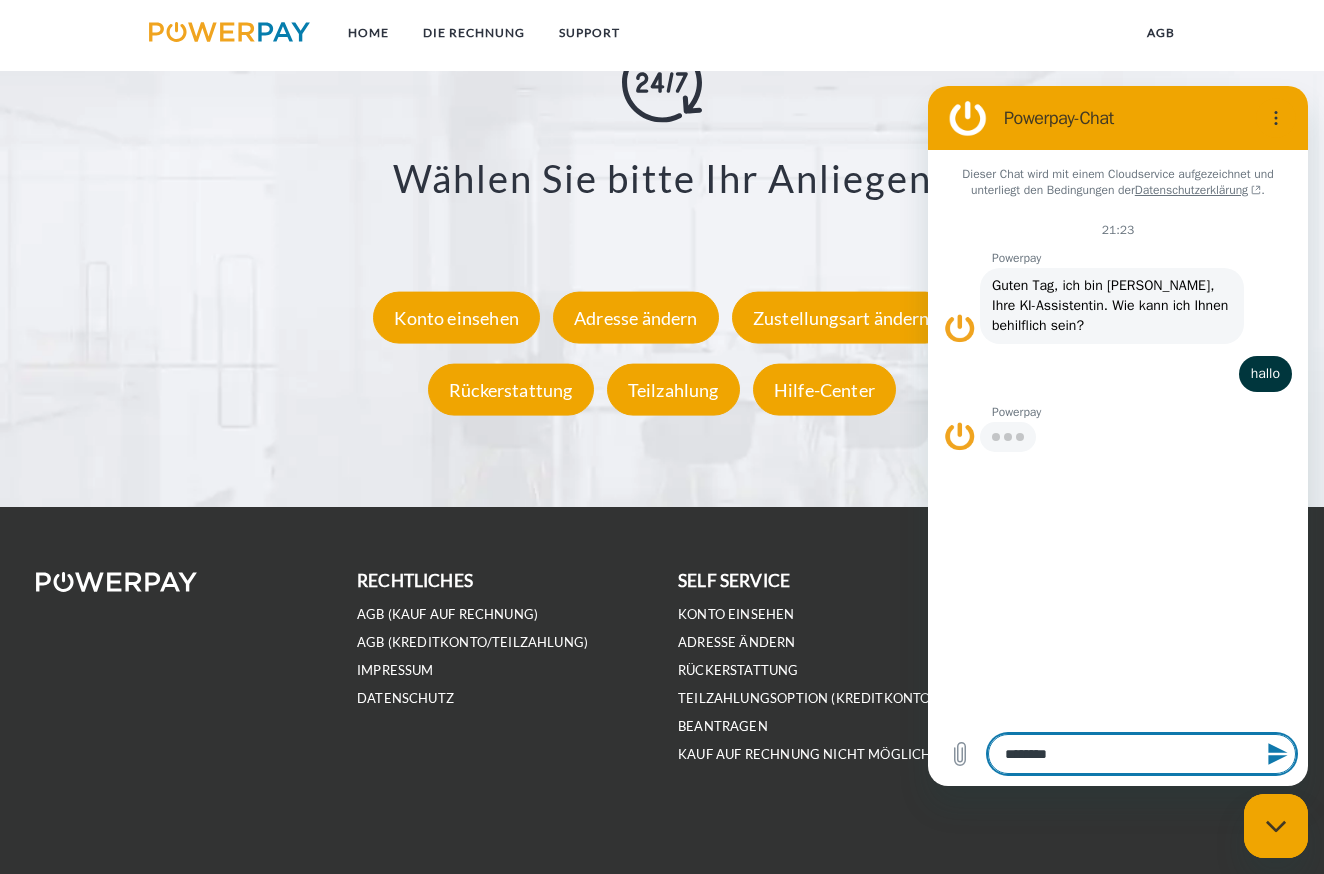 type on "*********" 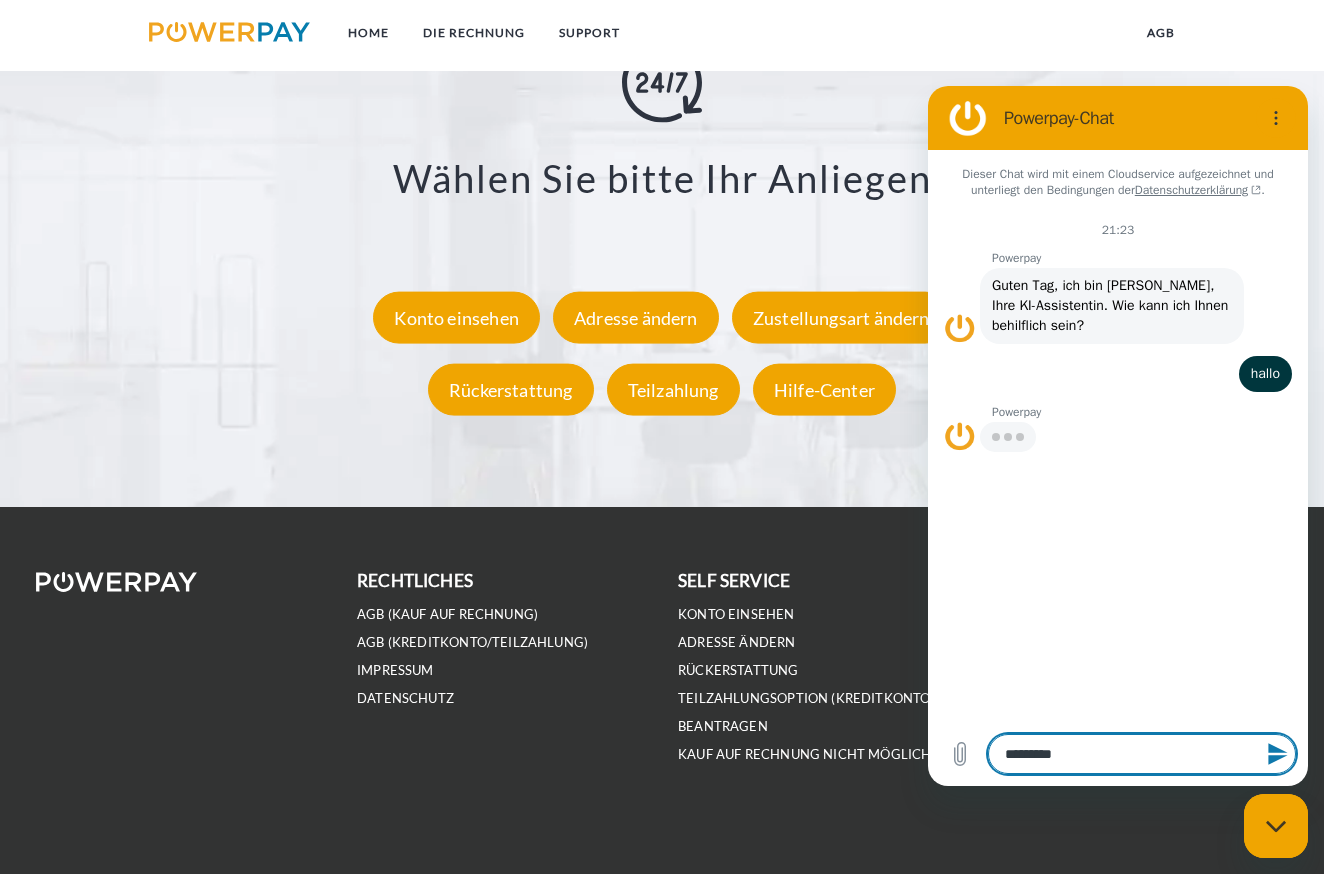 type on "**********" 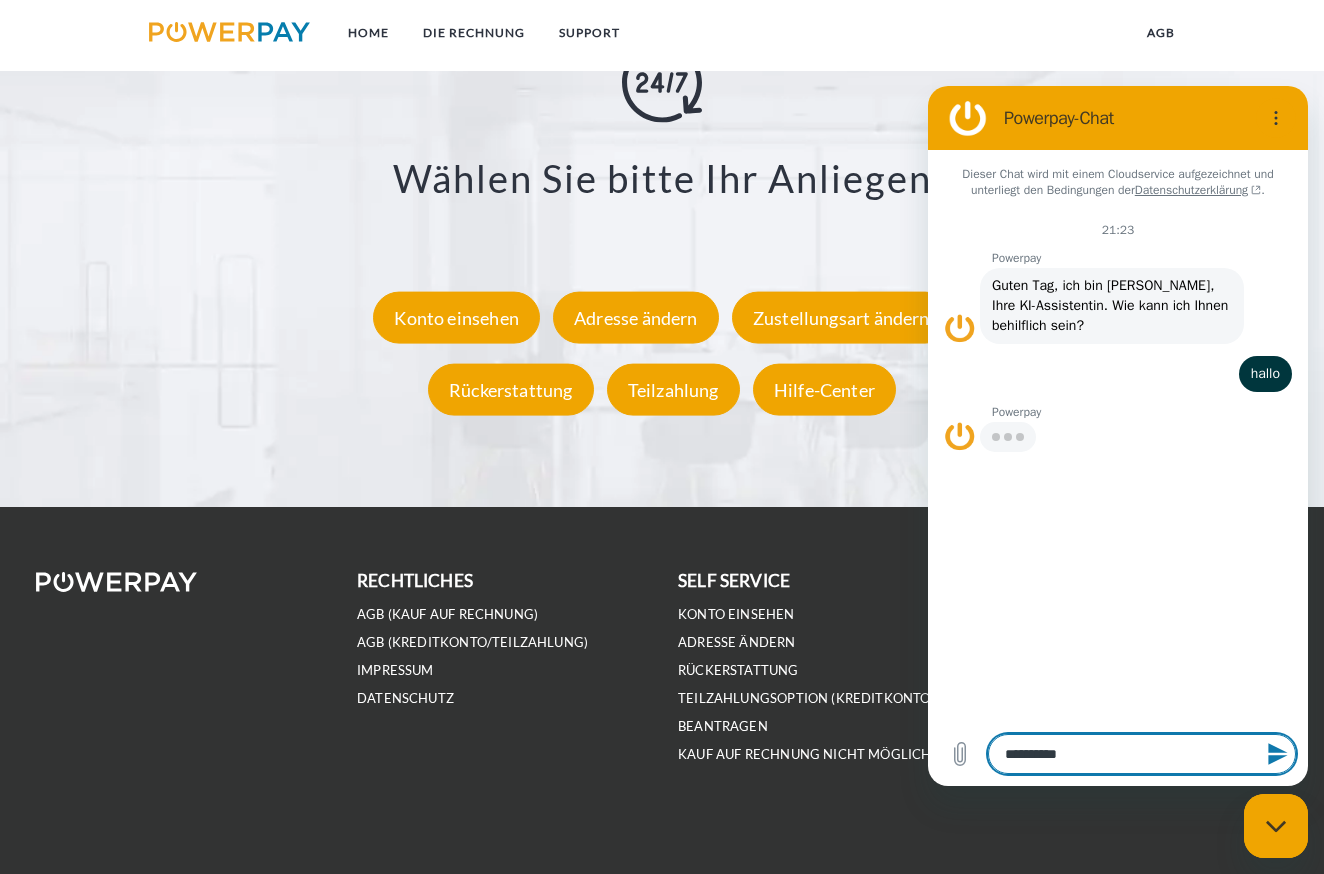 type on "**********" 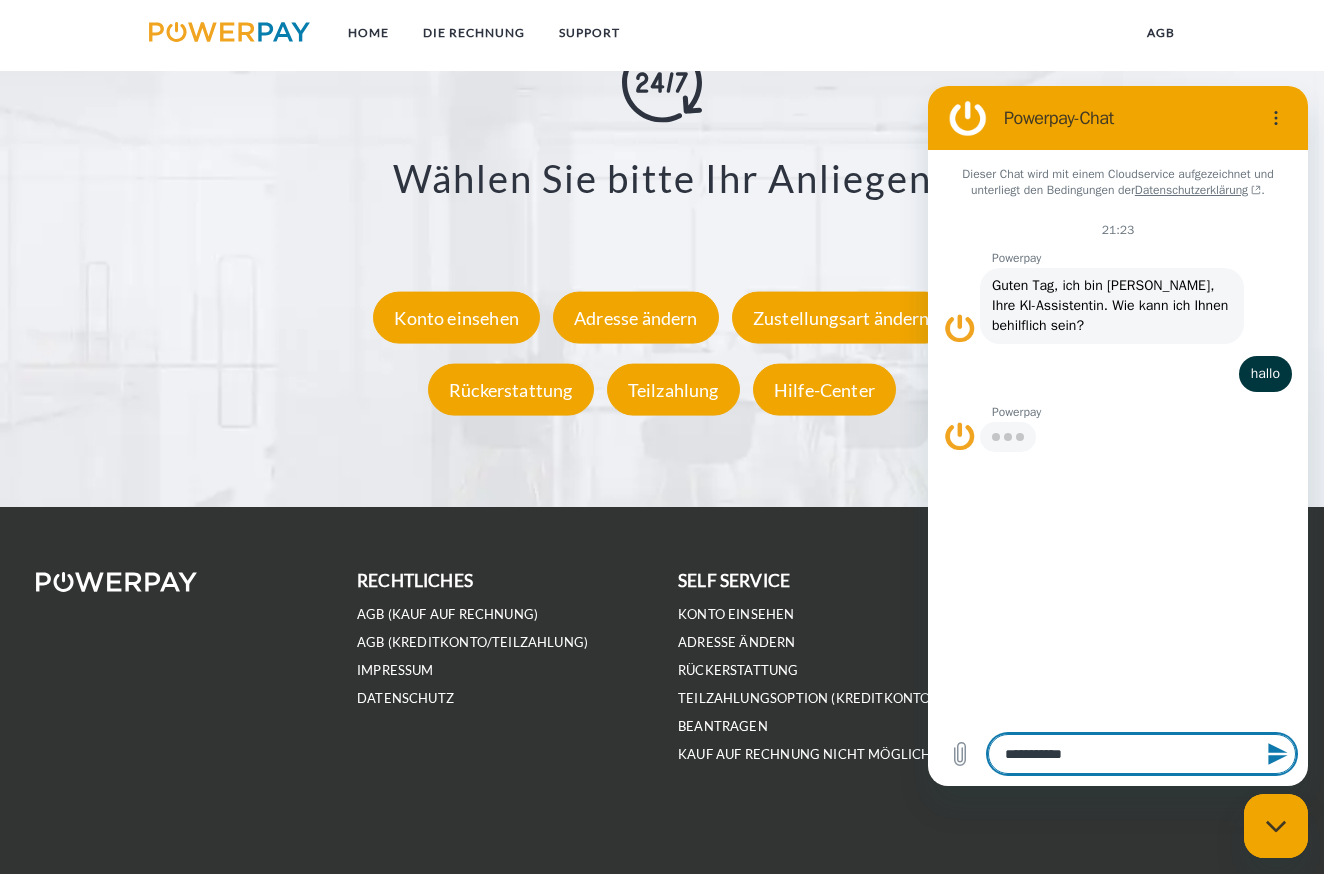 type on "**********" 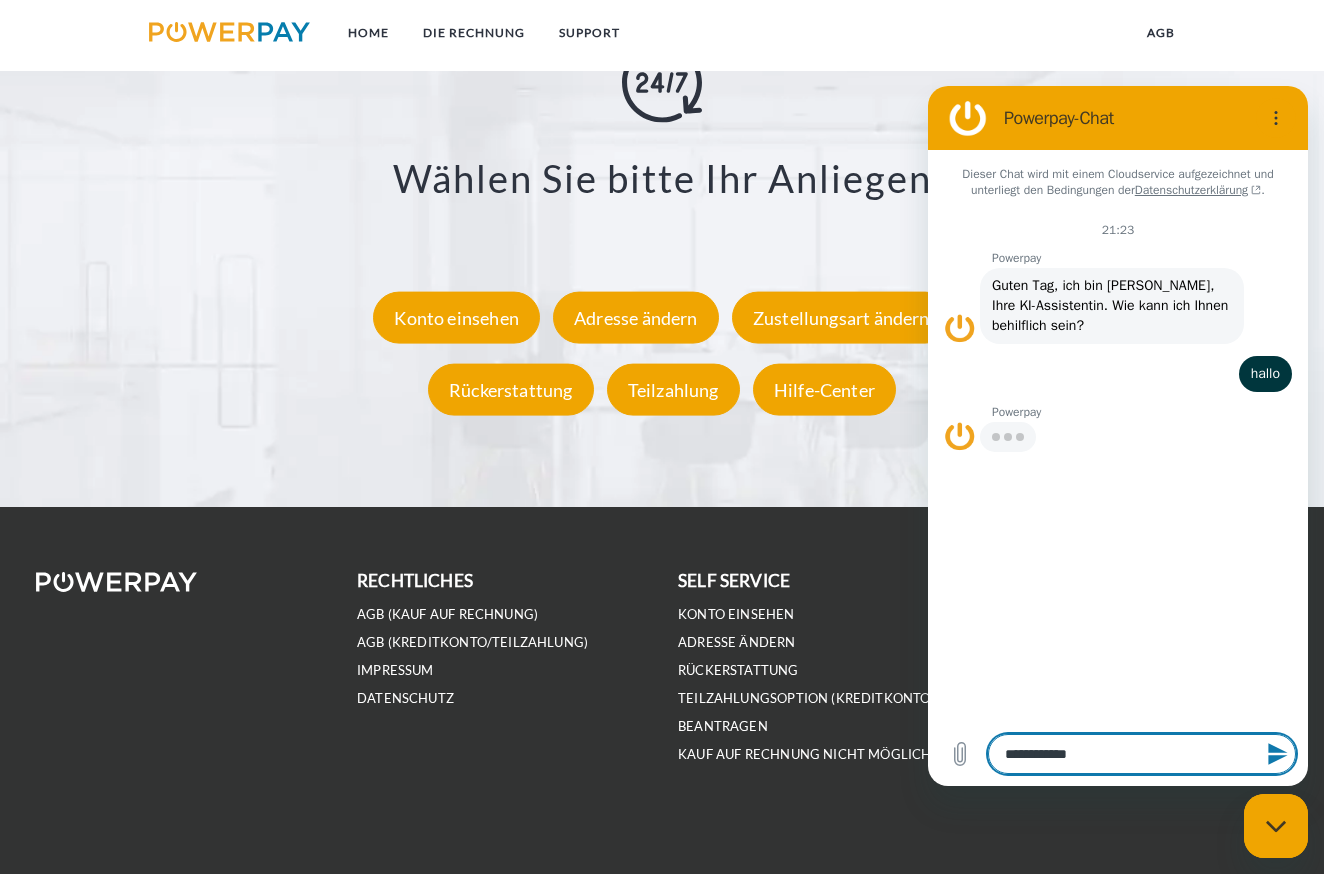 type on "**********" 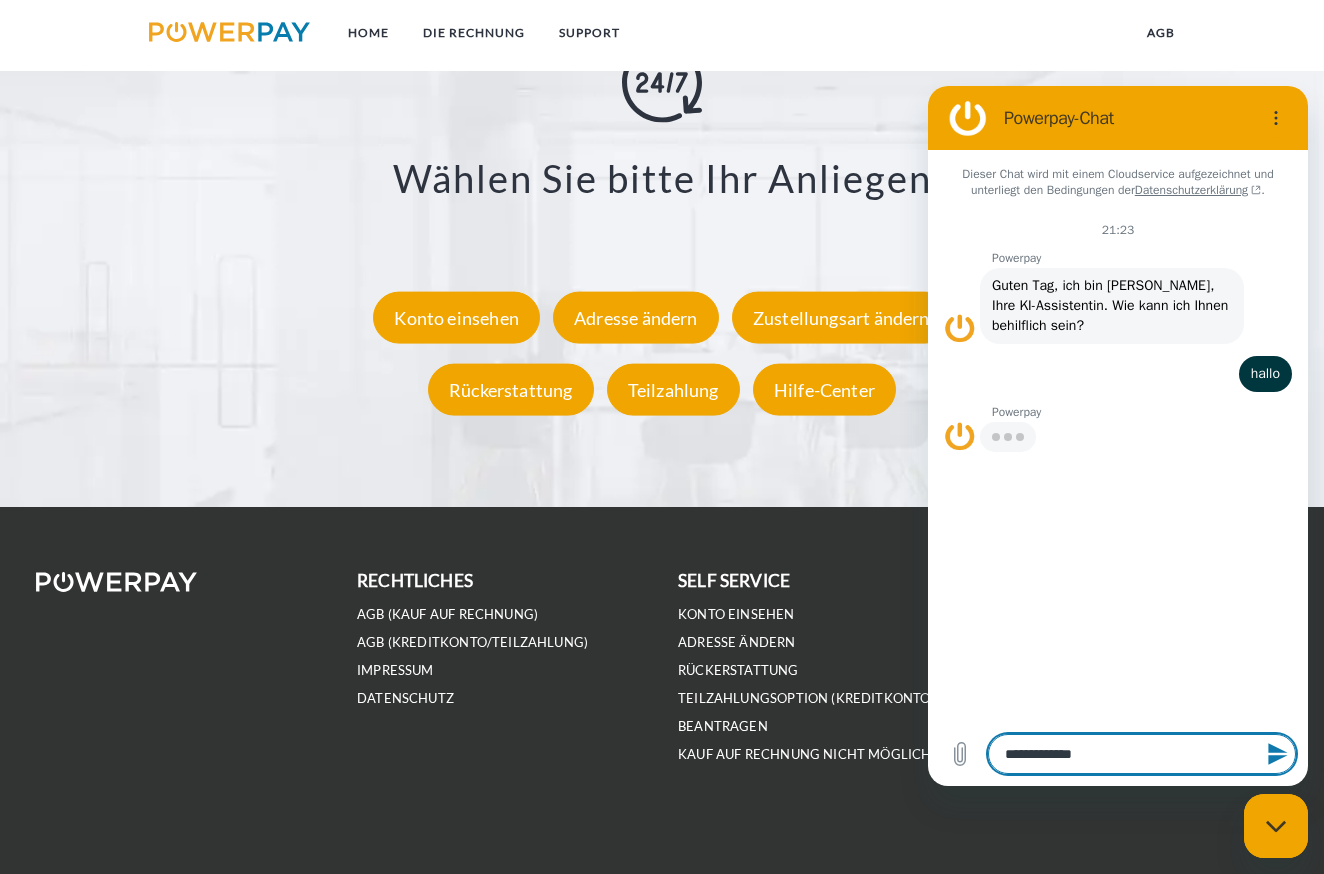 type on "**********" 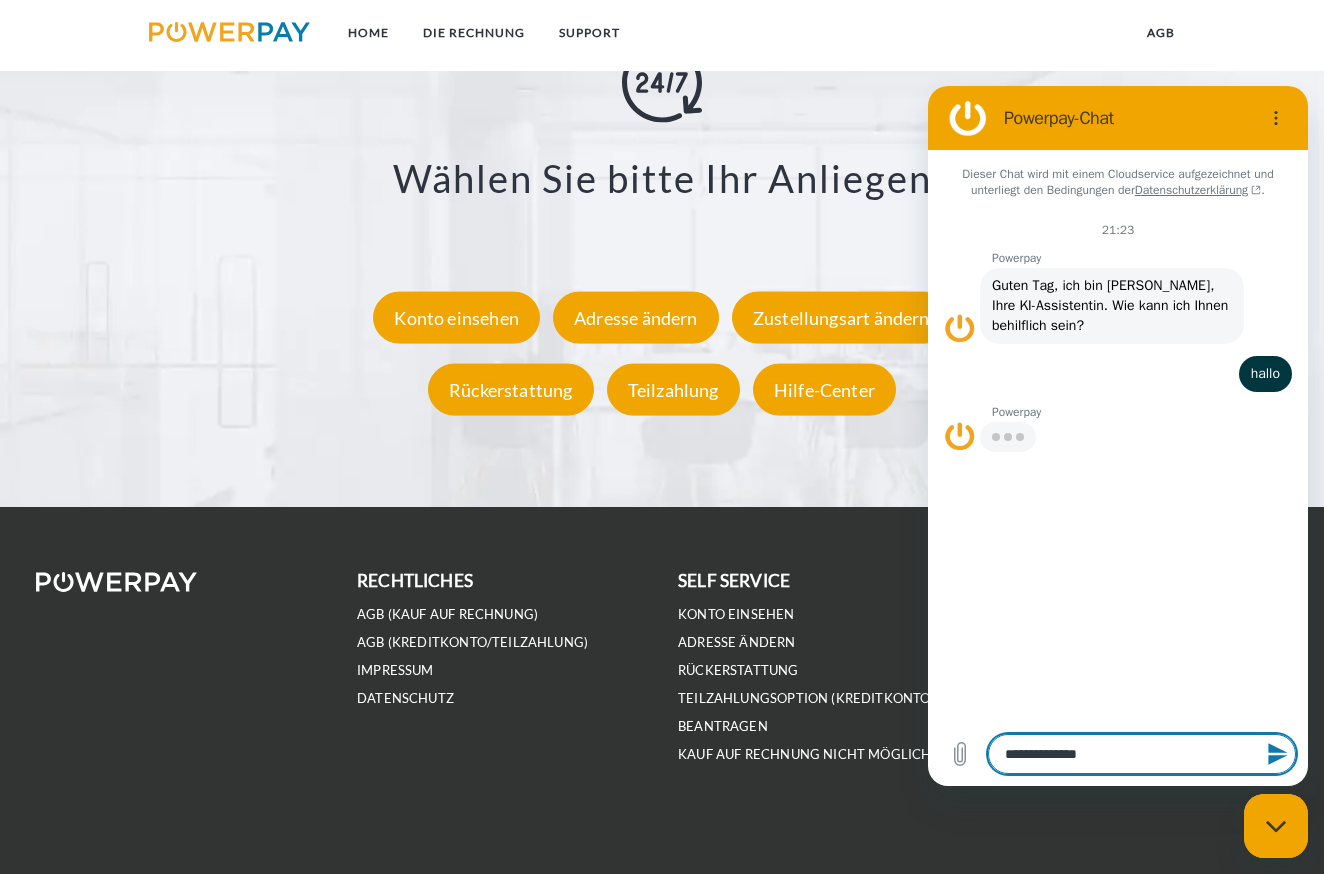 type on "**********" 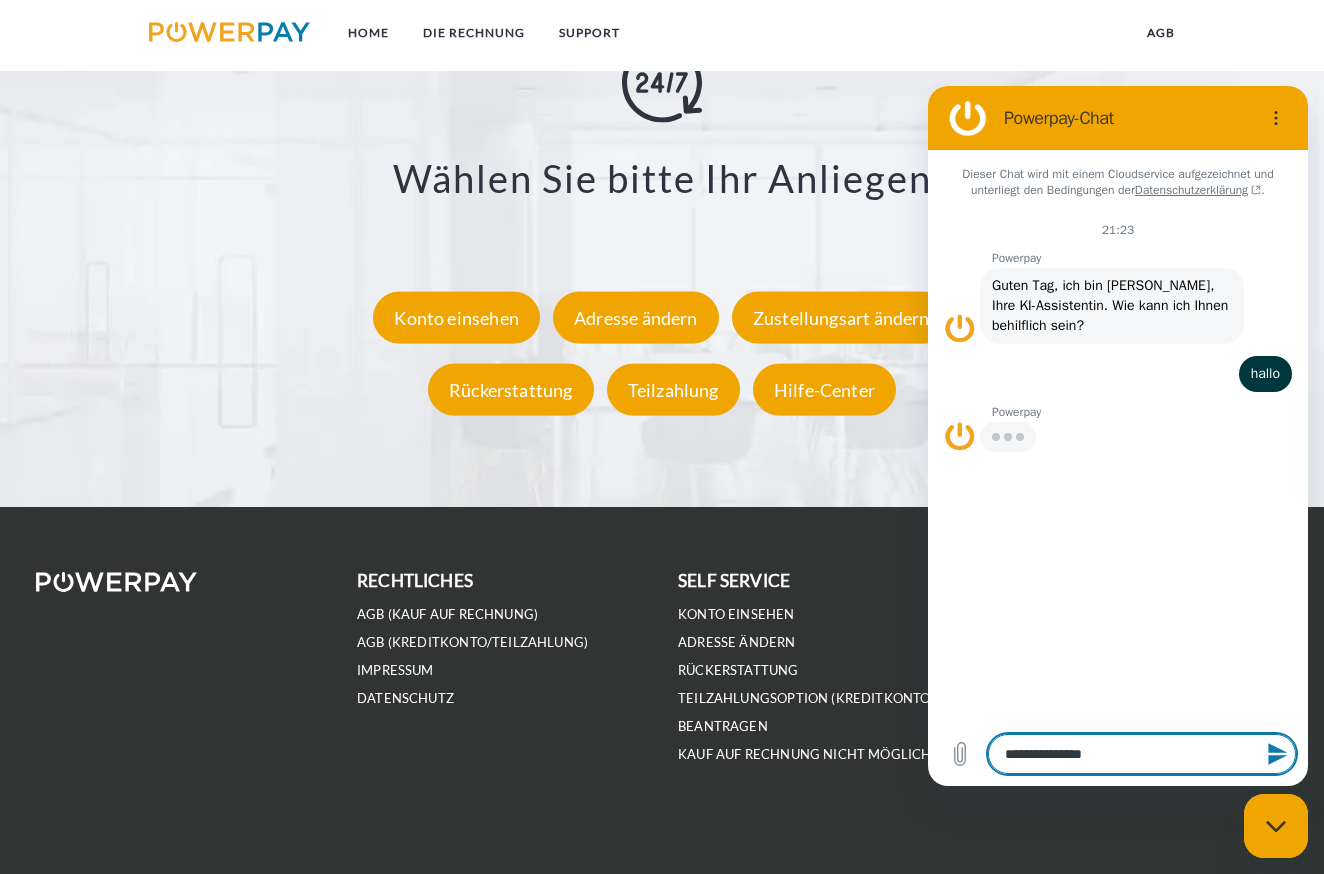 type on "**********" 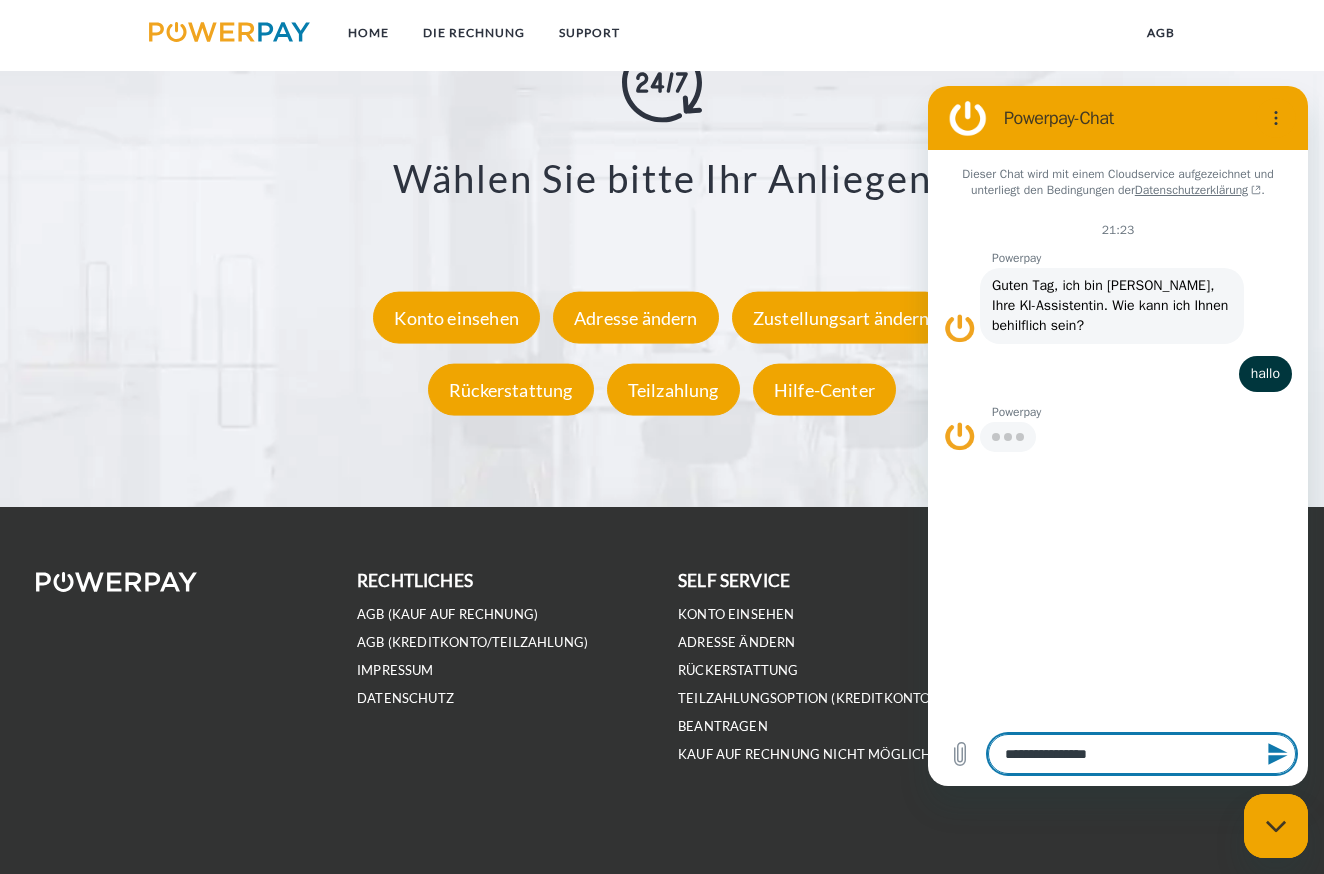 type on "**********" 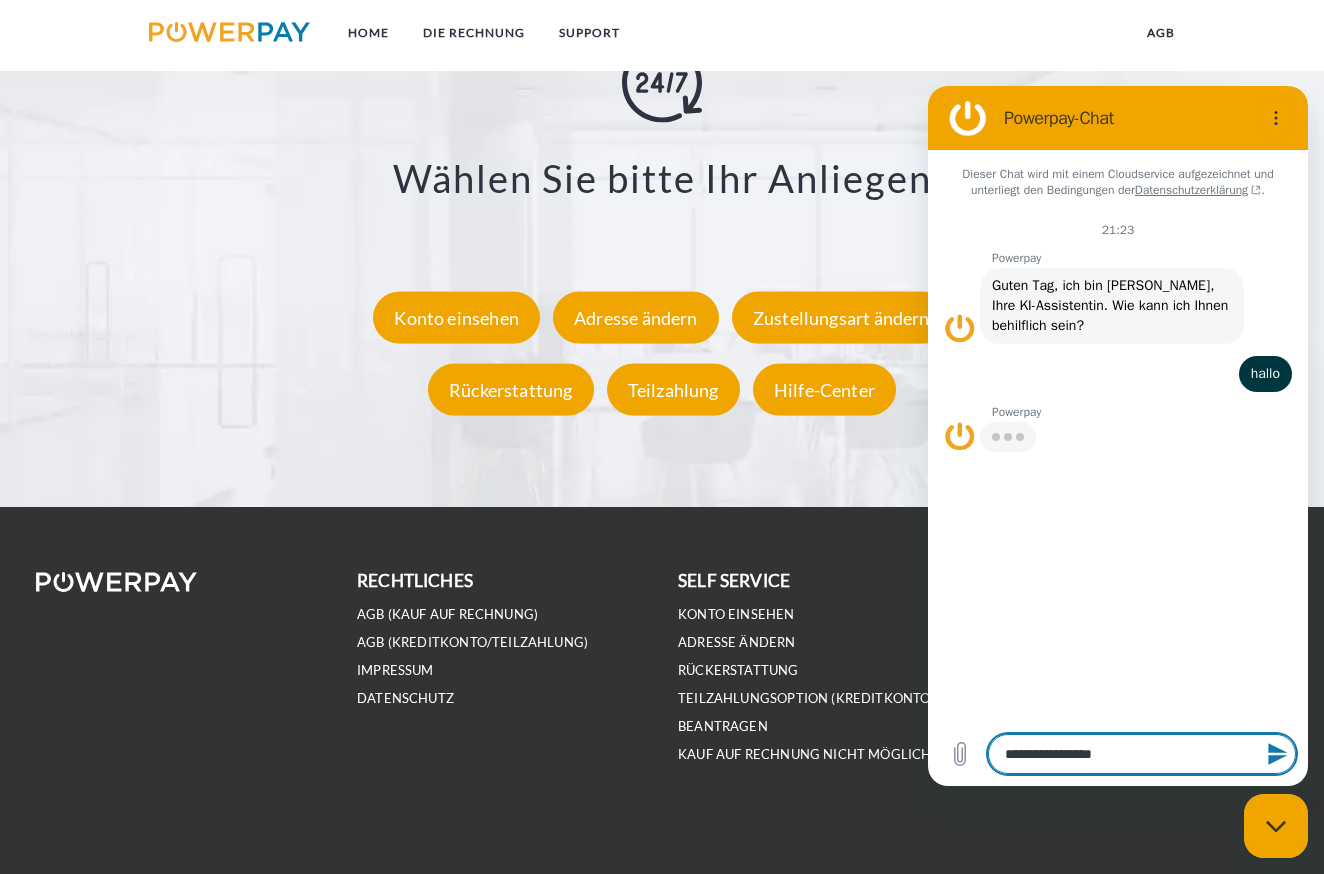 type on "**********" 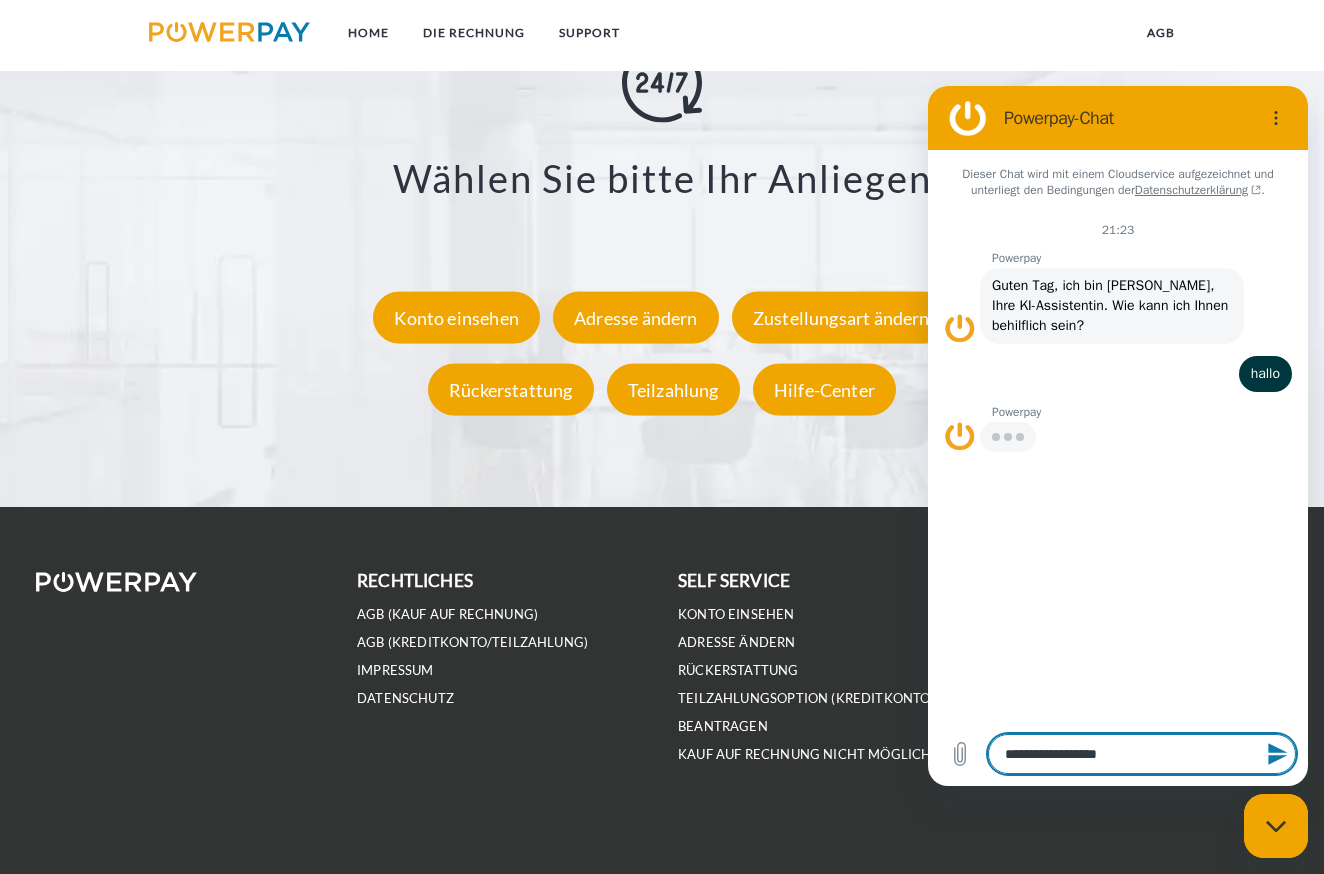 type on "*" 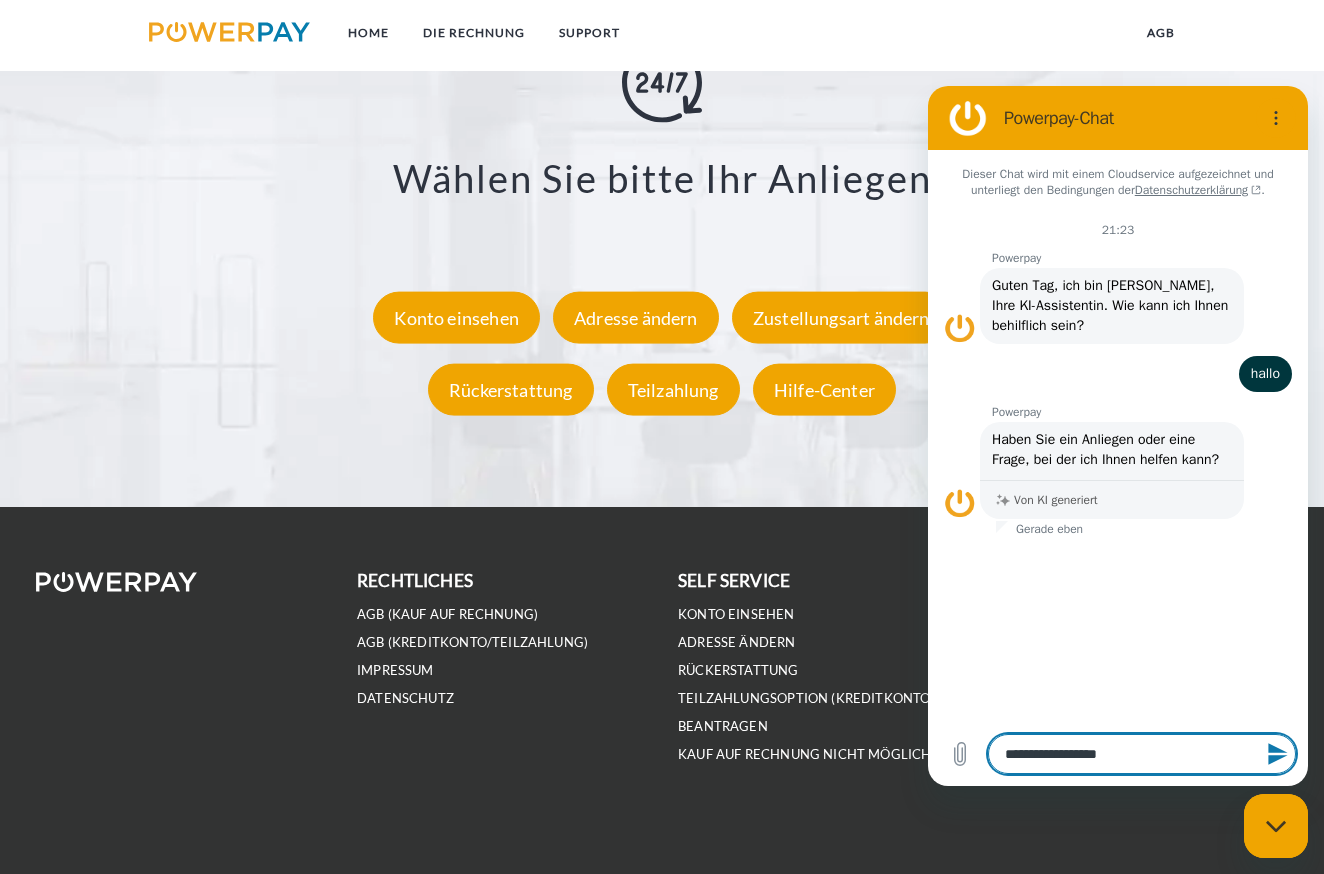 type on "**********" 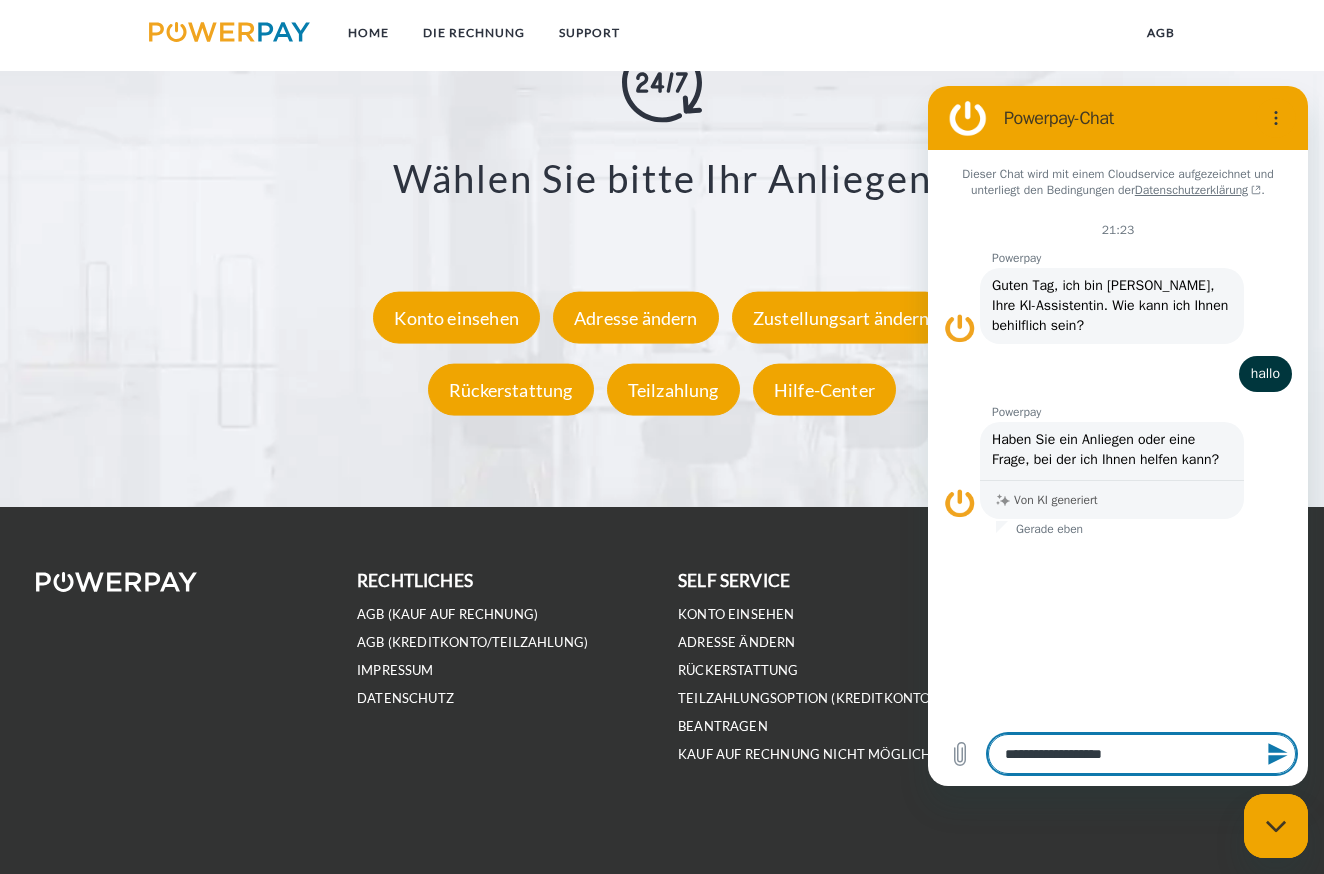 type on "**********" 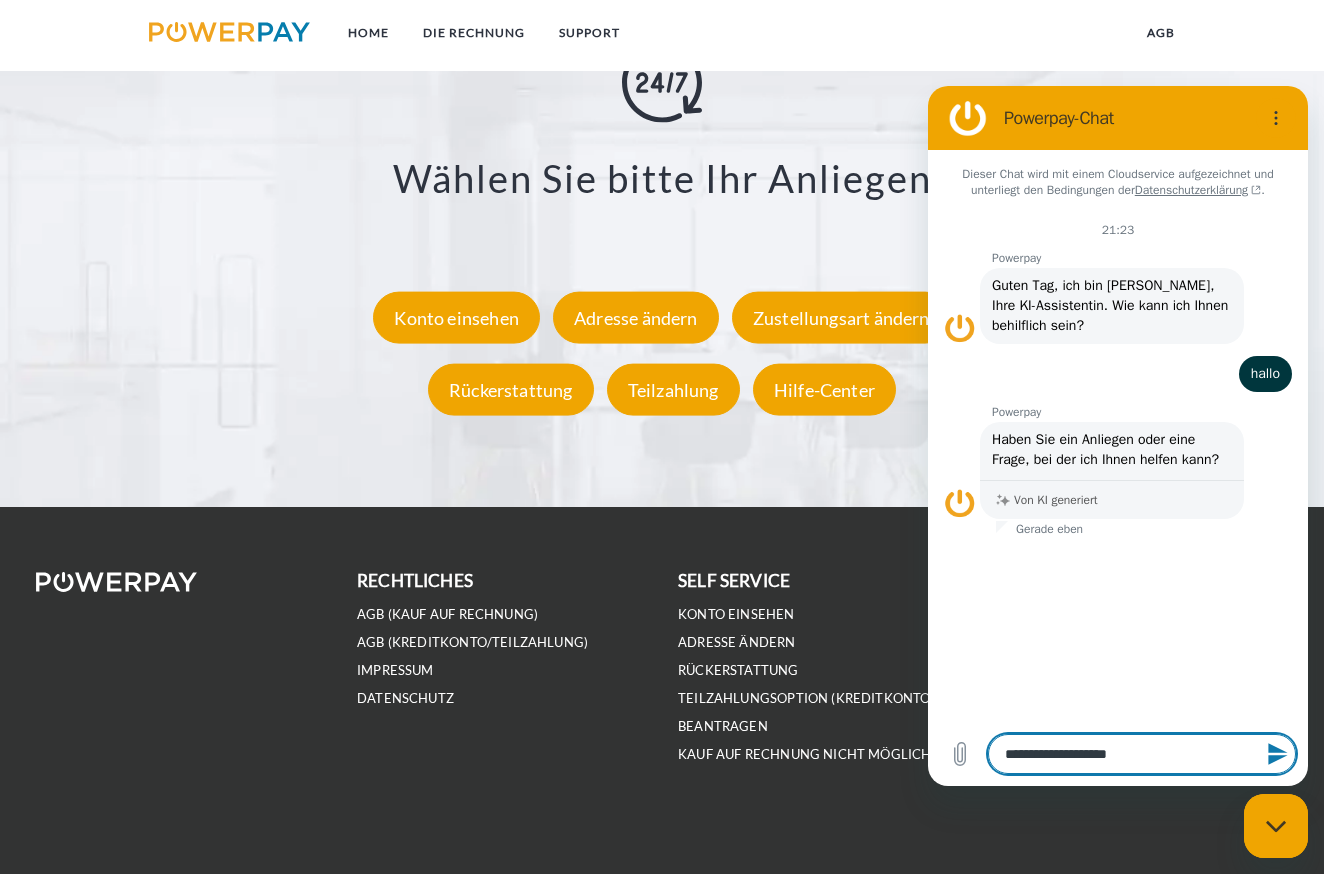 type on "**********" 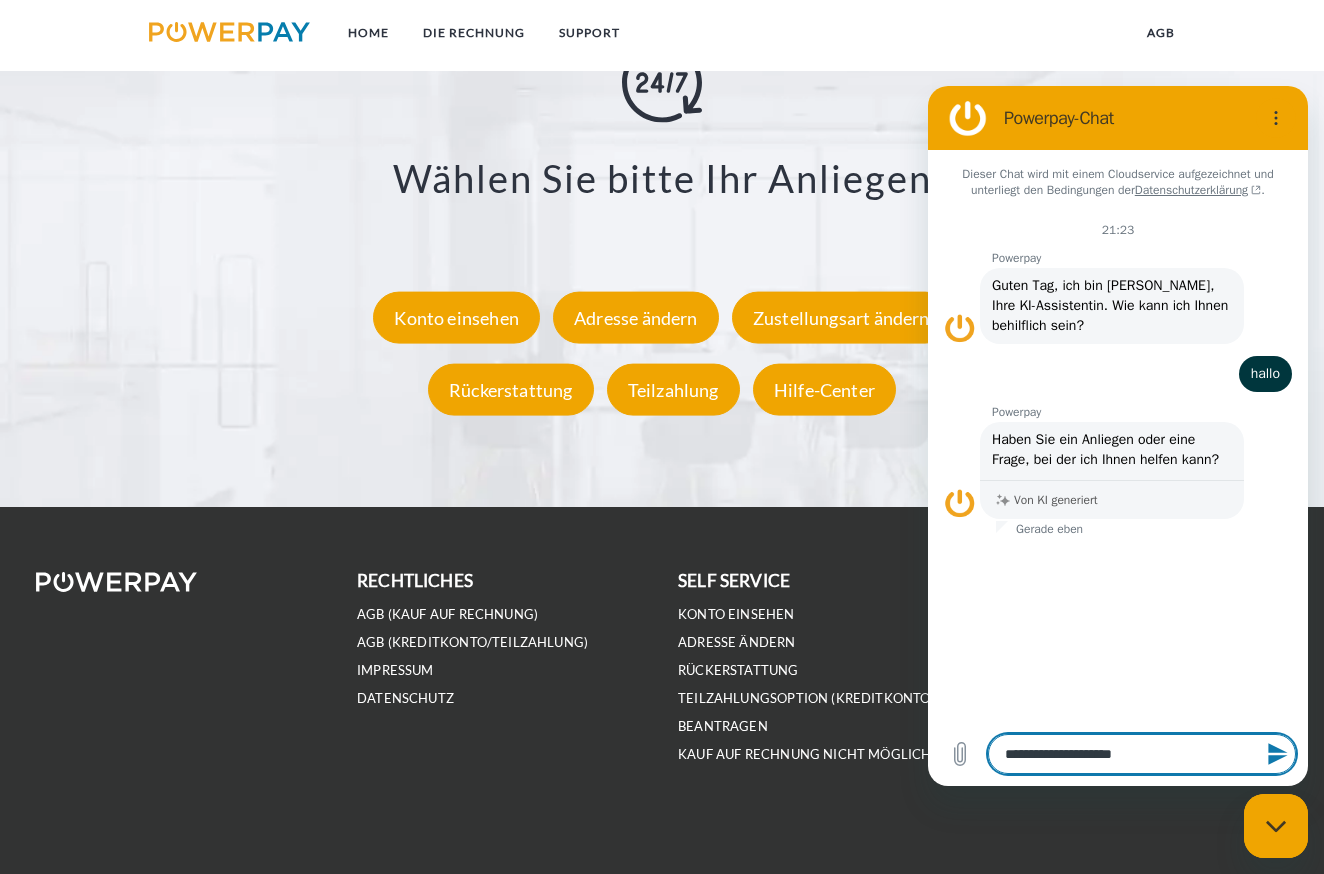 type on "**********" 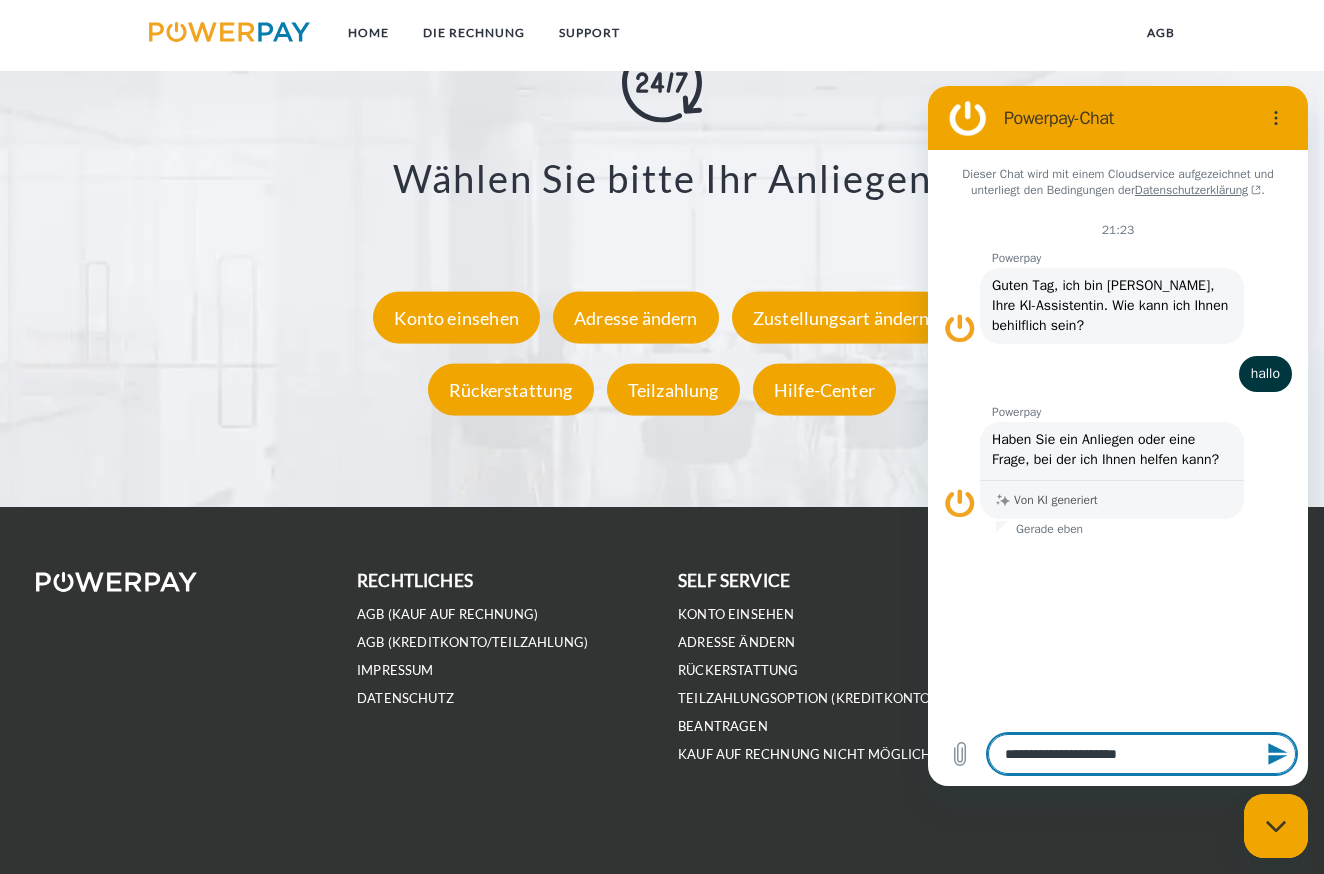 type on "**********" 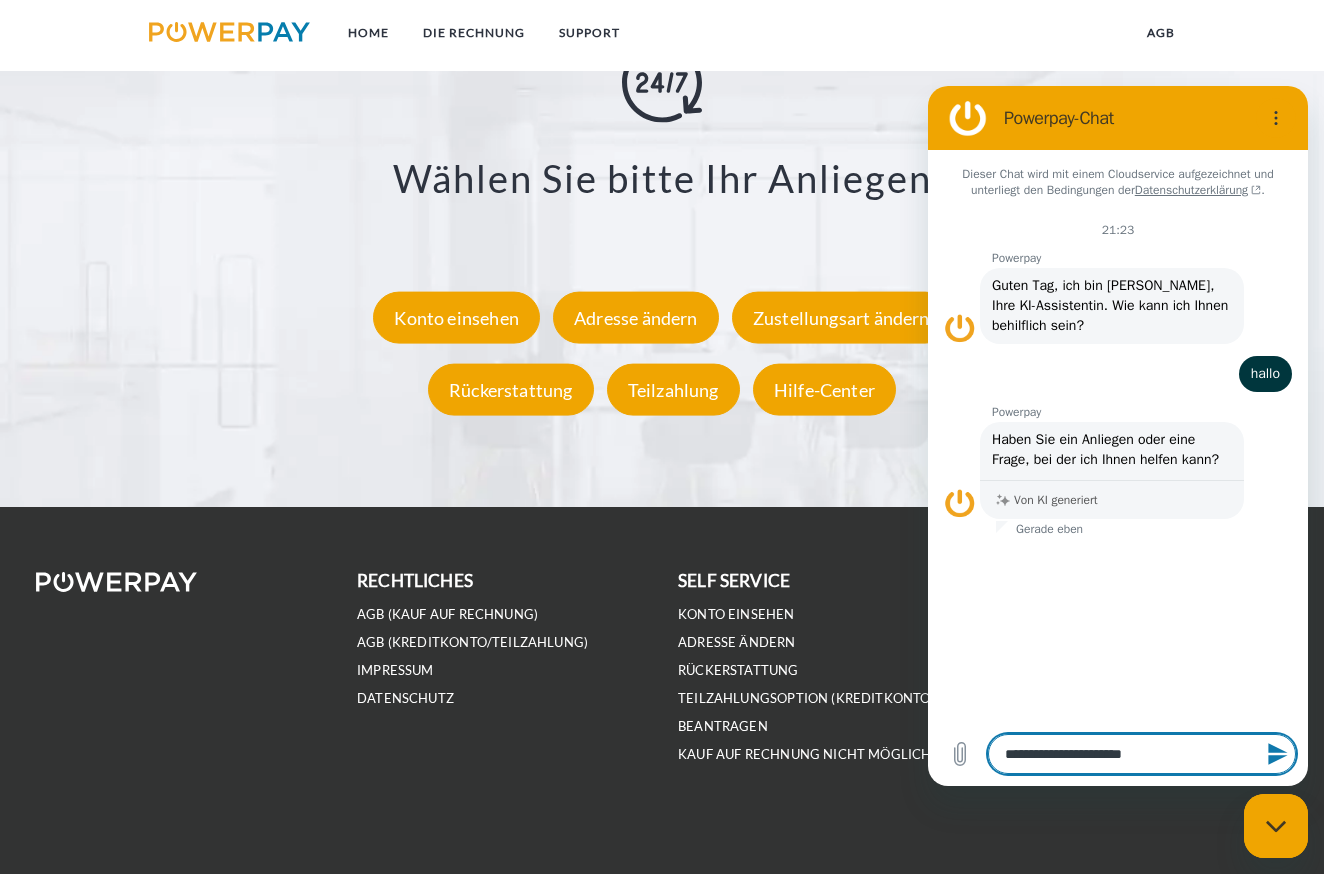type on "**********" 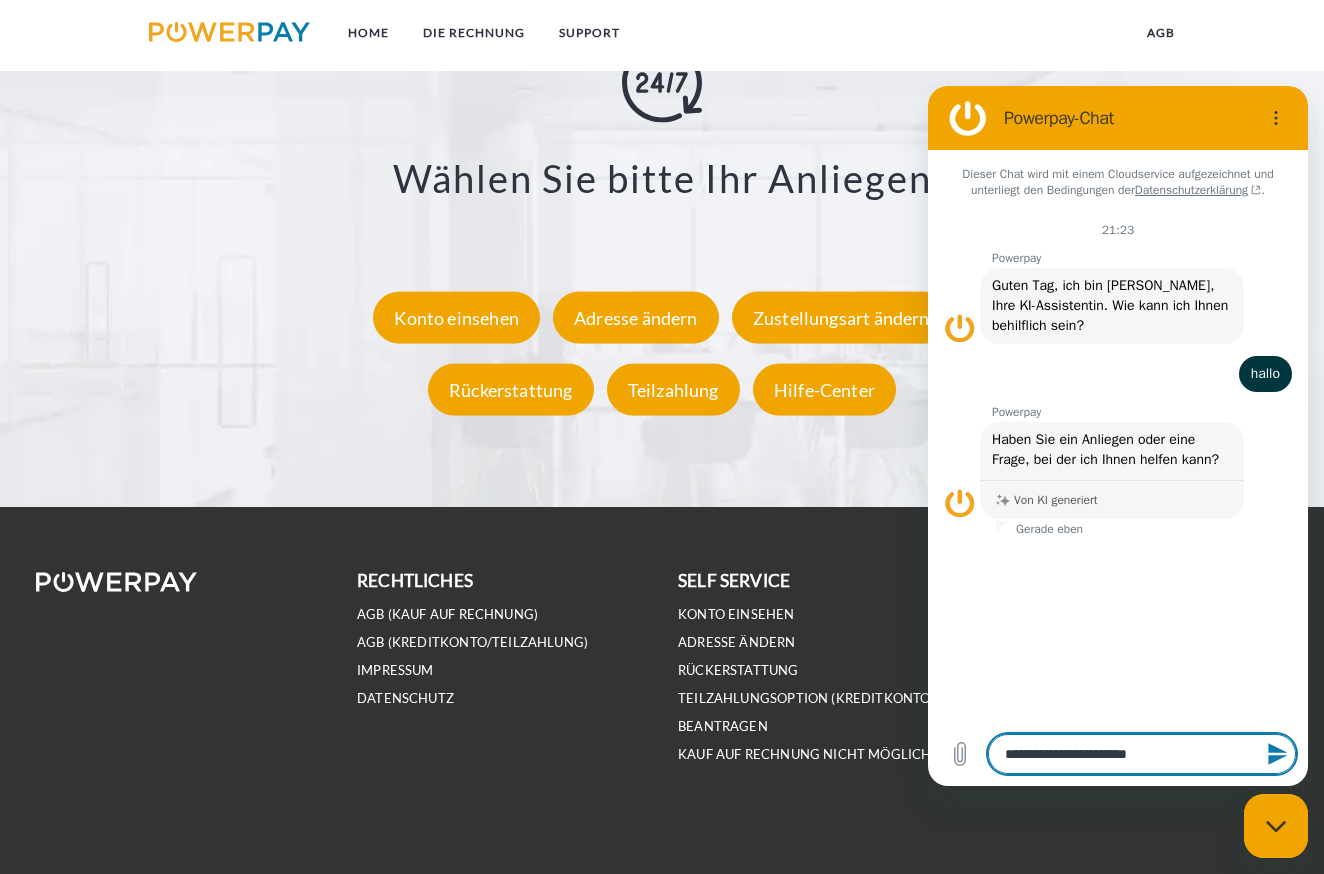 type on "**********" 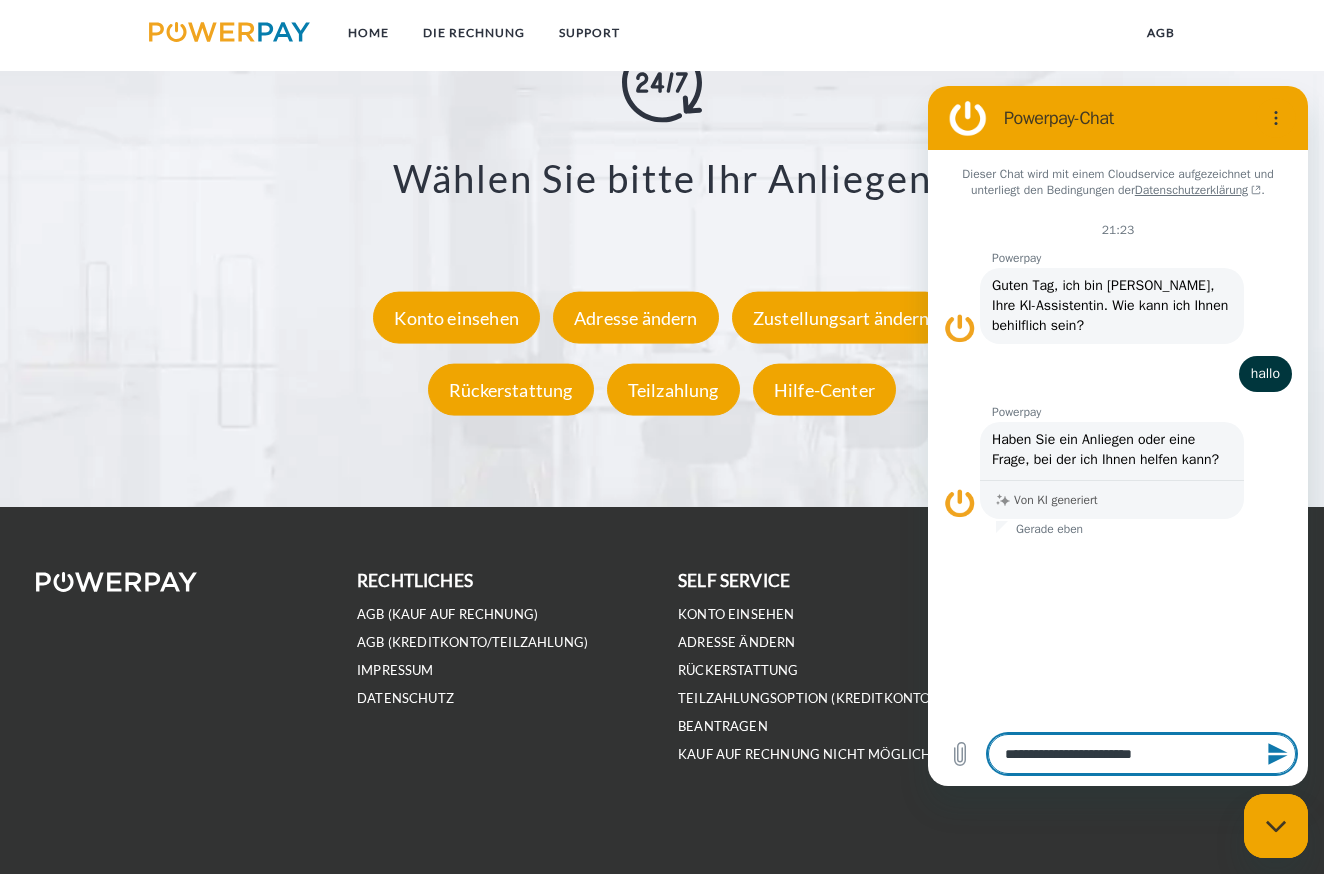 type on "**********" 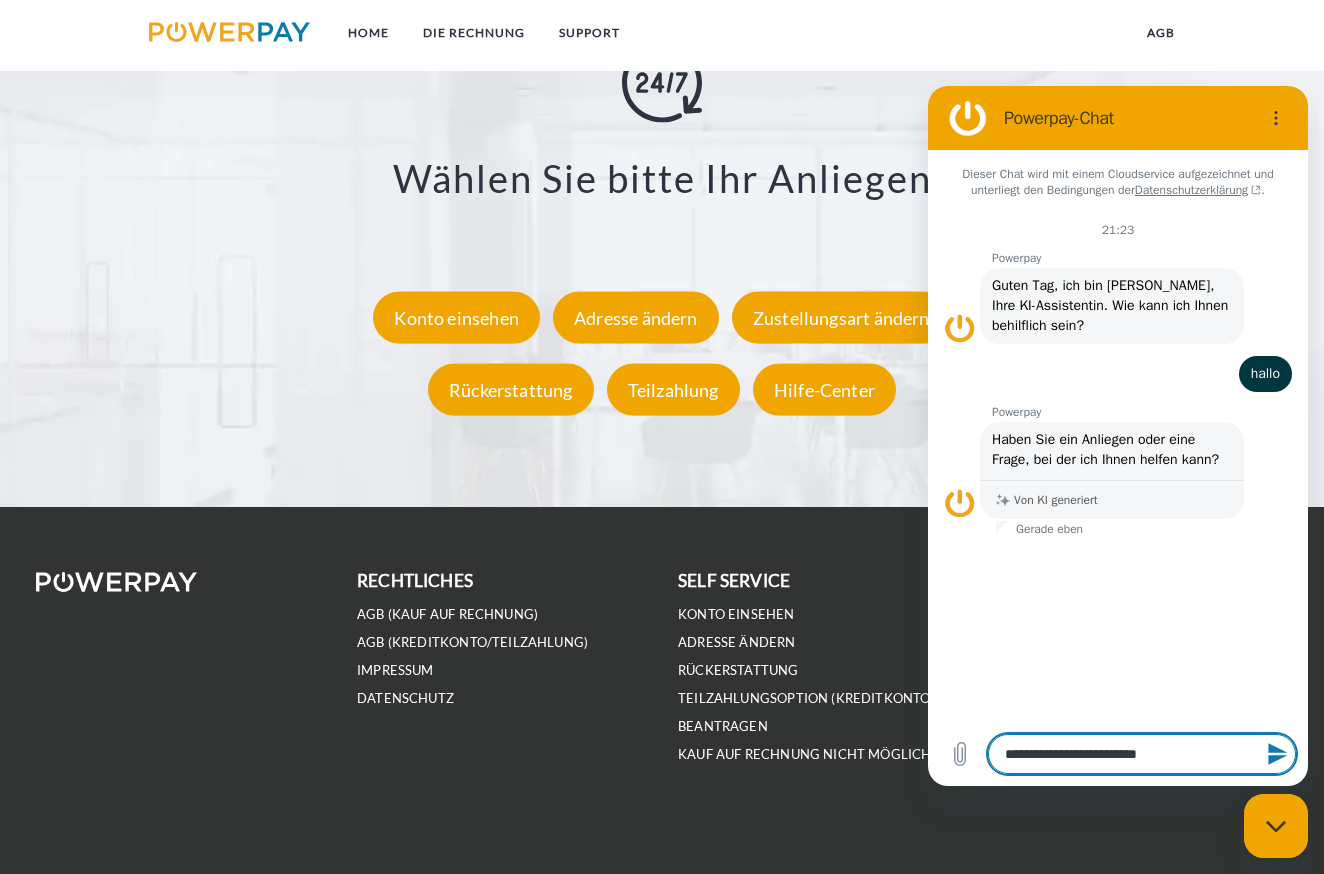 type on "**********" 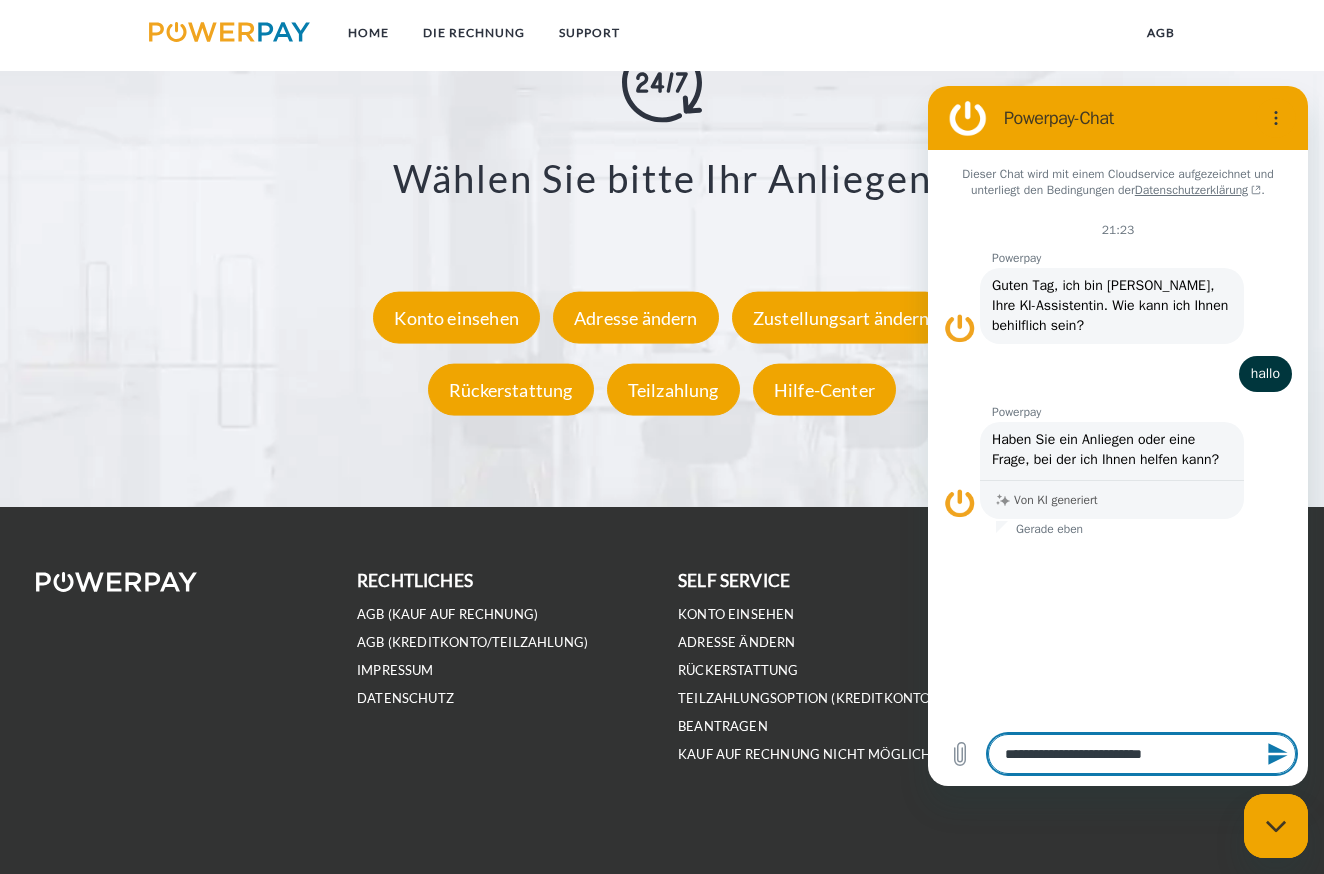 type on "**********" 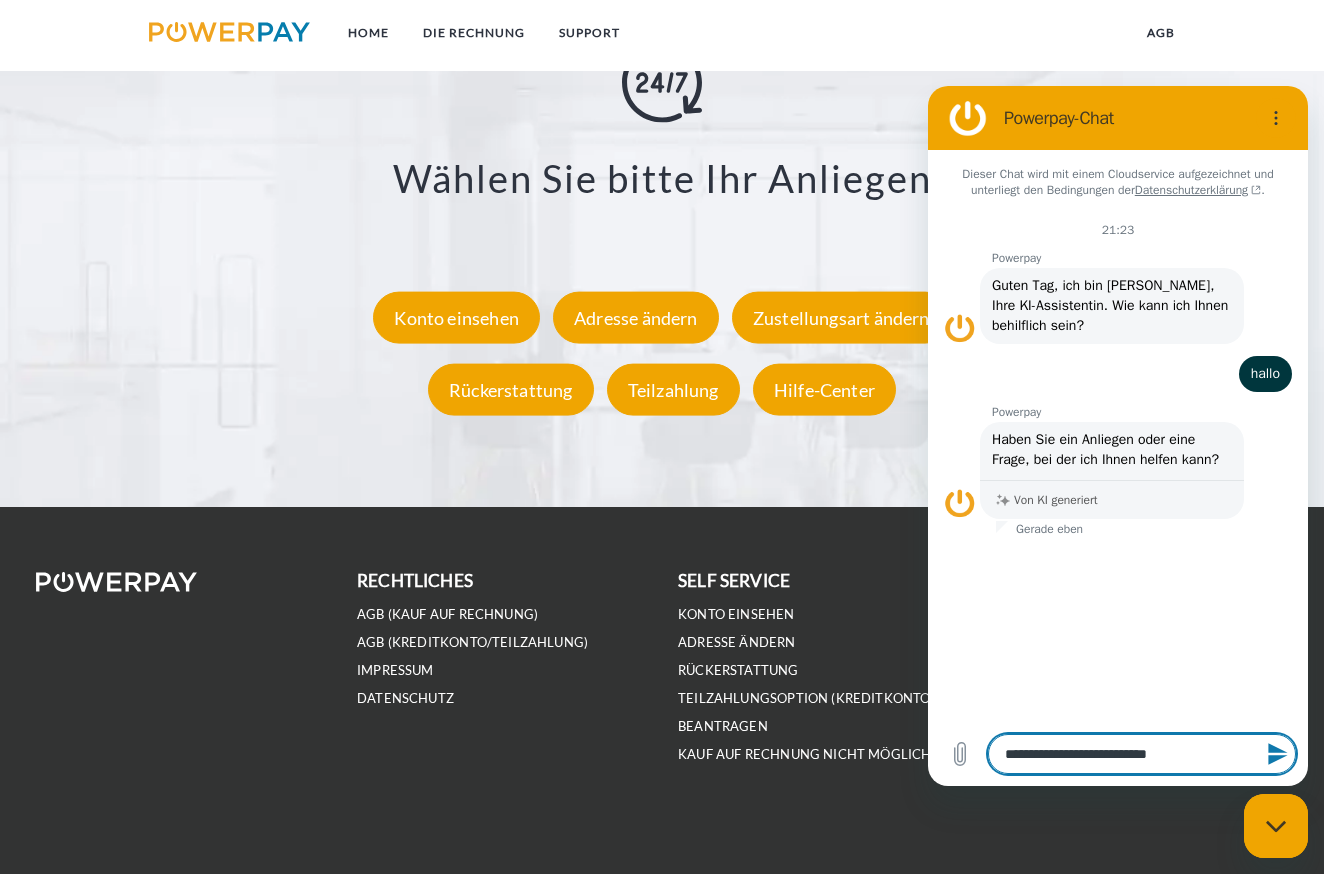 type on "**********" 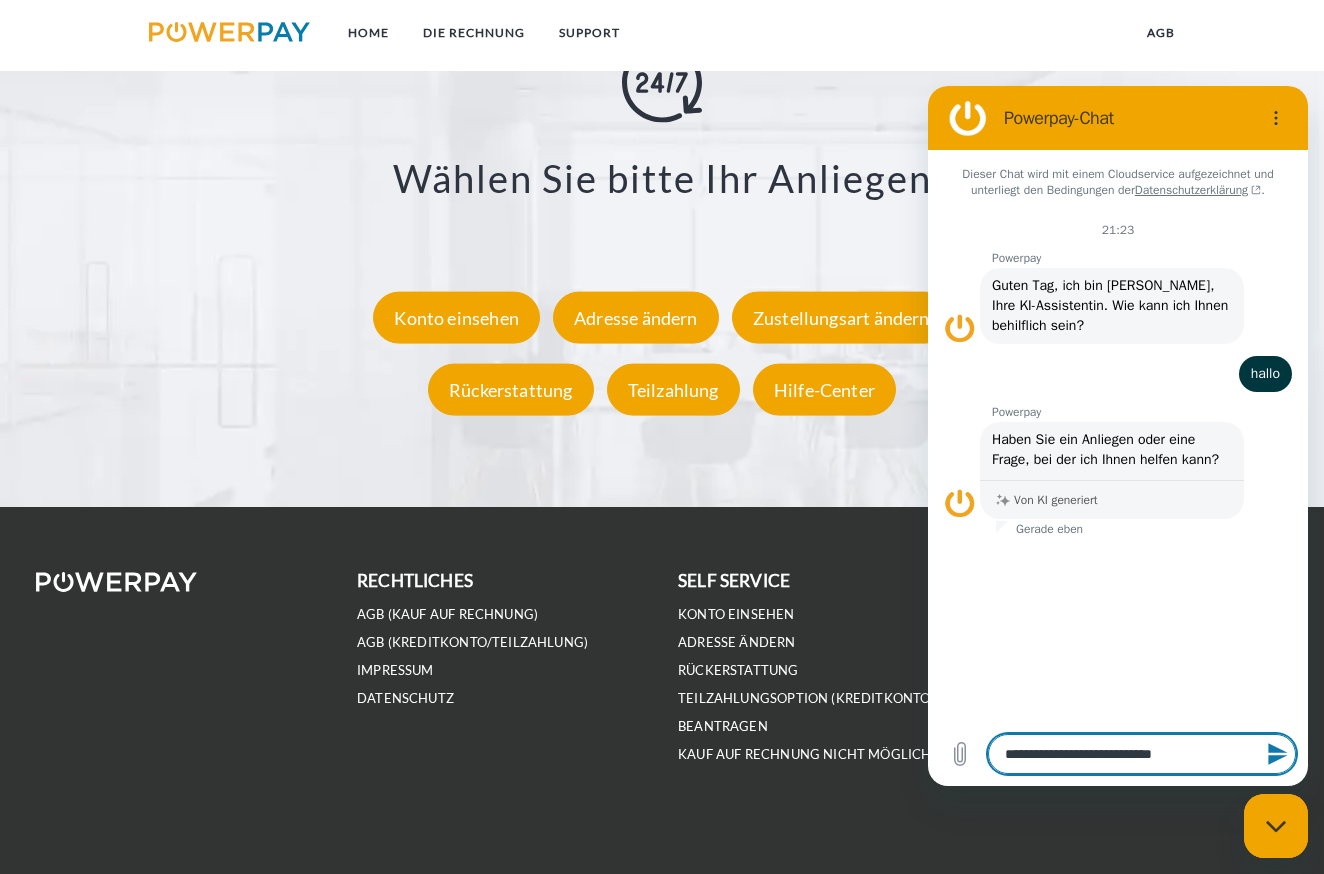 type on "**********" 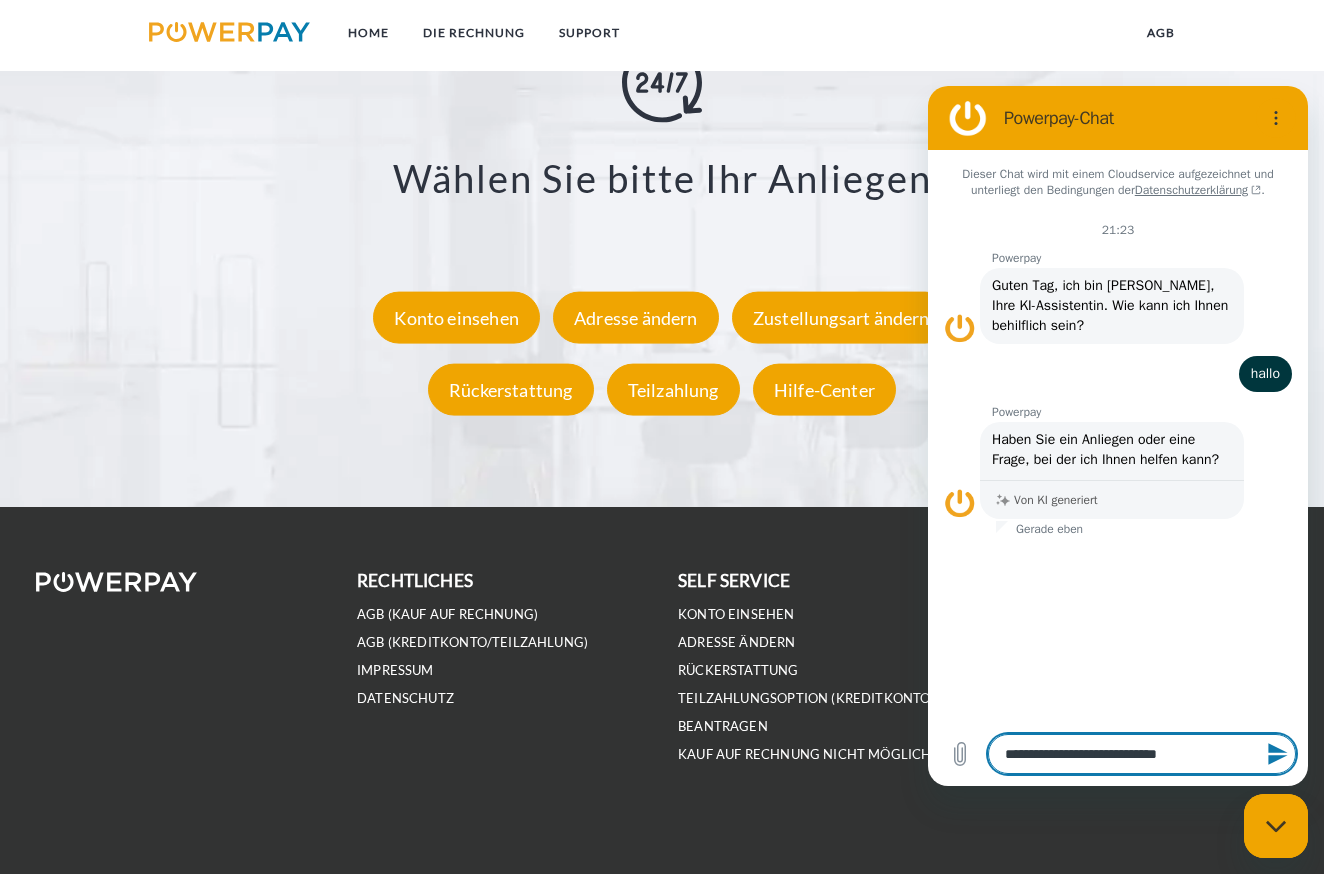 type on "**********" 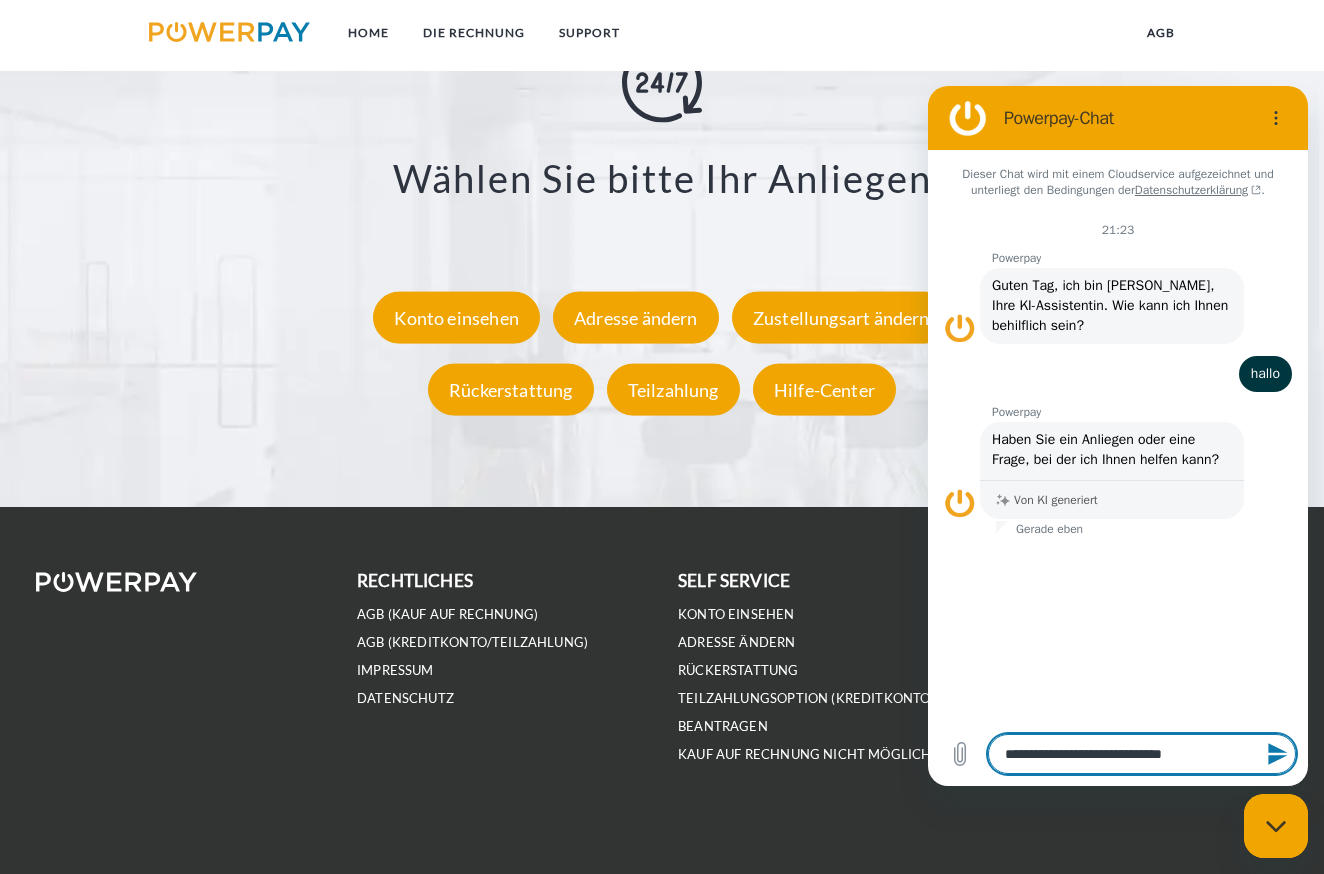 type on "**********" 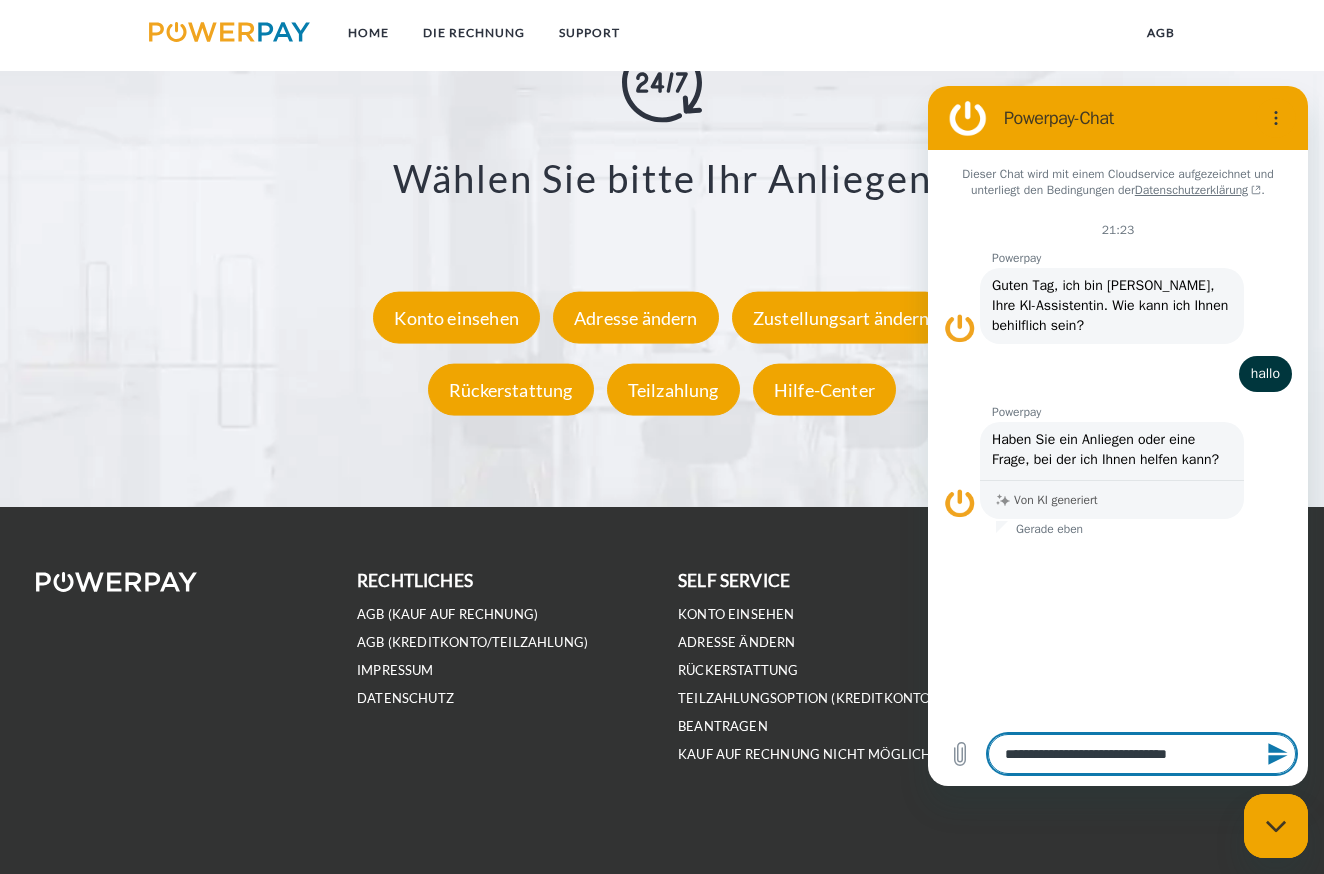 type on "**********" 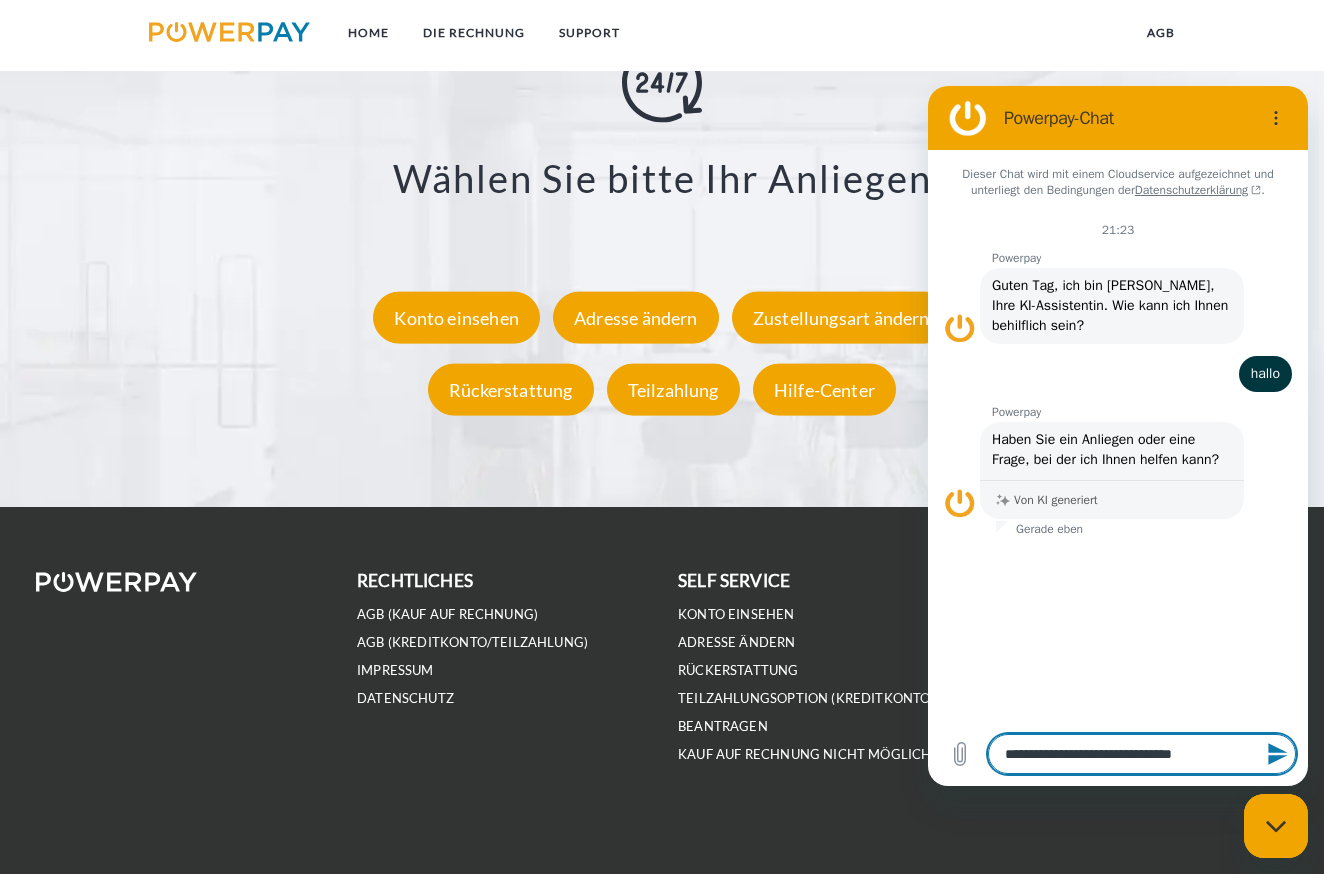 type on "**********" 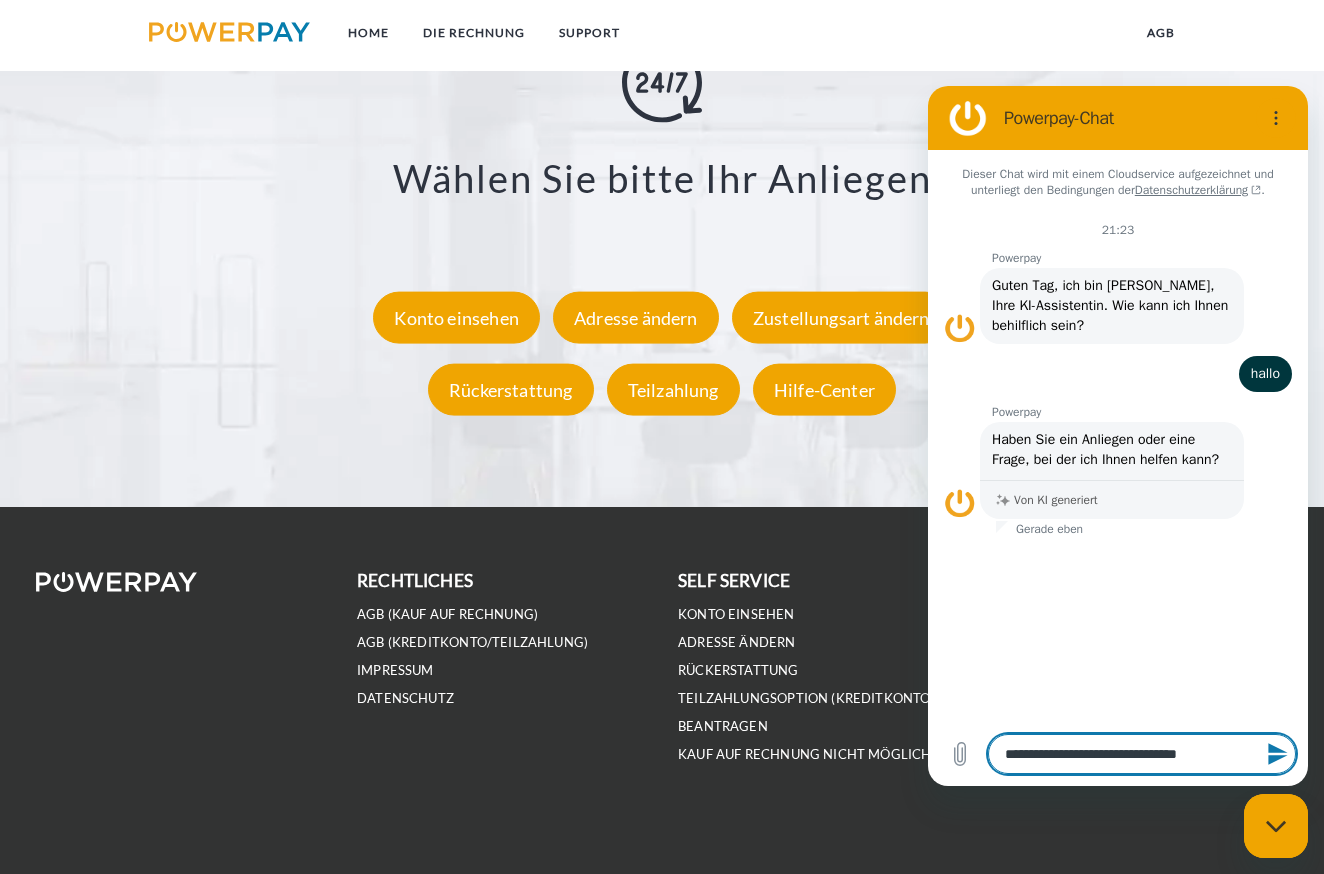 type on "**********" 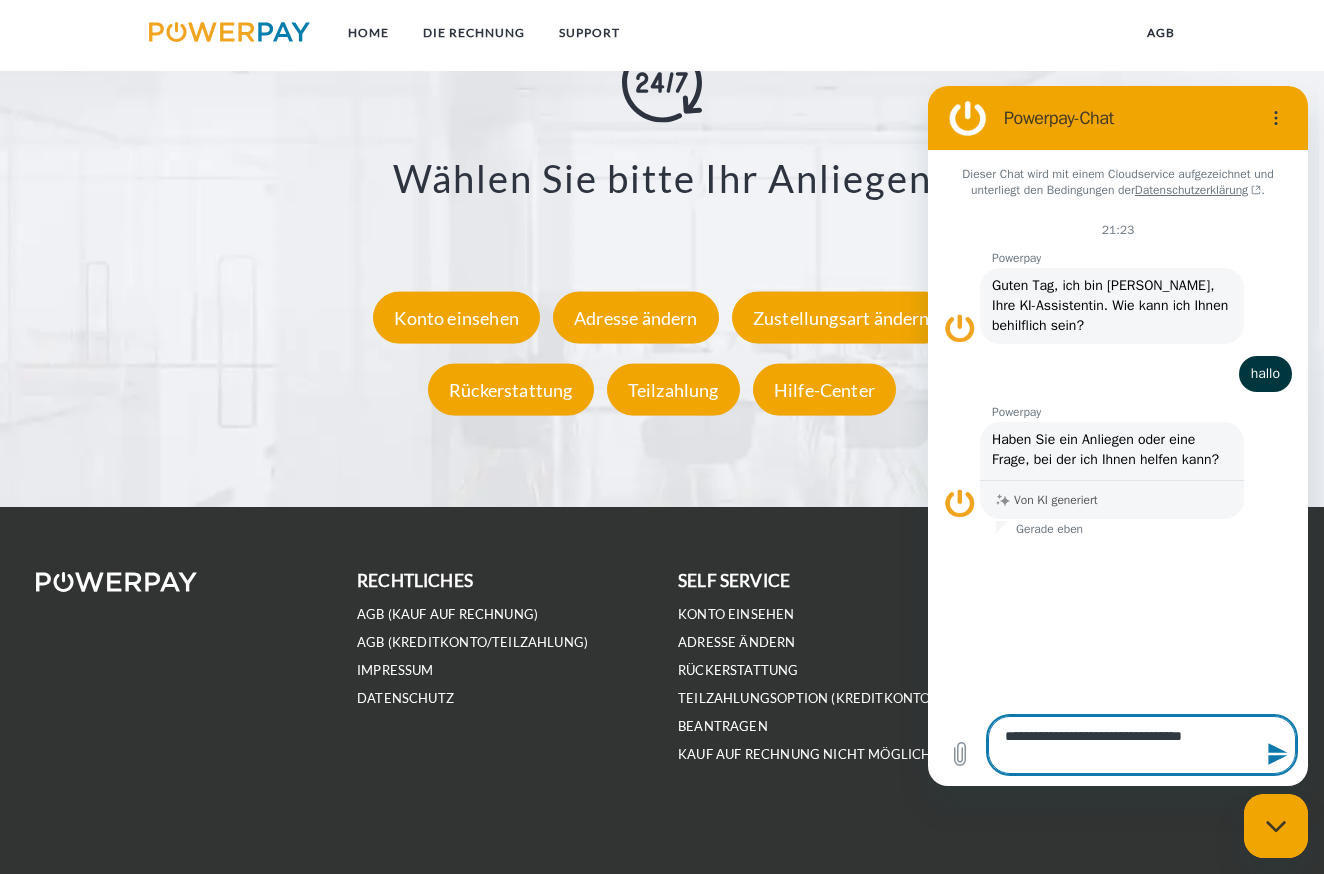 type on "**********" 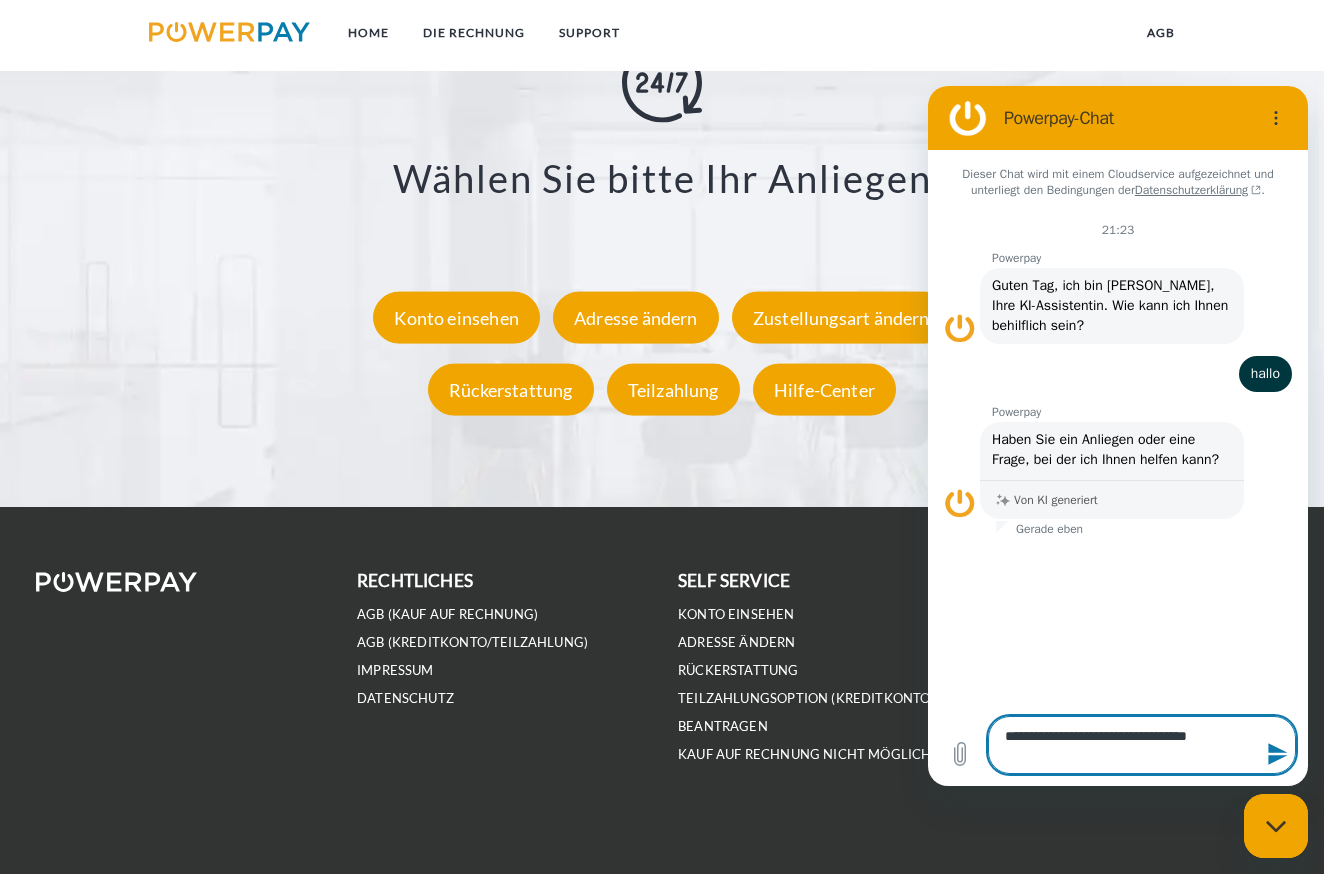 type on "**********" 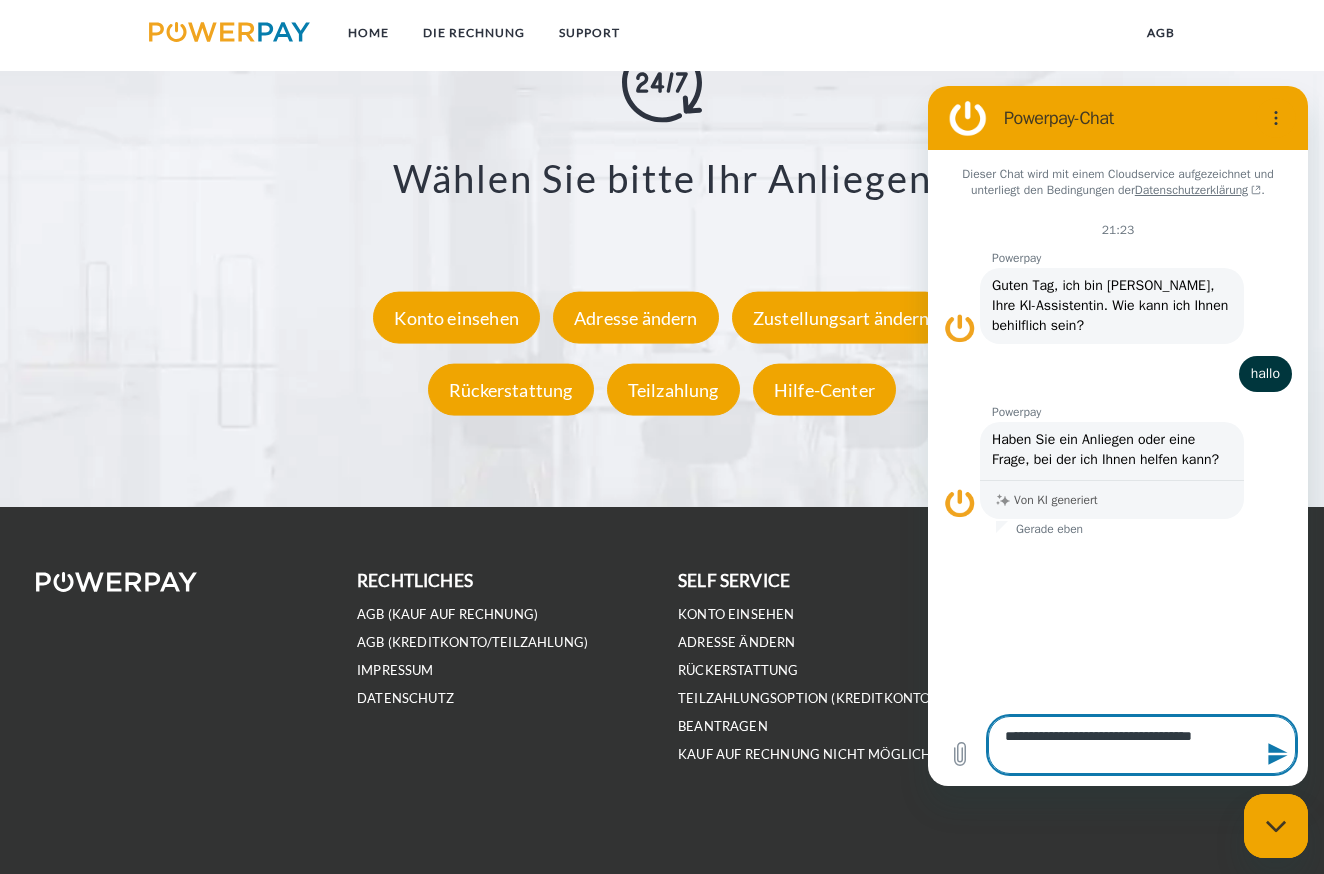 type on "**********" 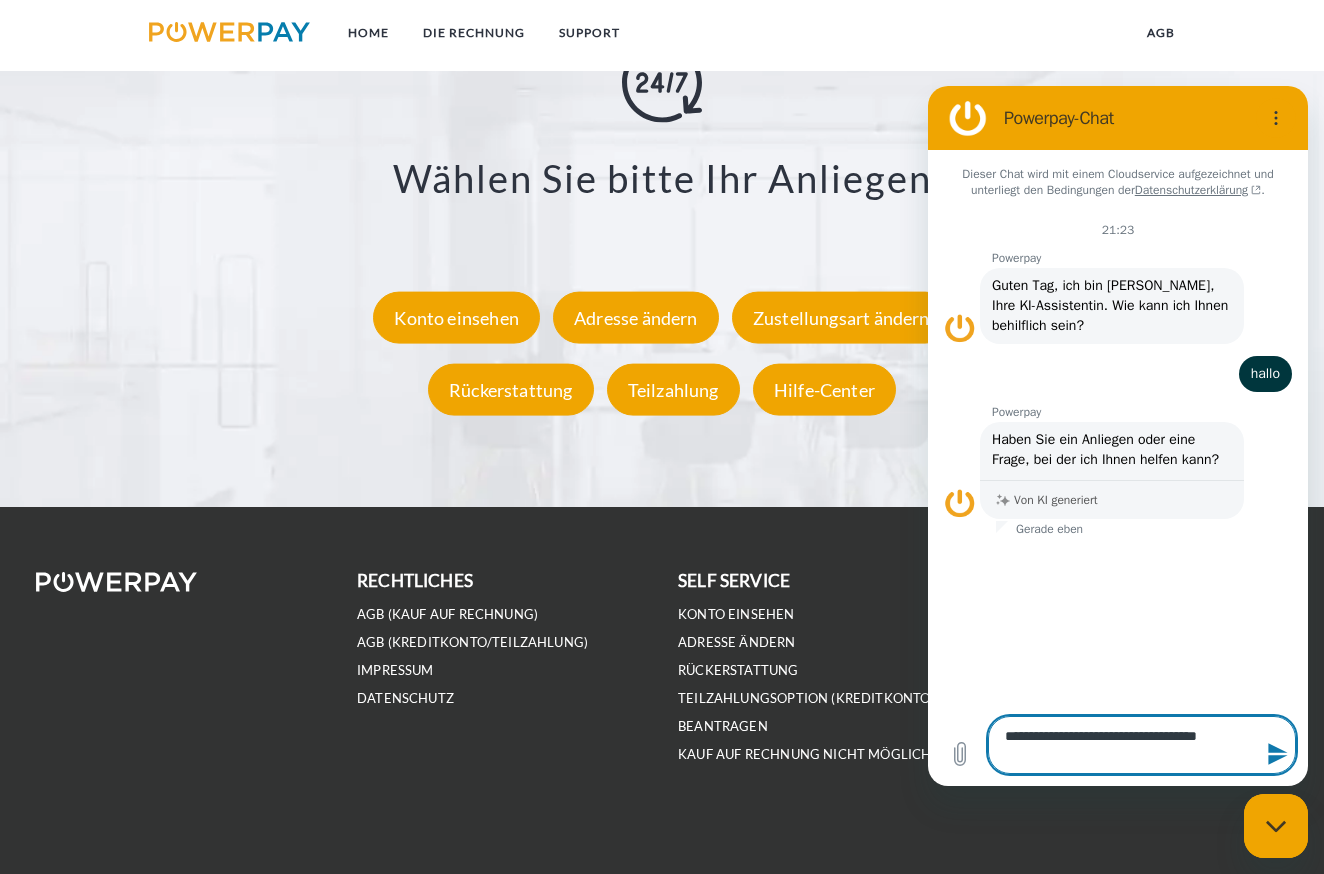 type on "**********" 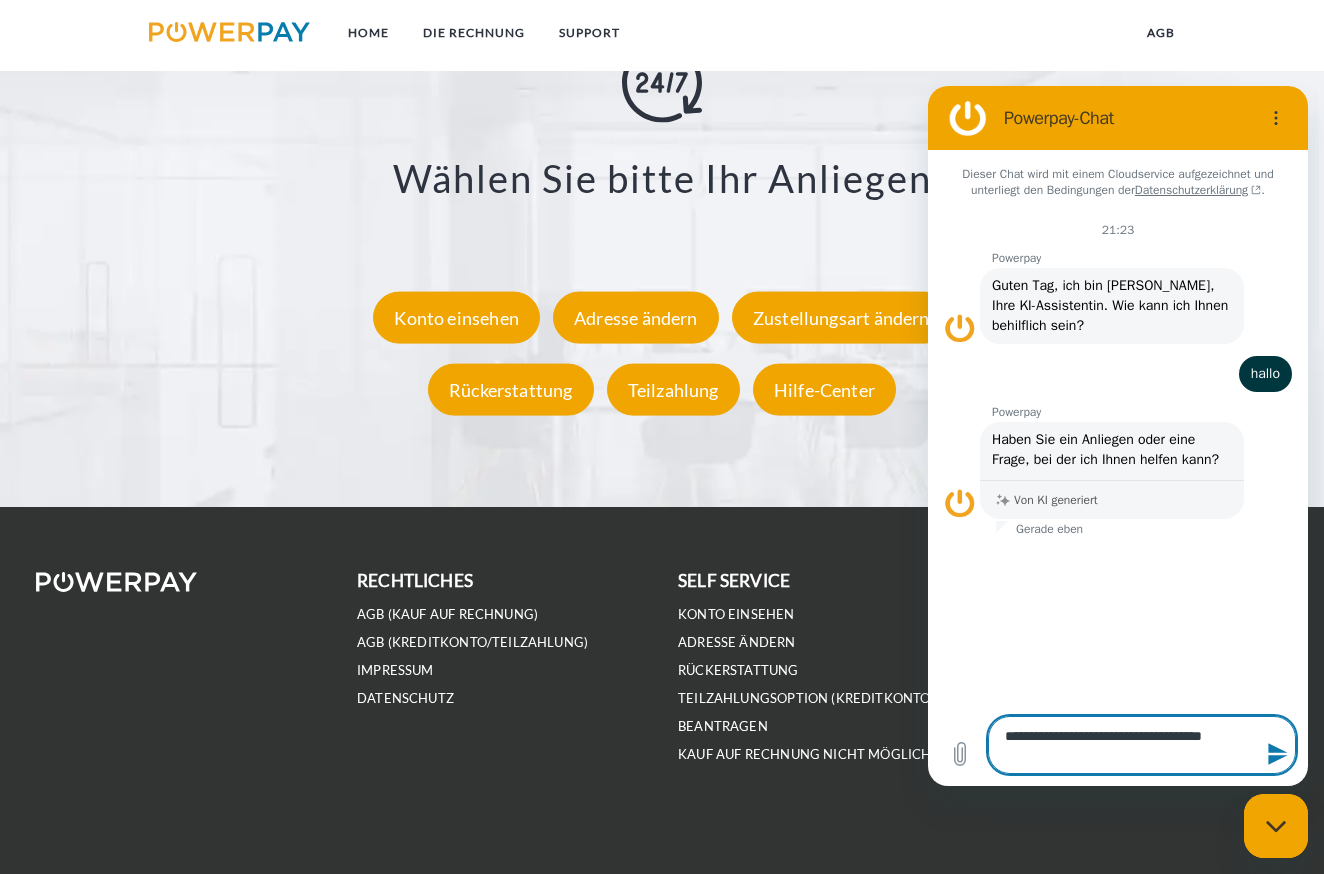 type on "**********" 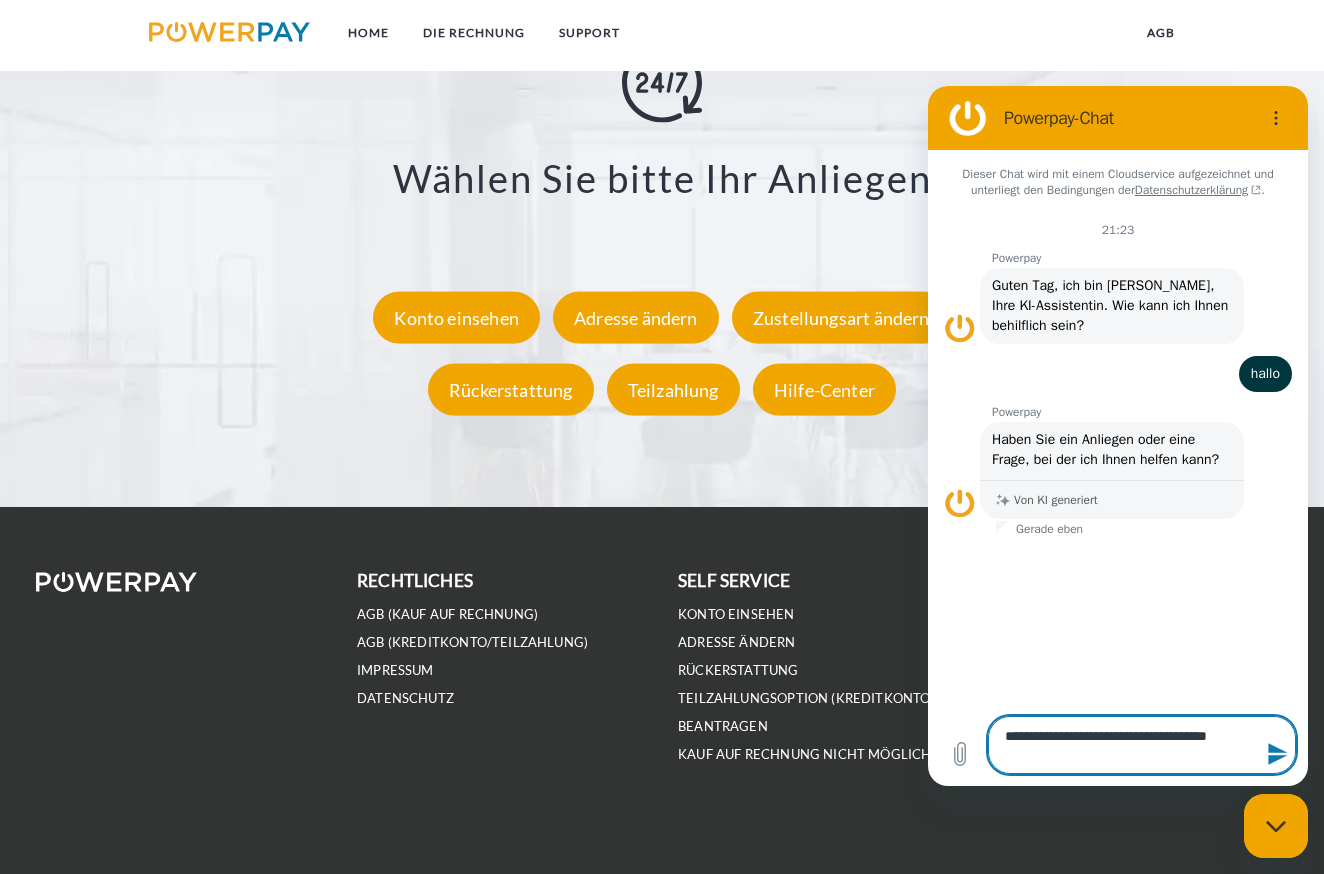 type on "**********" 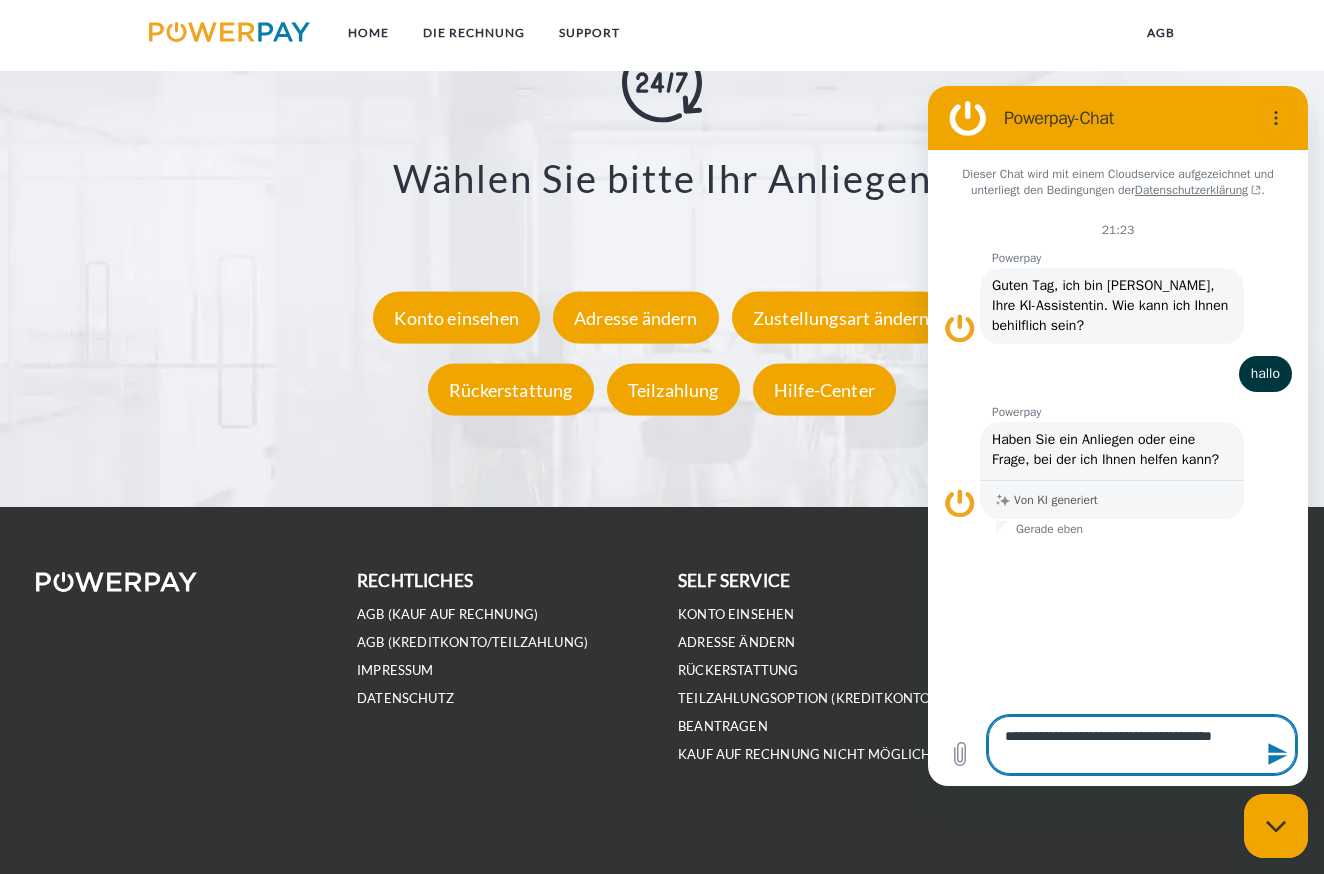 type on "**********" 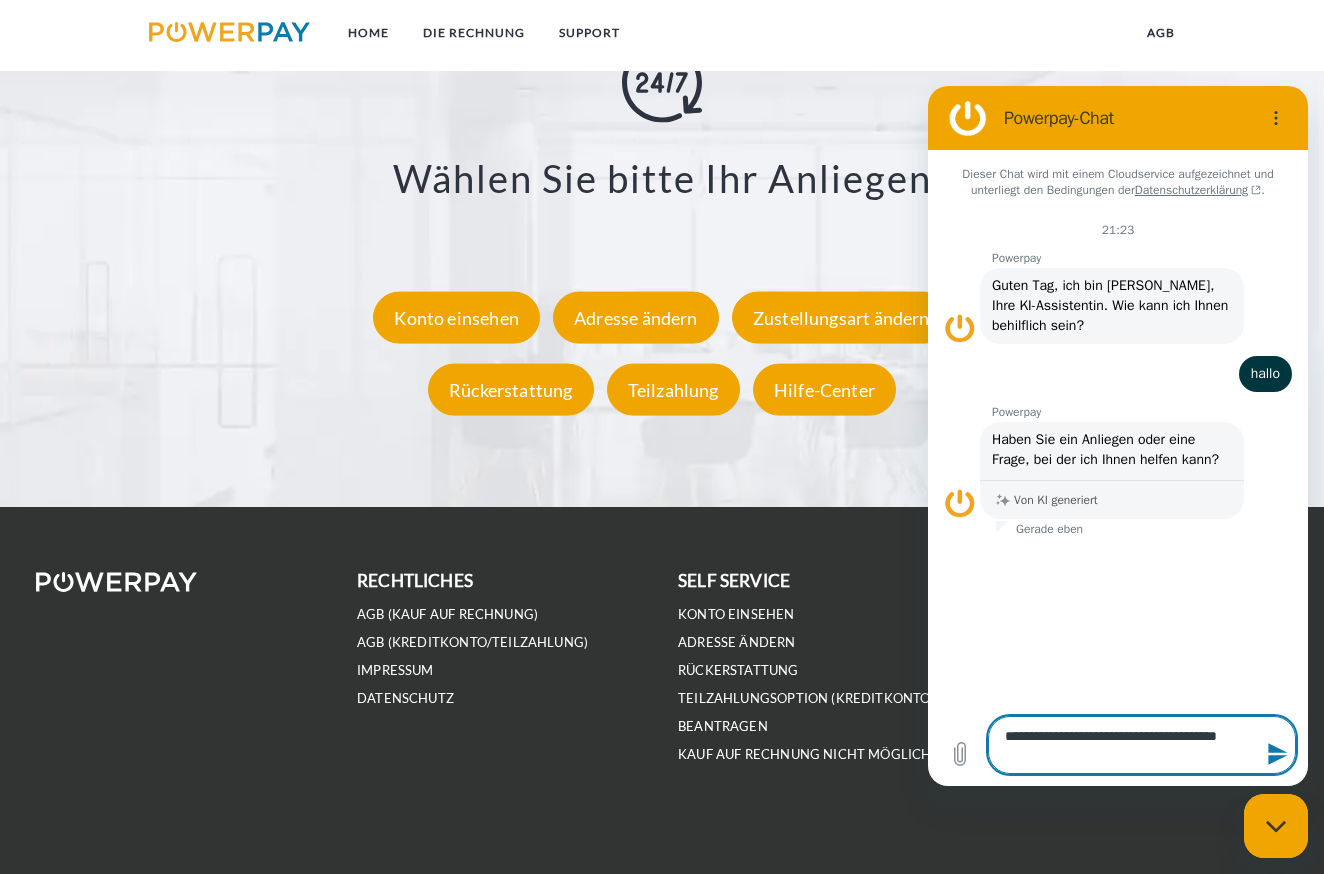 type on "**********" 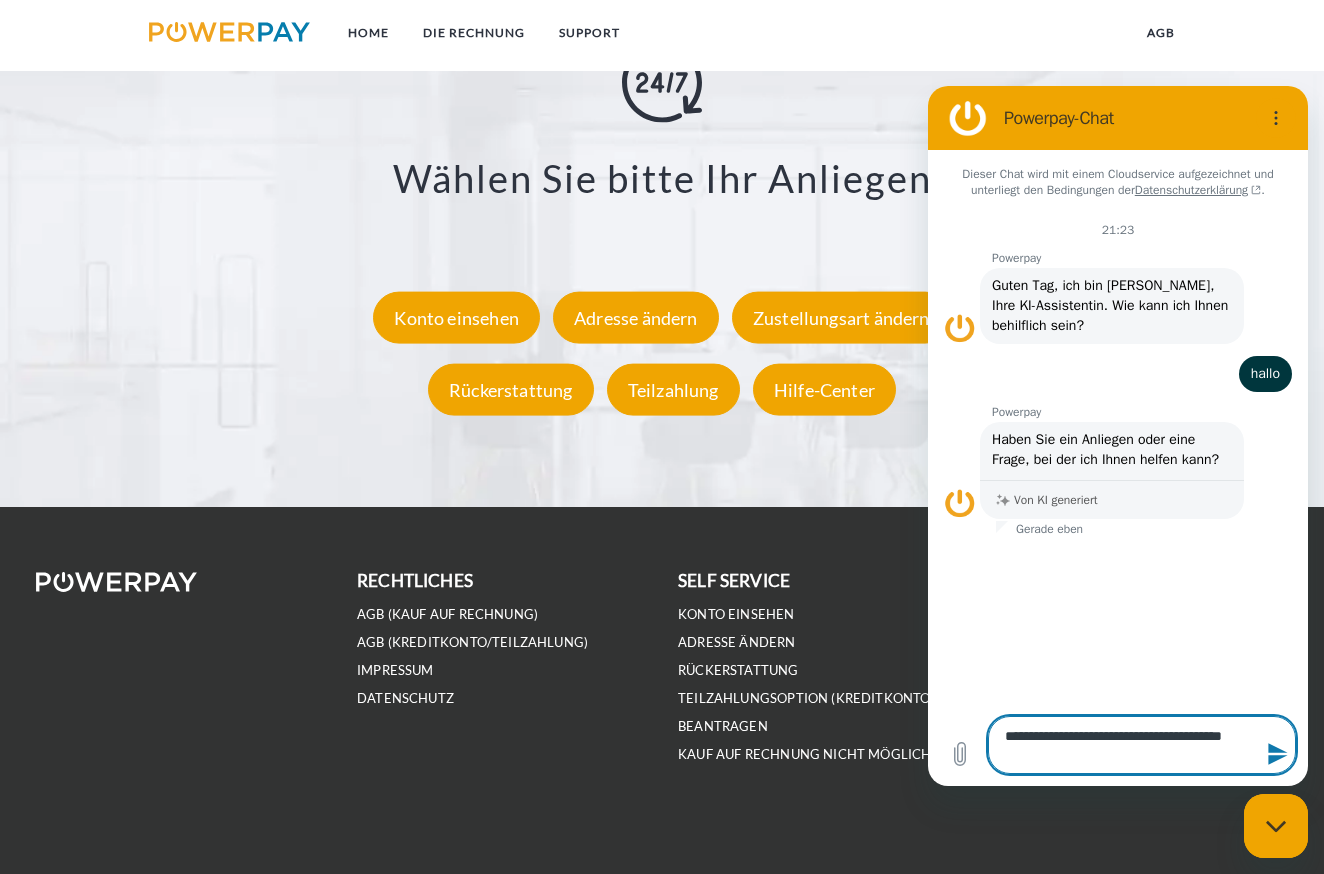type on "**********" 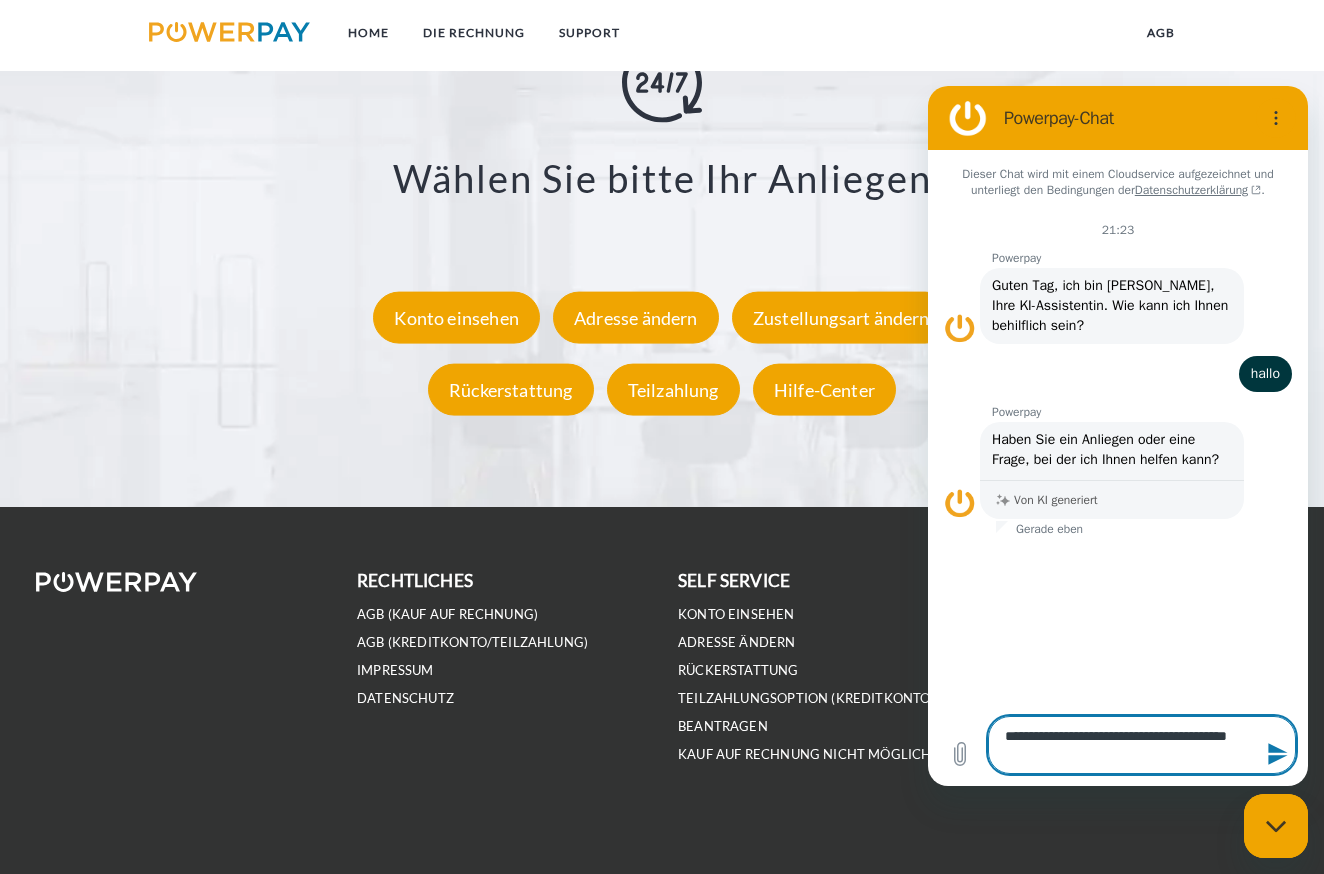 type on "**********" 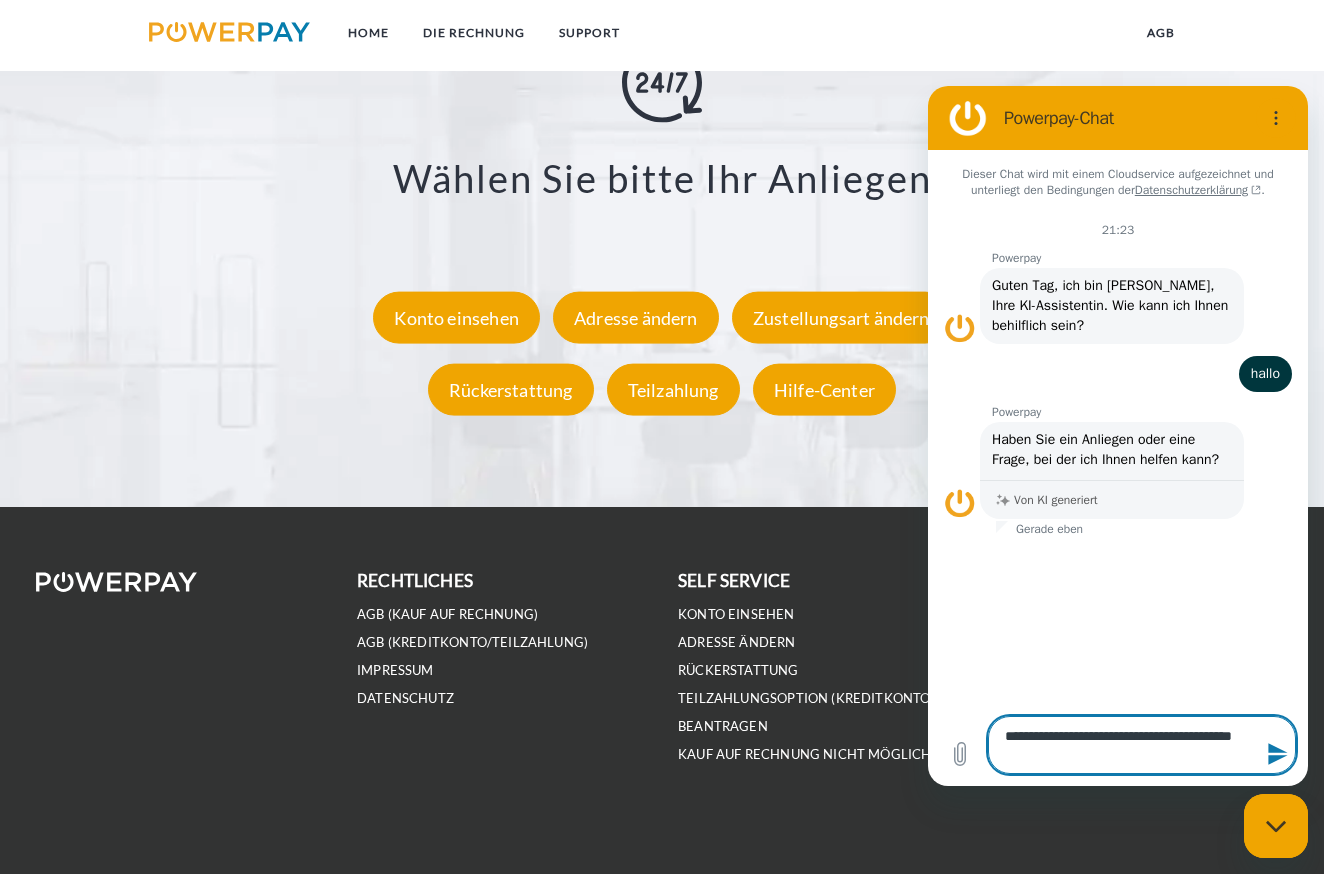 type on "**********" 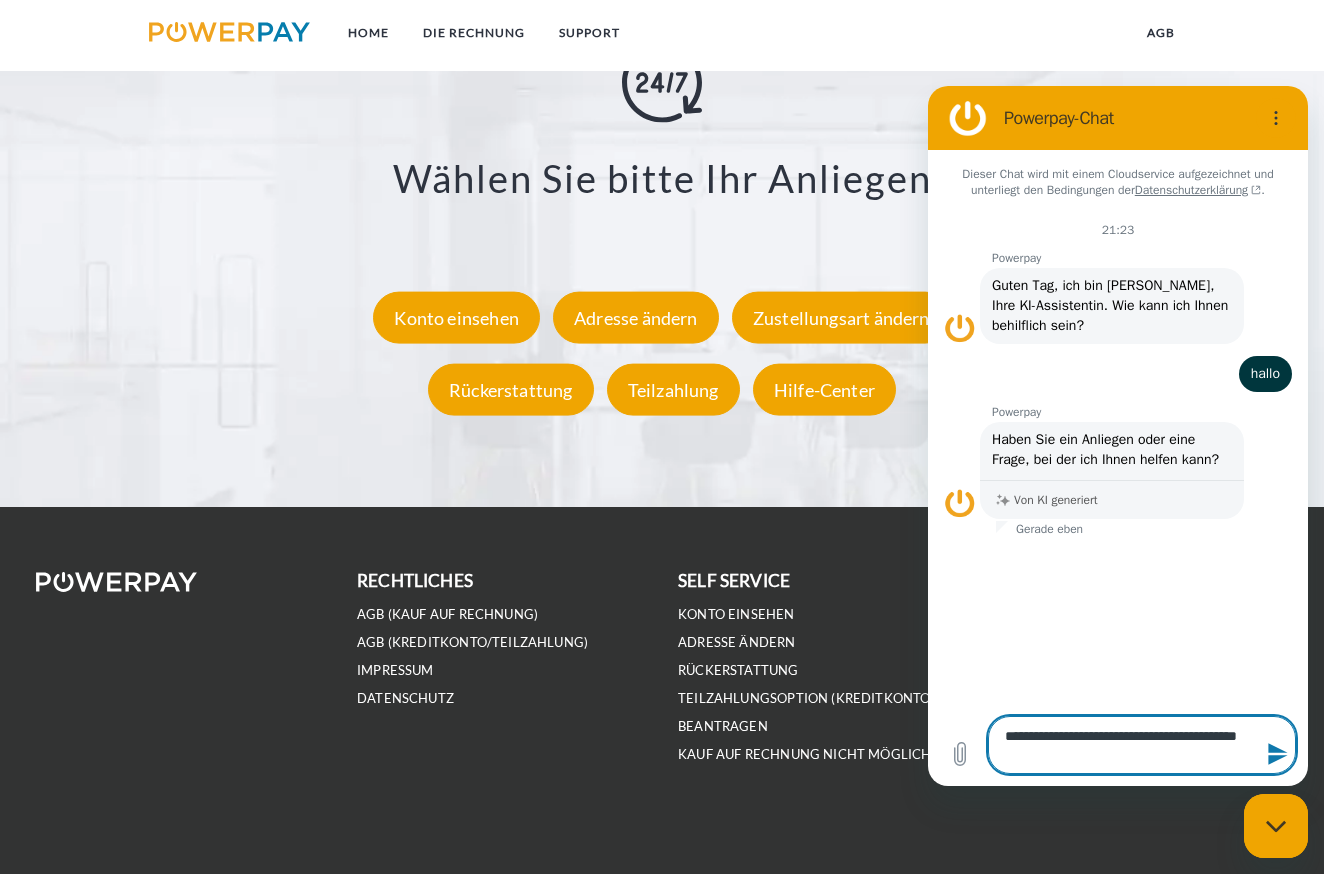type on "**********" 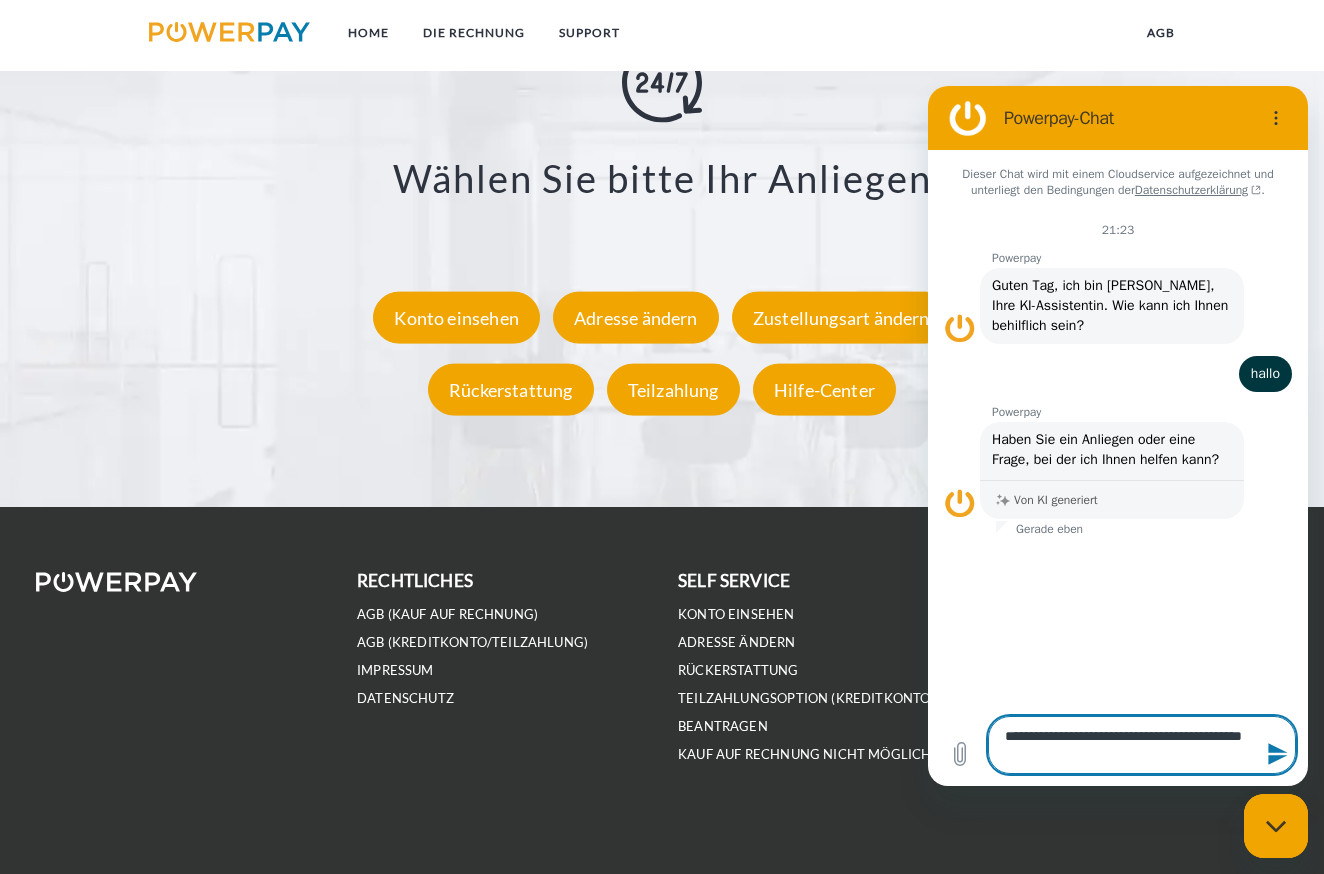 type on "**********" 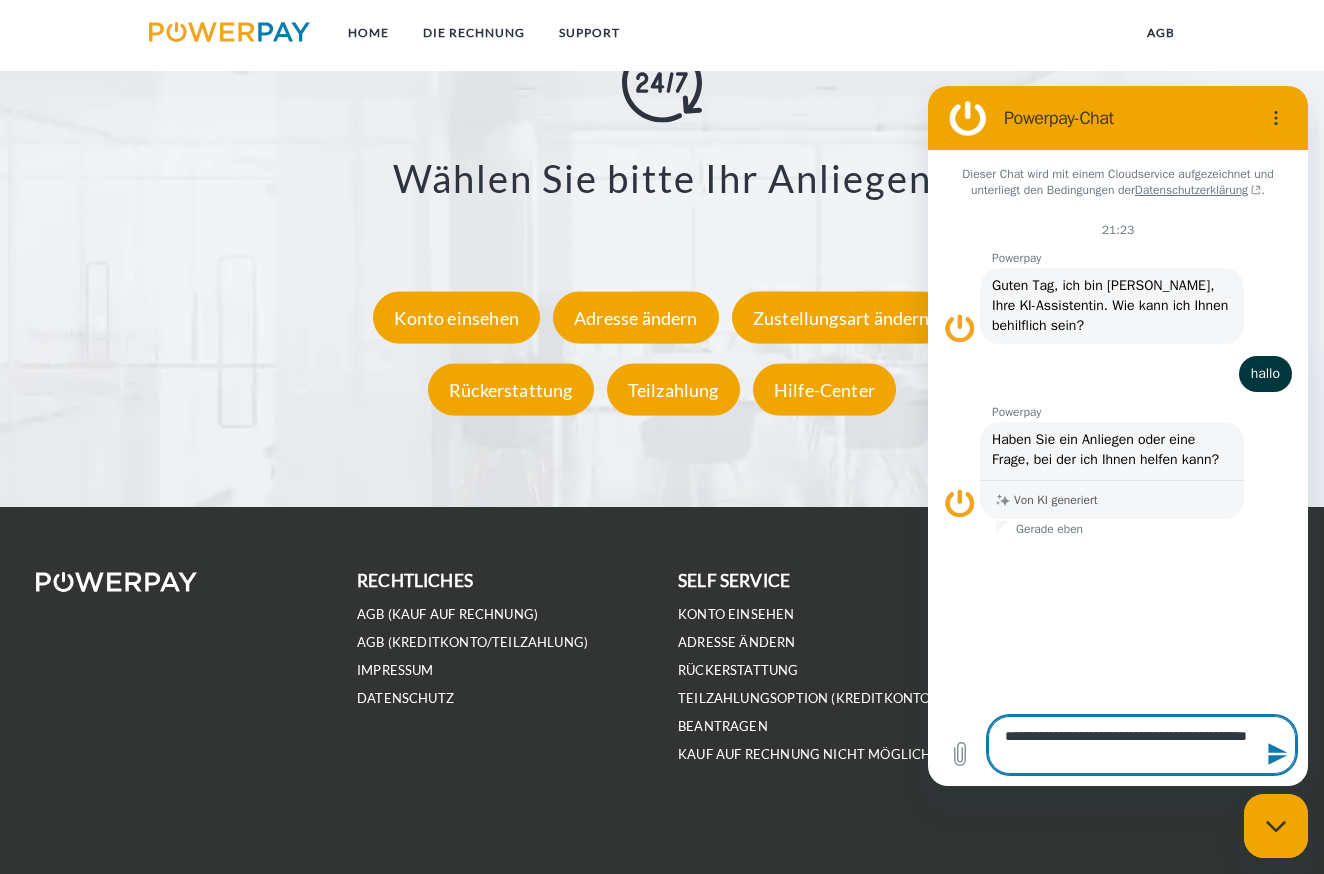 type on "**********" 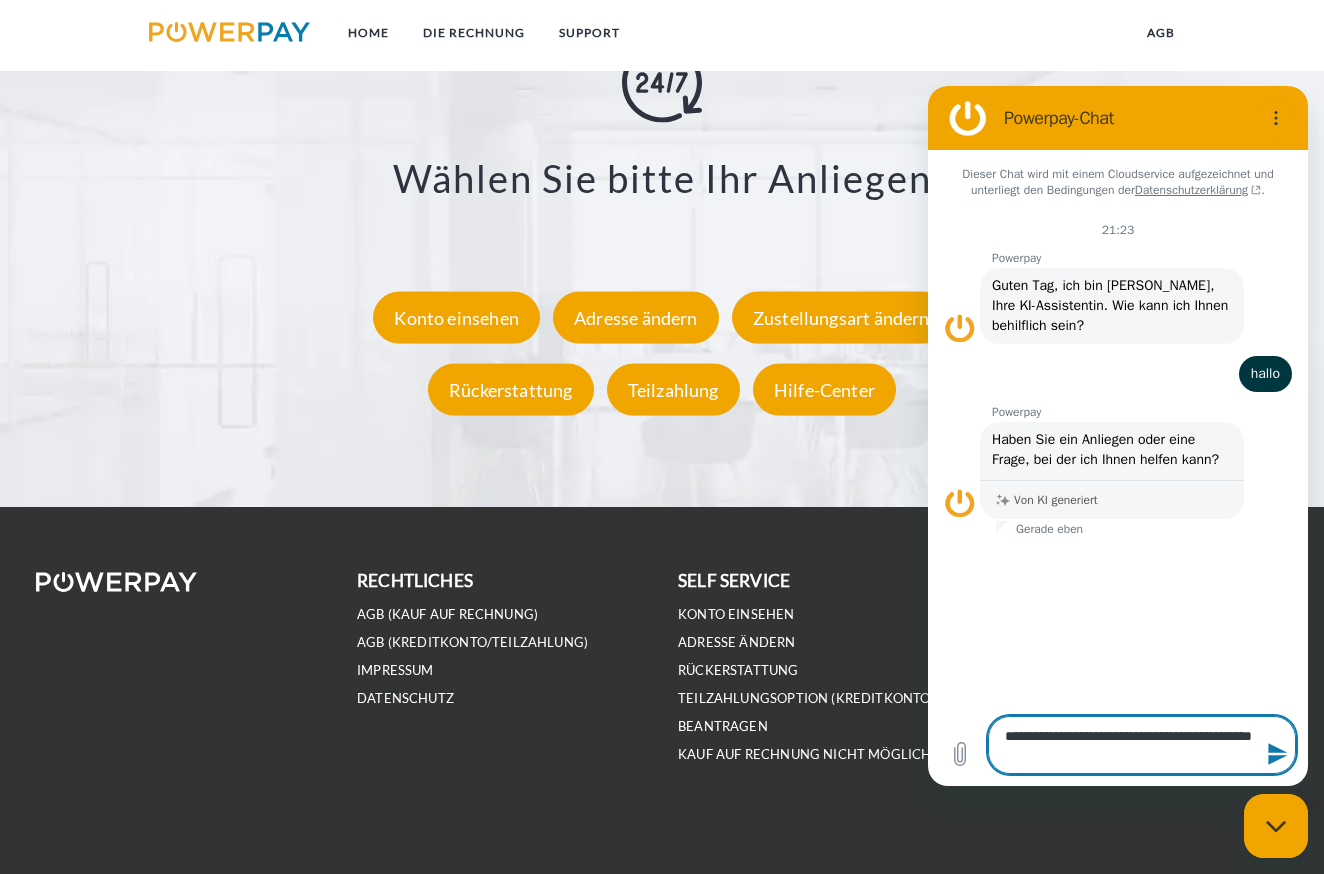 type on "**********" 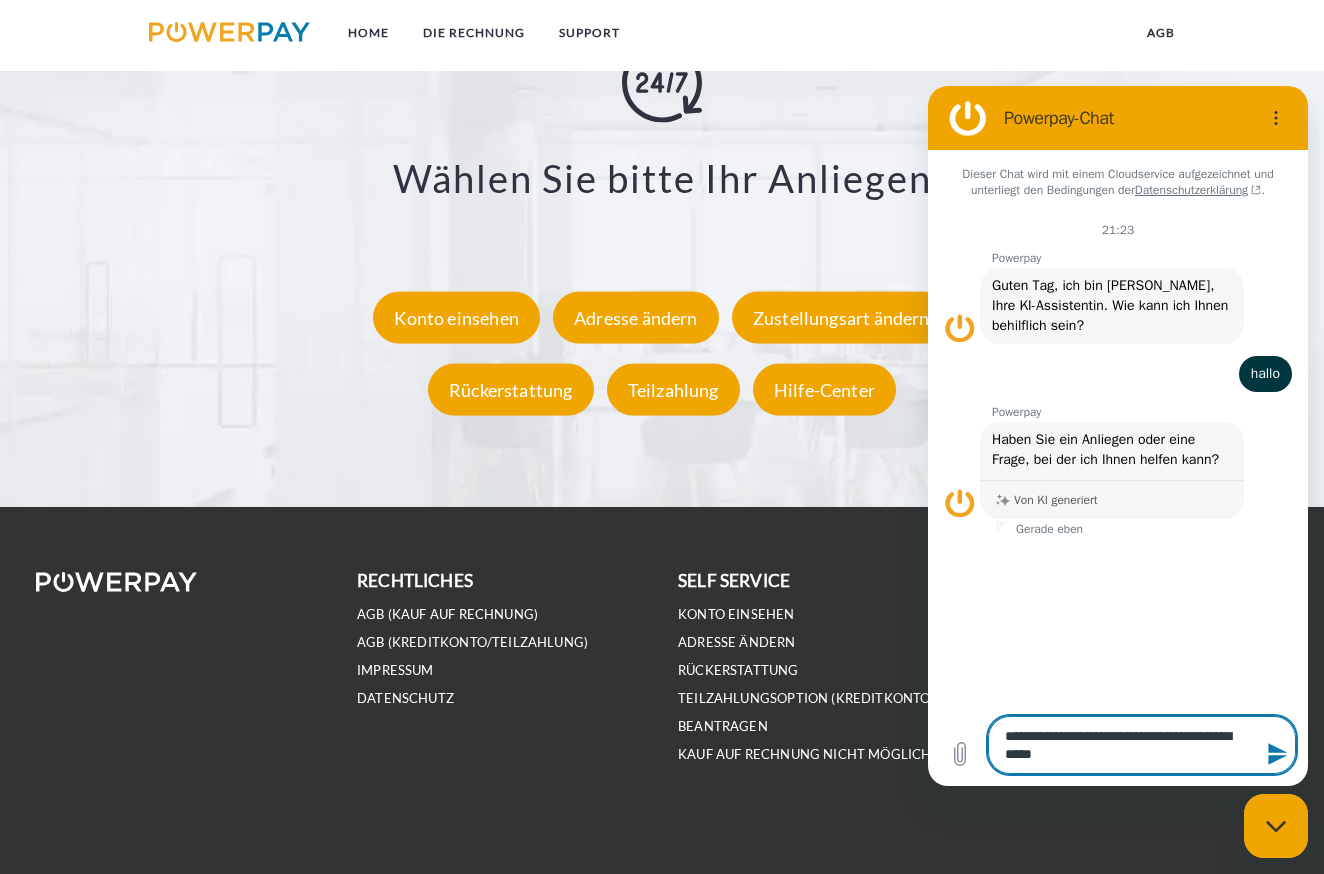 type on "**********" 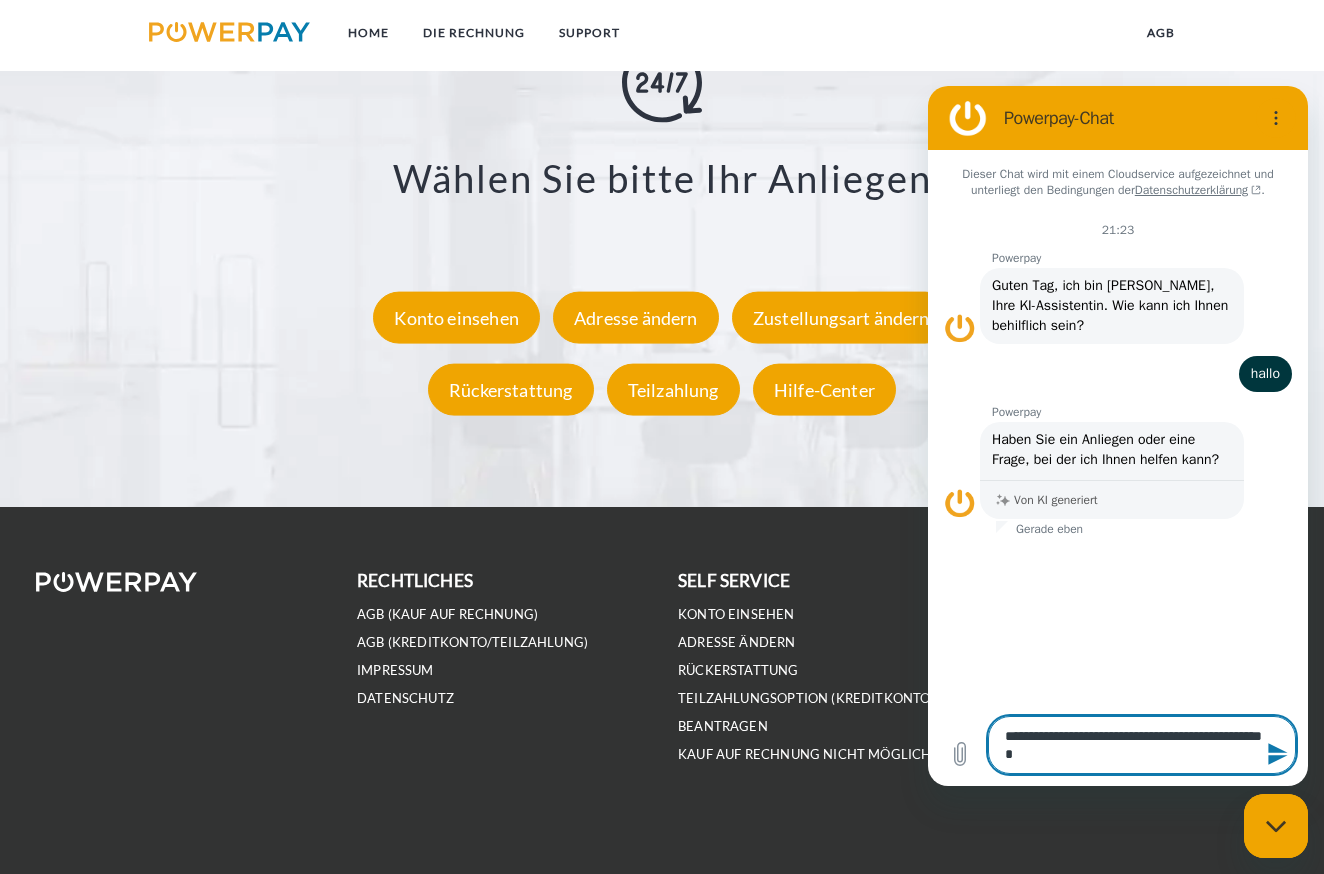 type on "**********" 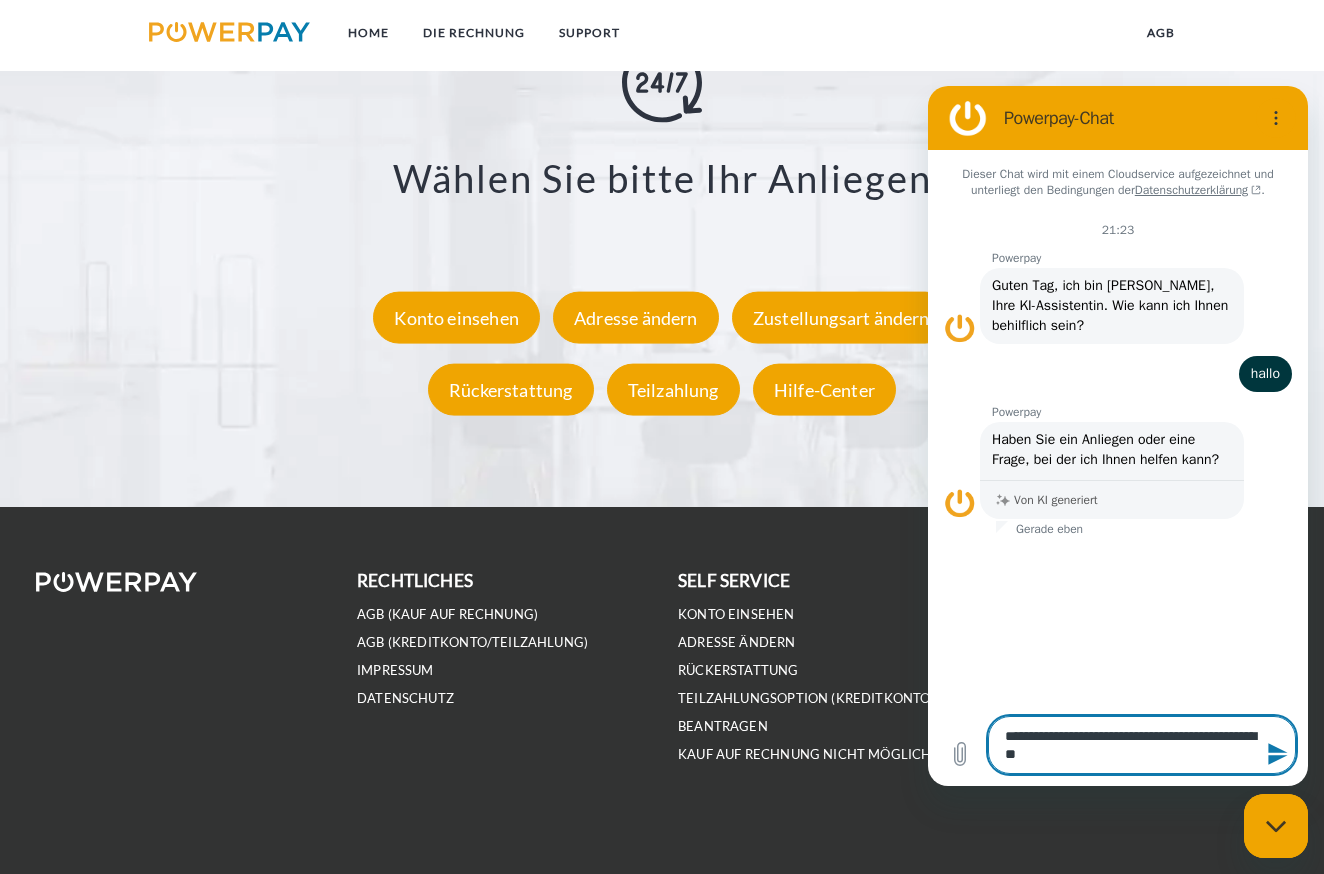 type on "**********" 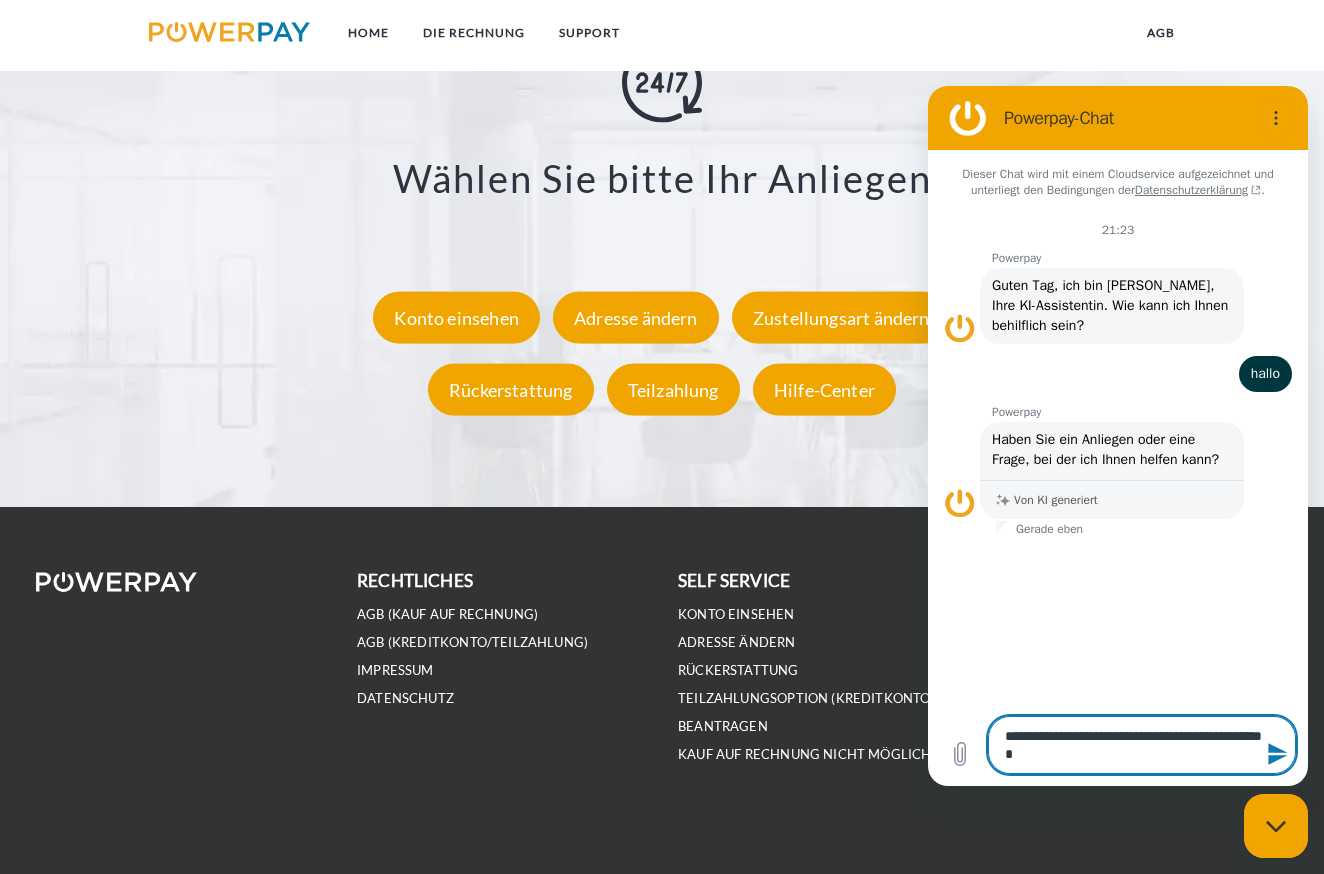 type on "**********" 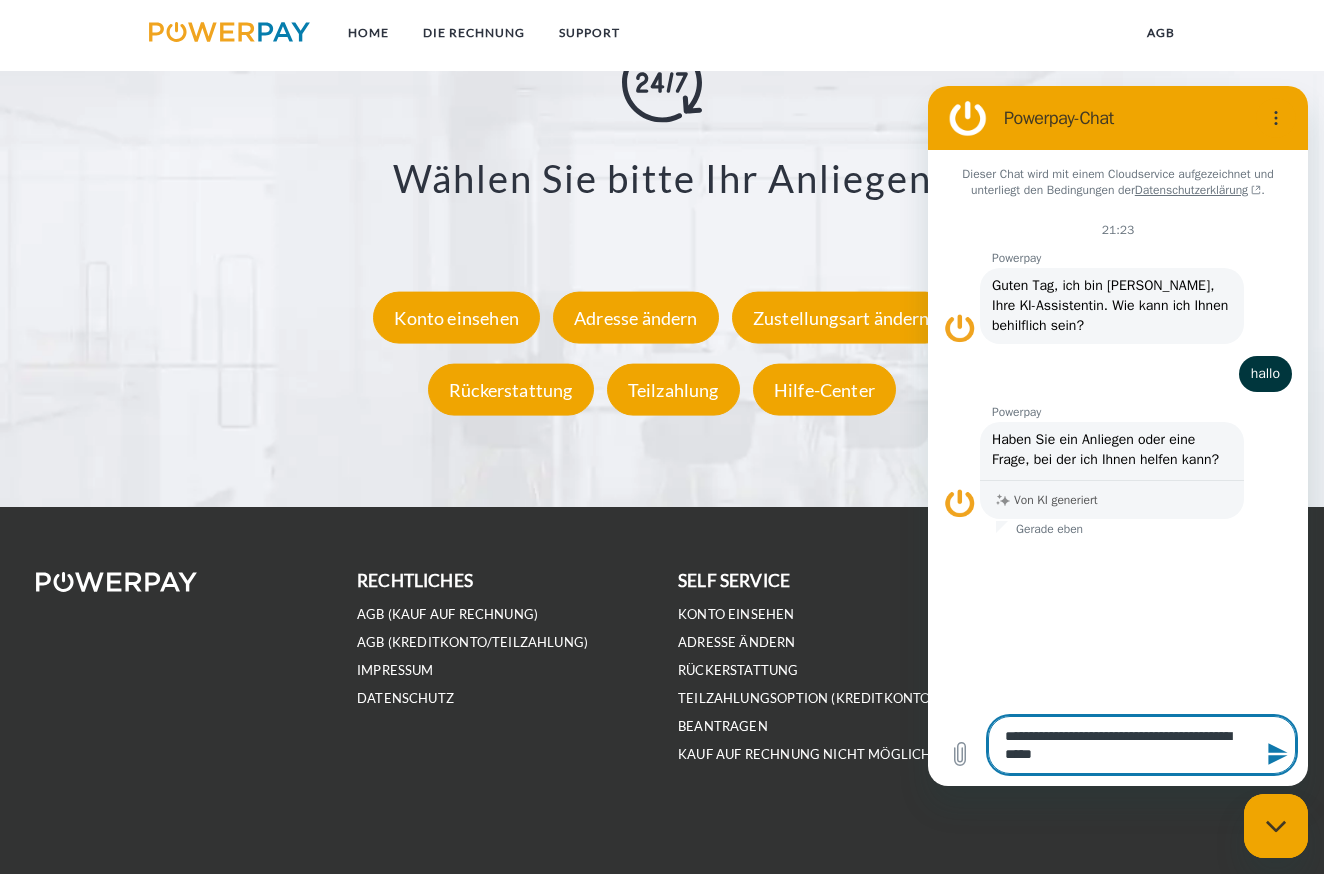 type on "**********" 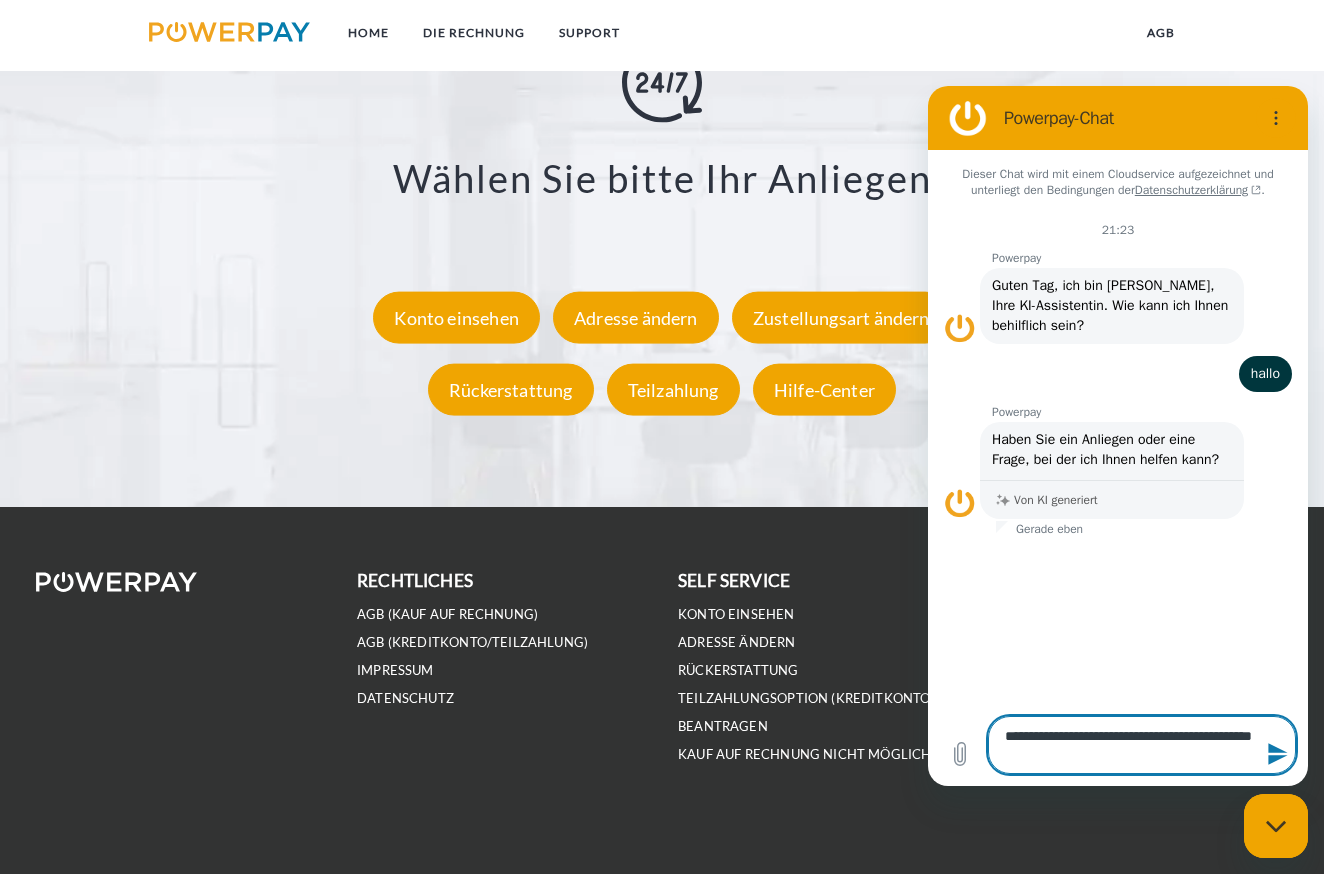 type on "**********" 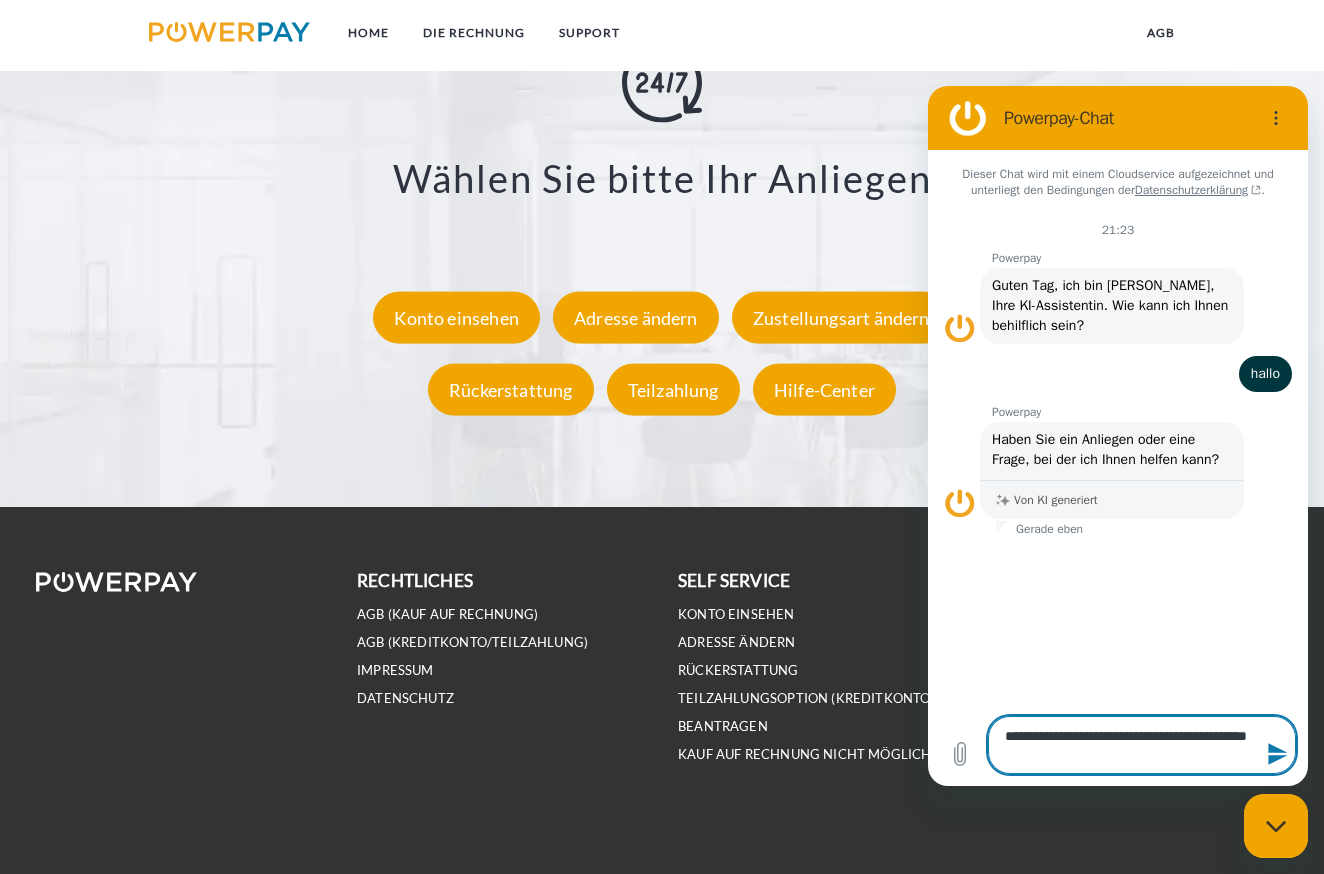 type on "**********" 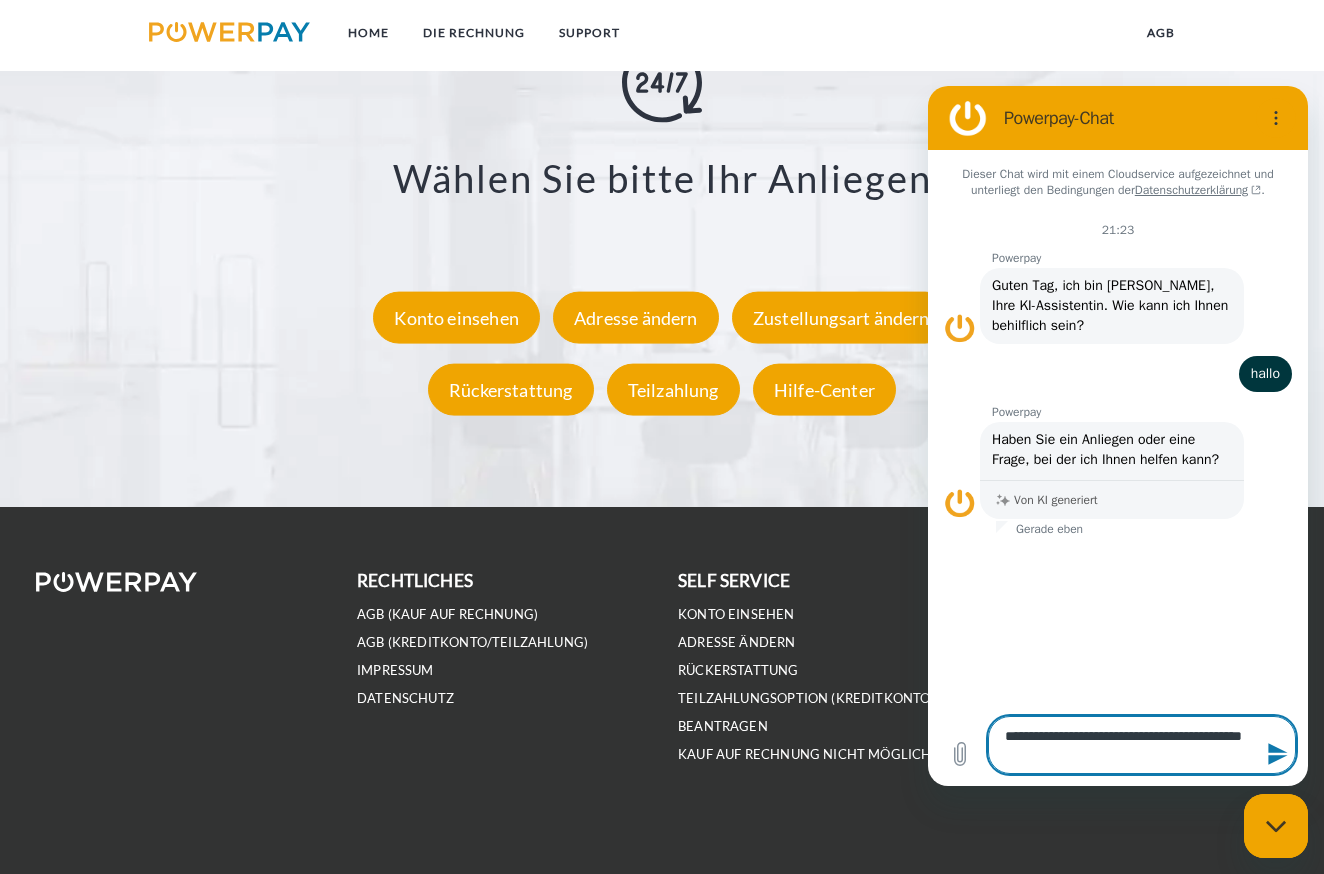 type on "**********" 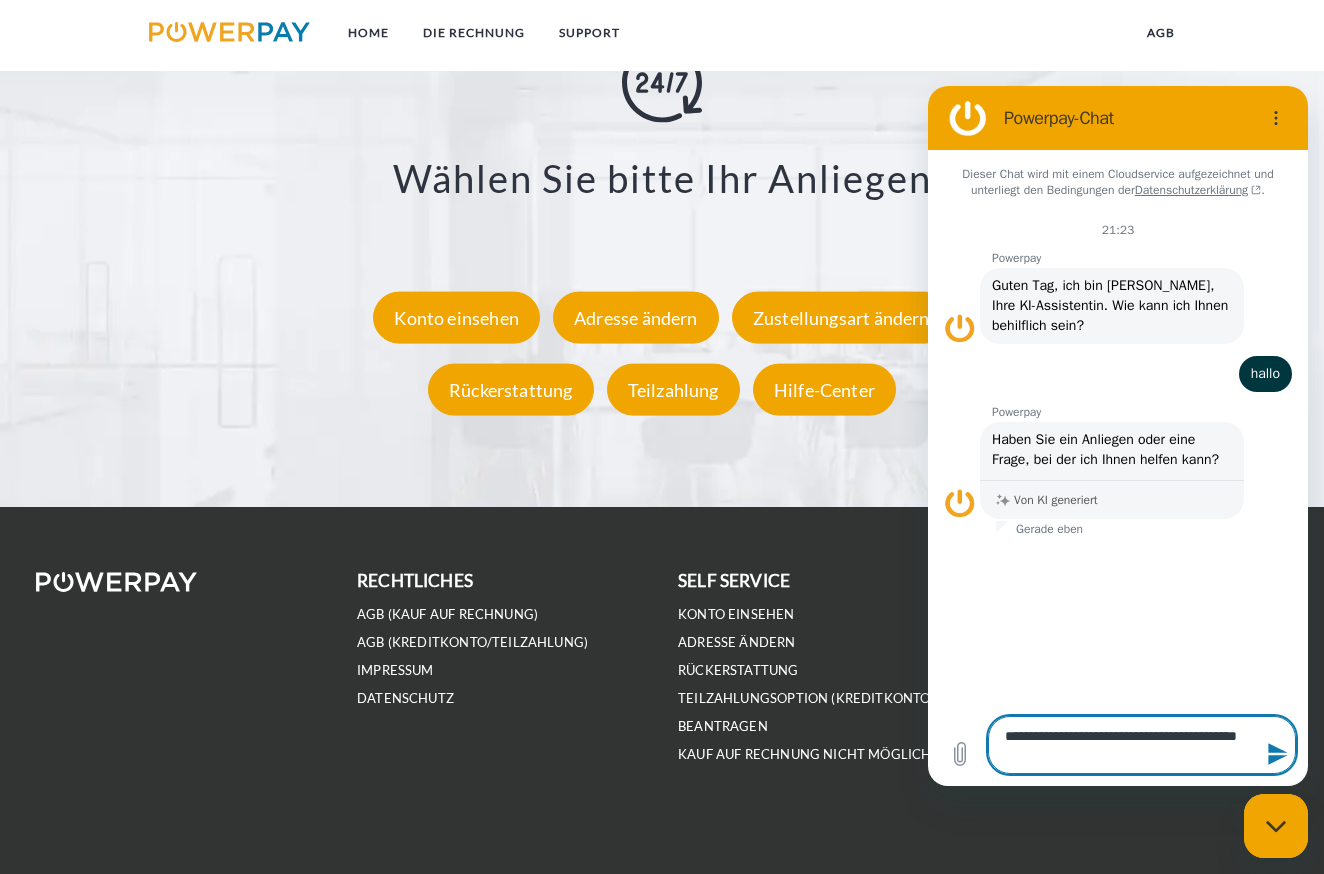 type on "**********" 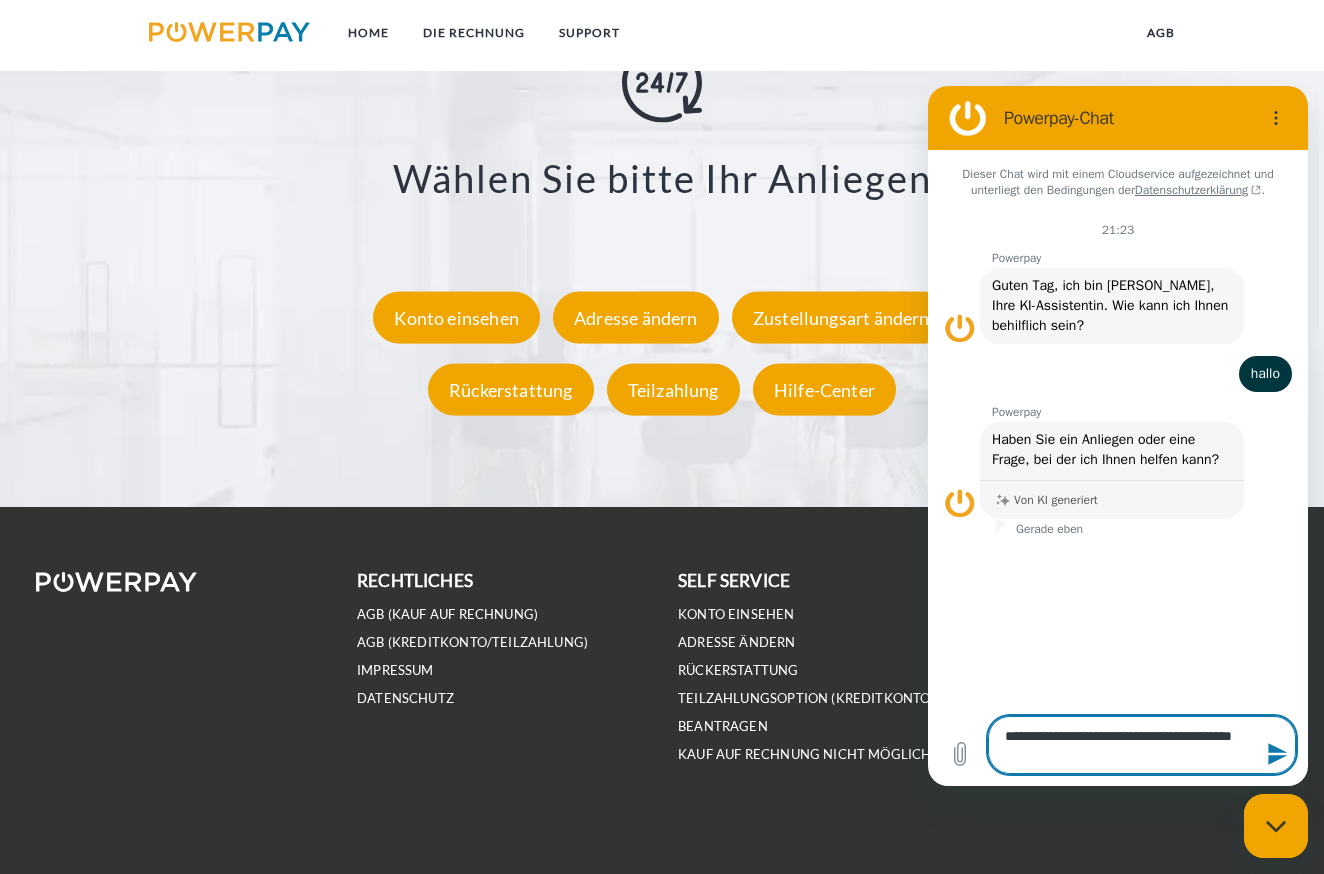 type on "**********" 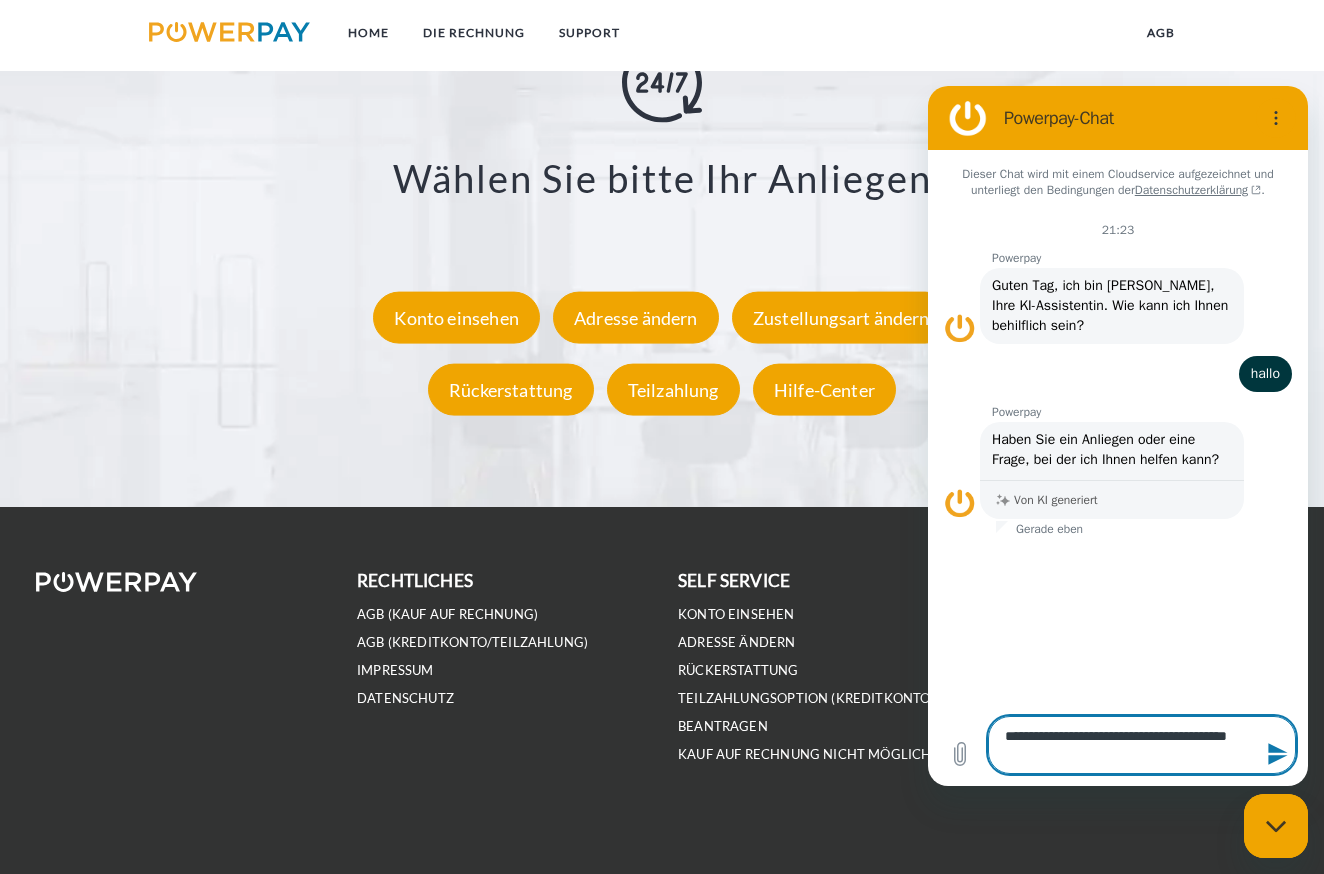 type on "**********" 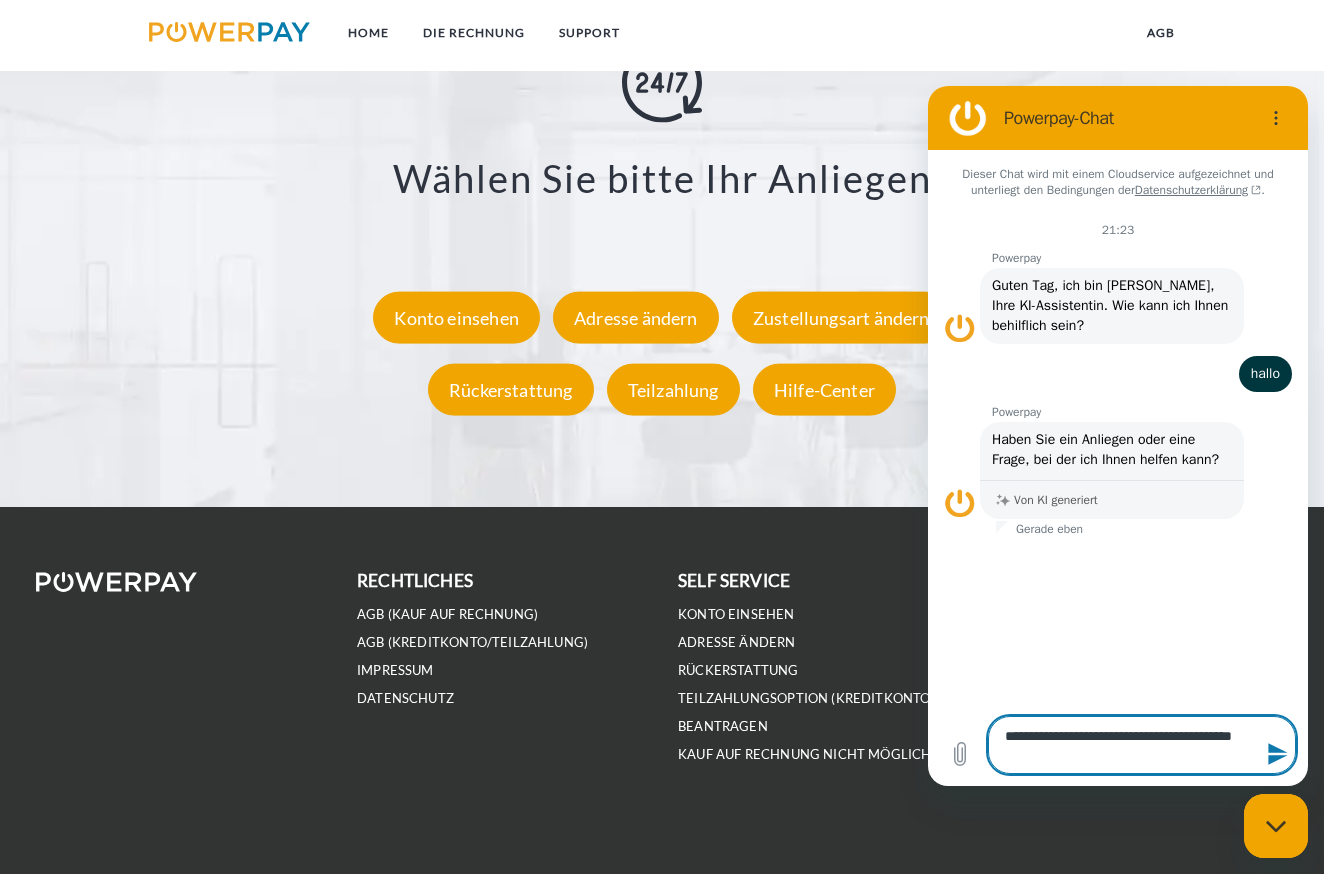 type on "**********" 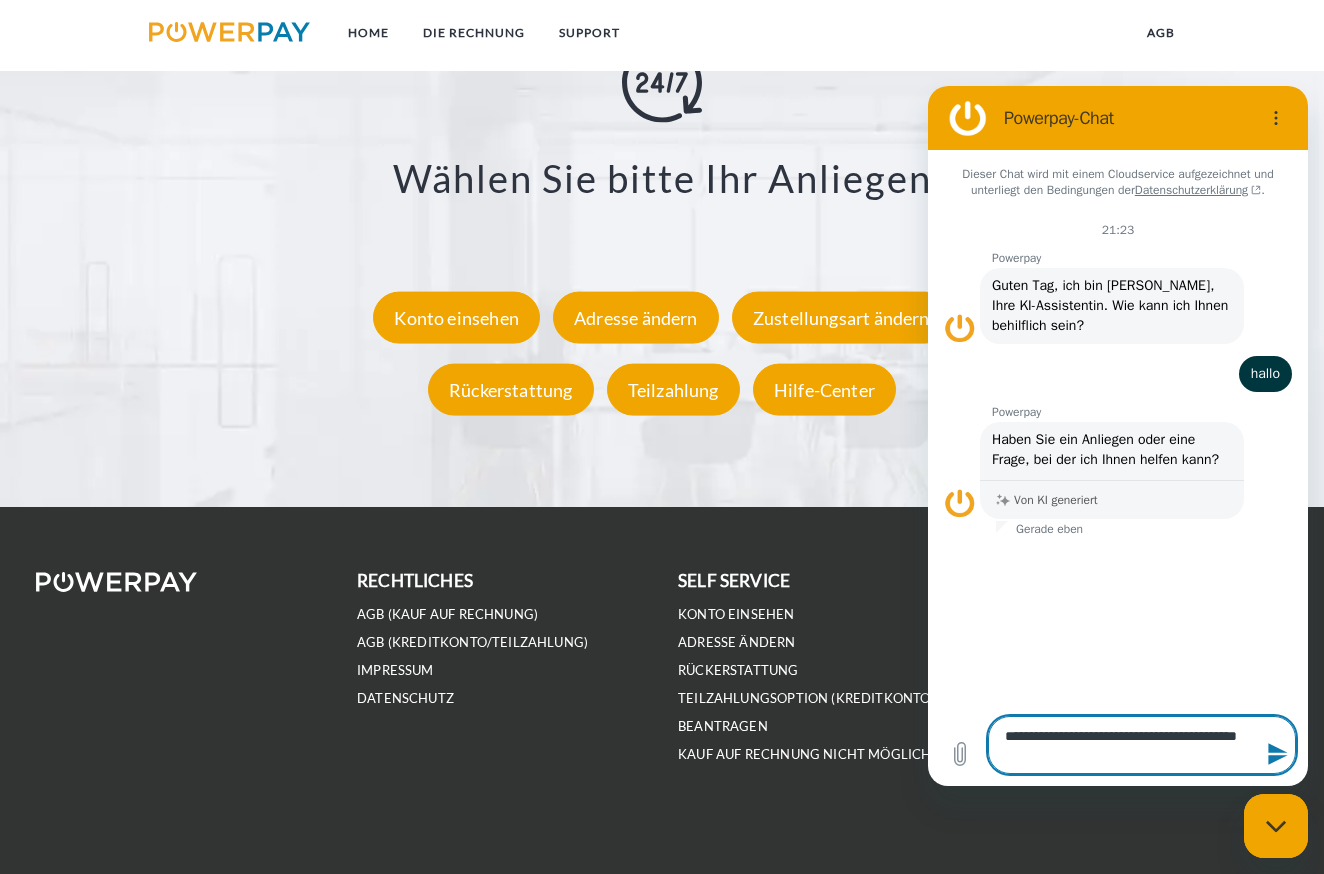 type on "**********" 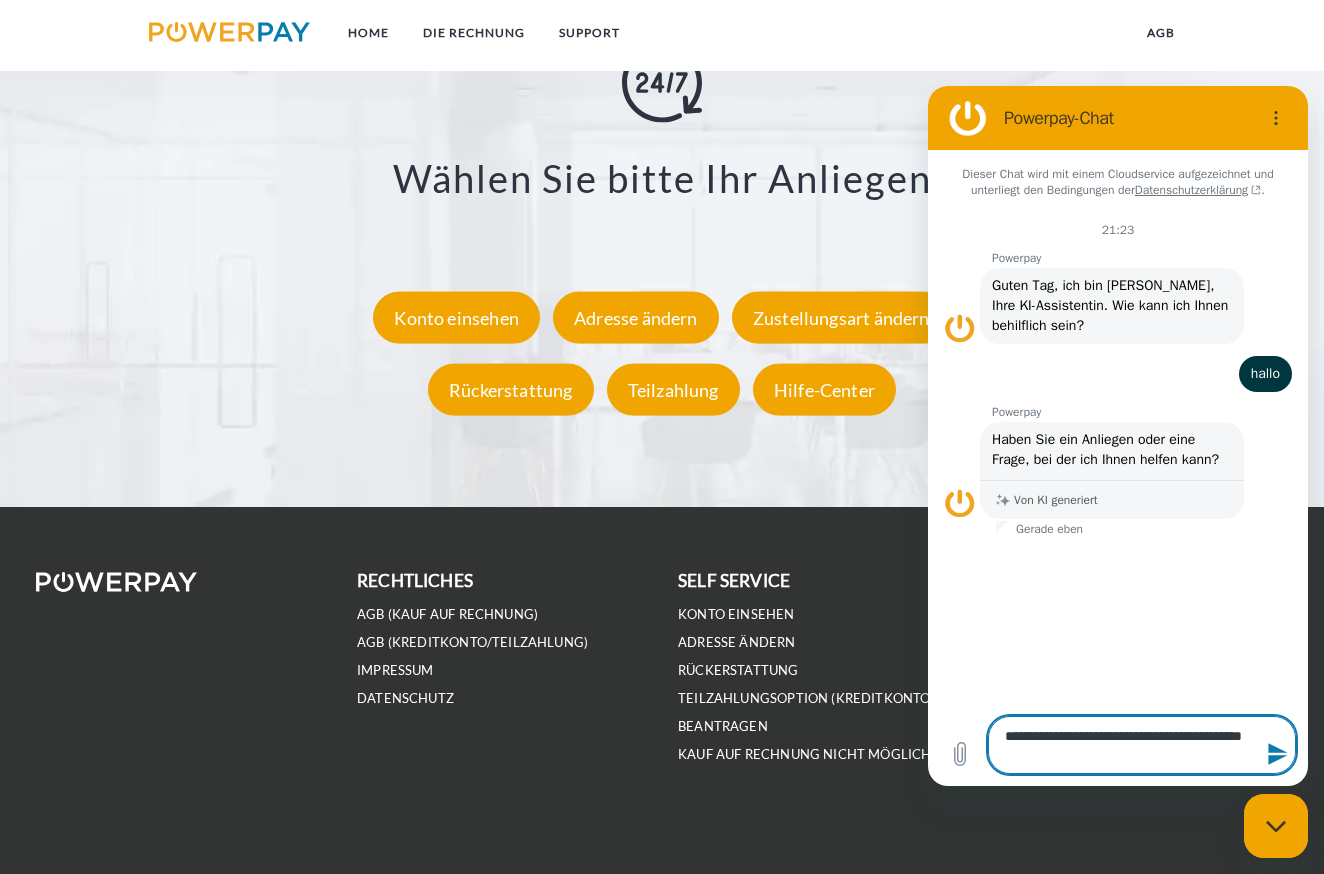 type on "**********" 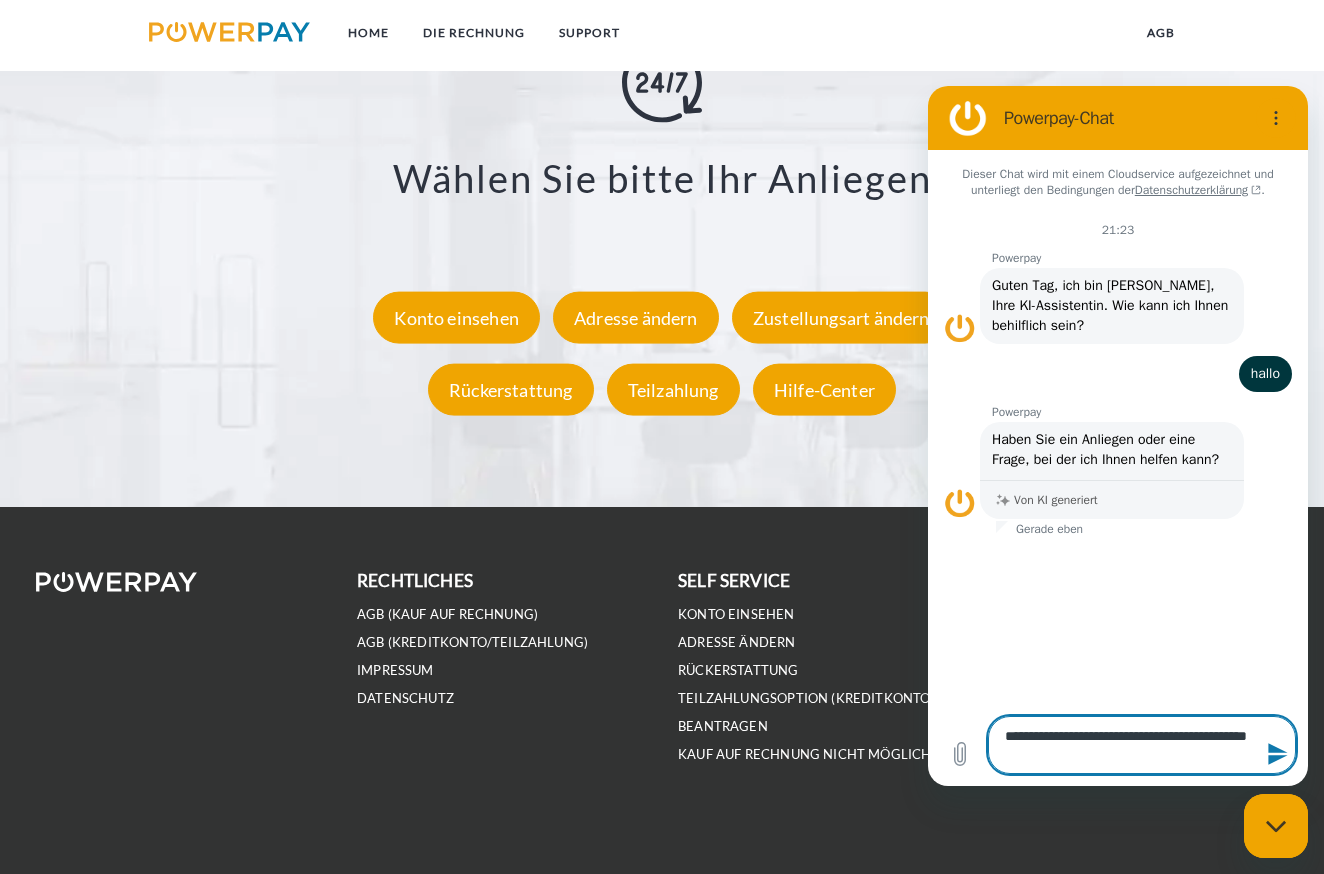 type on "**********" 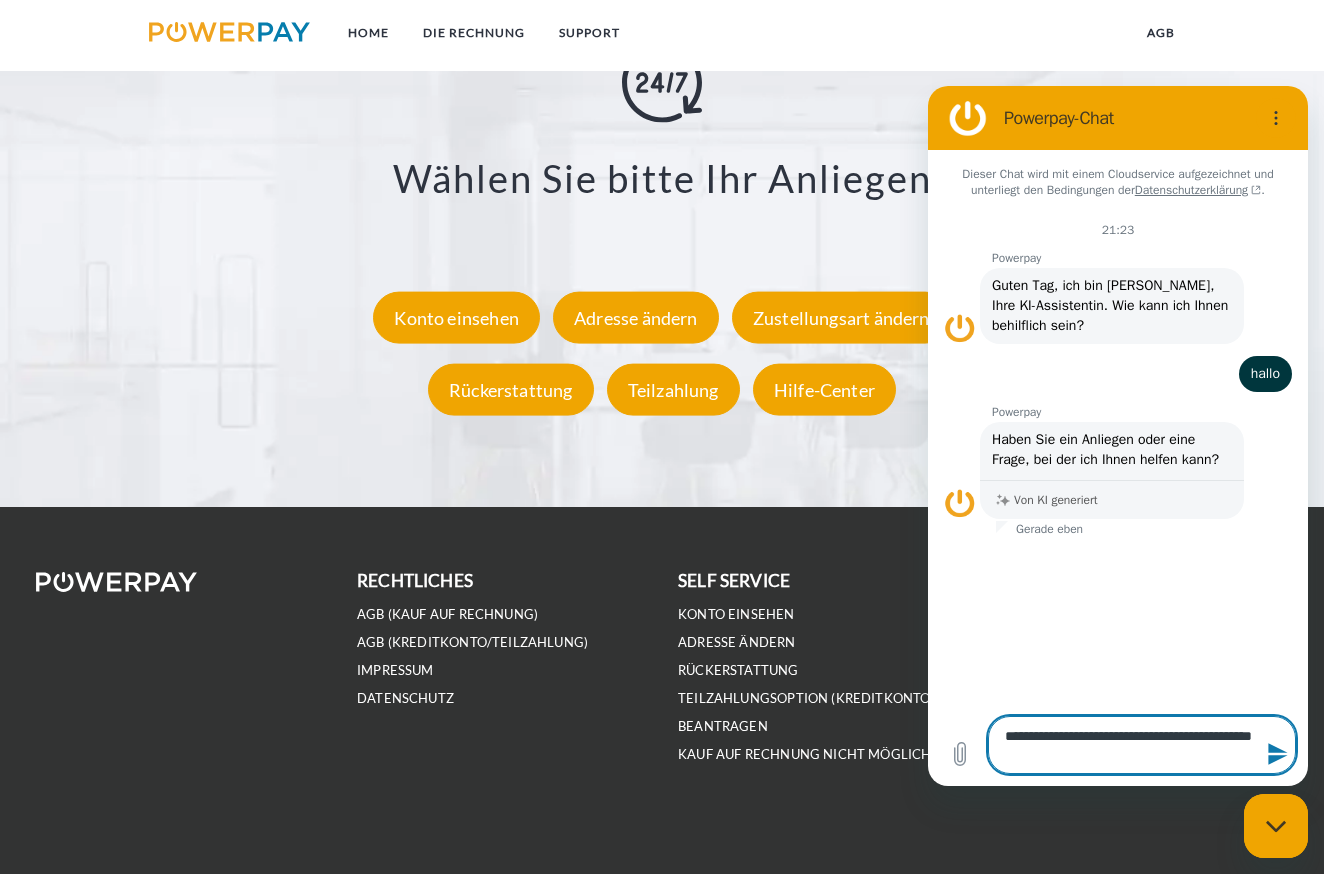 type on "**********" 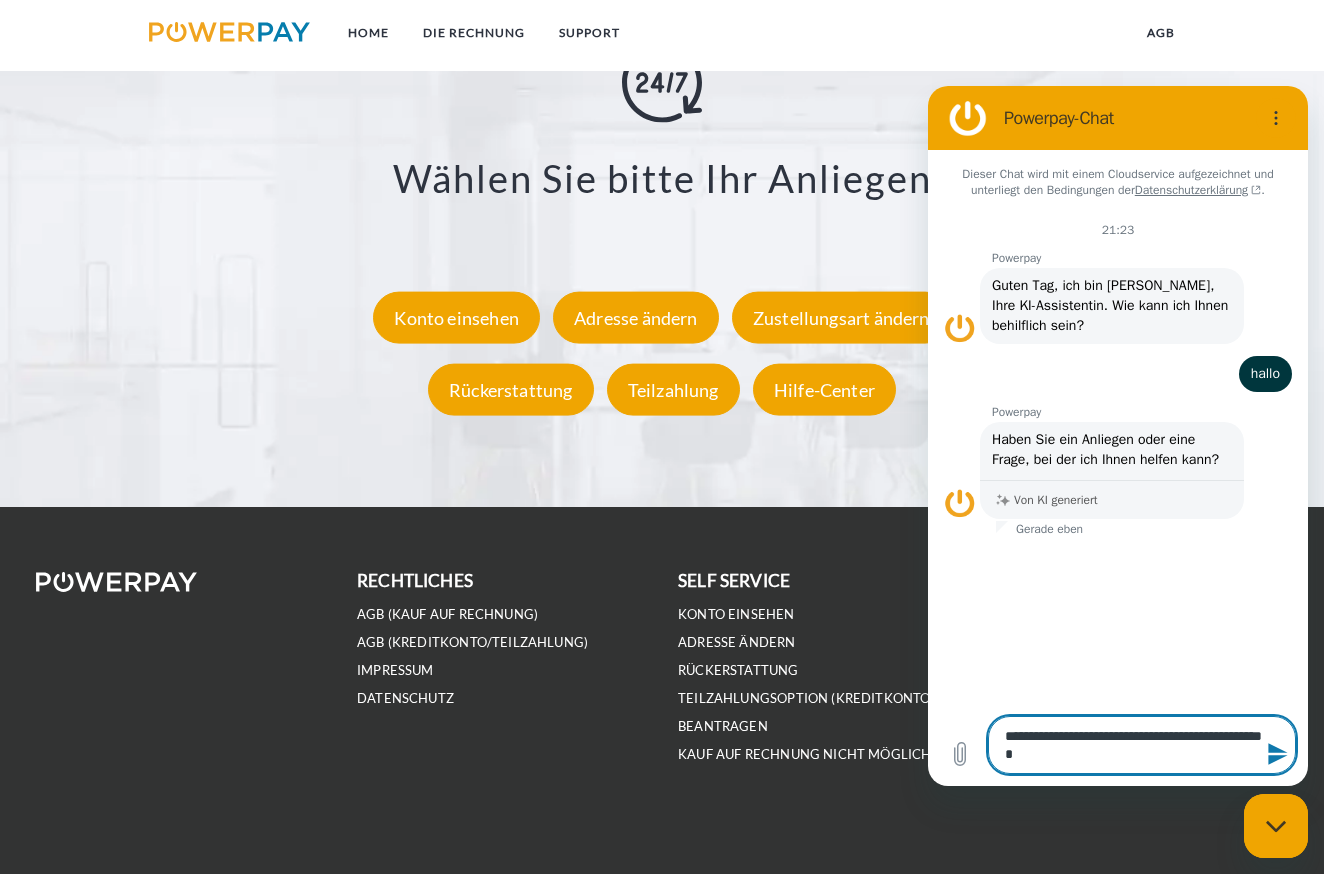 type on "**********" 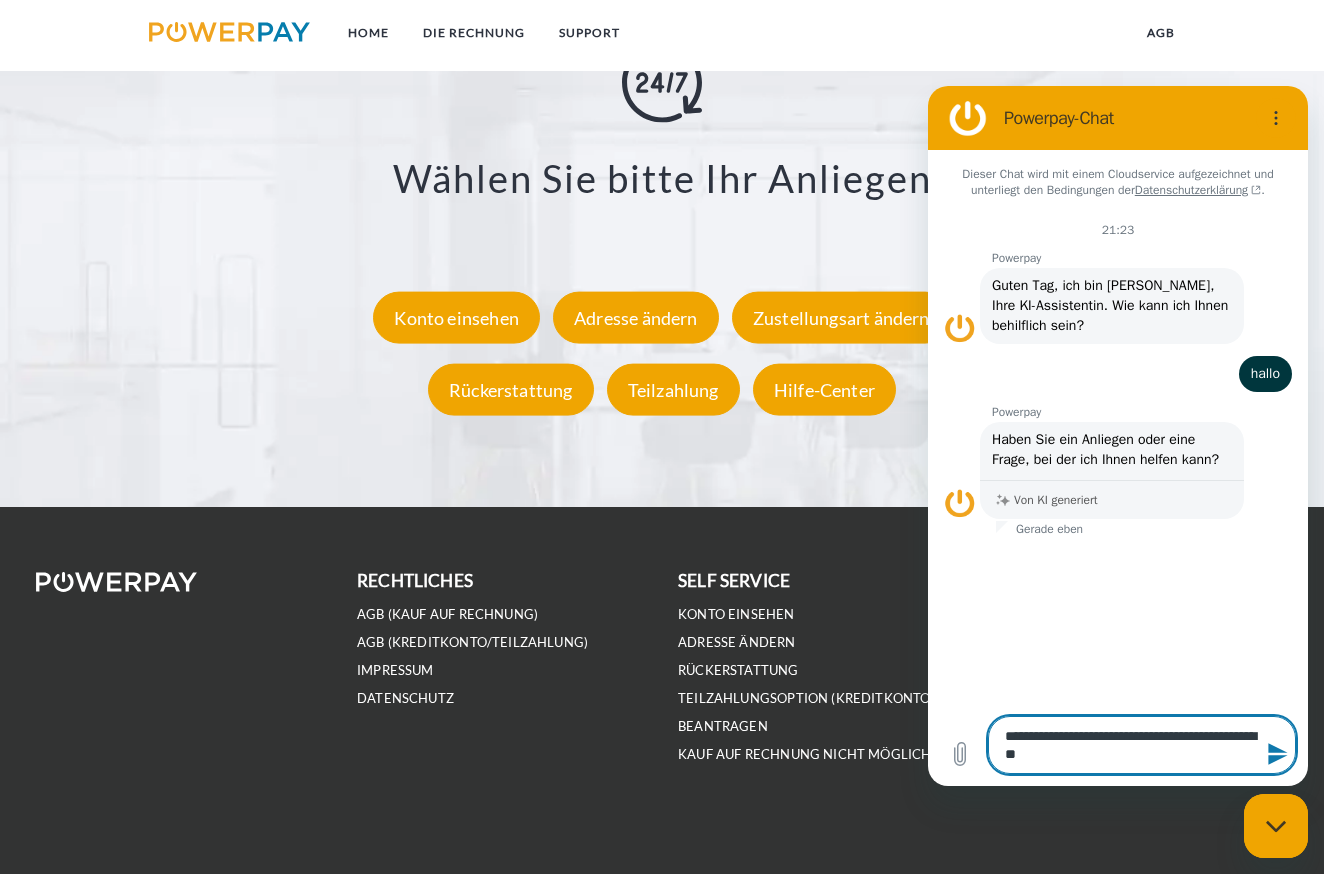 type on "**********" 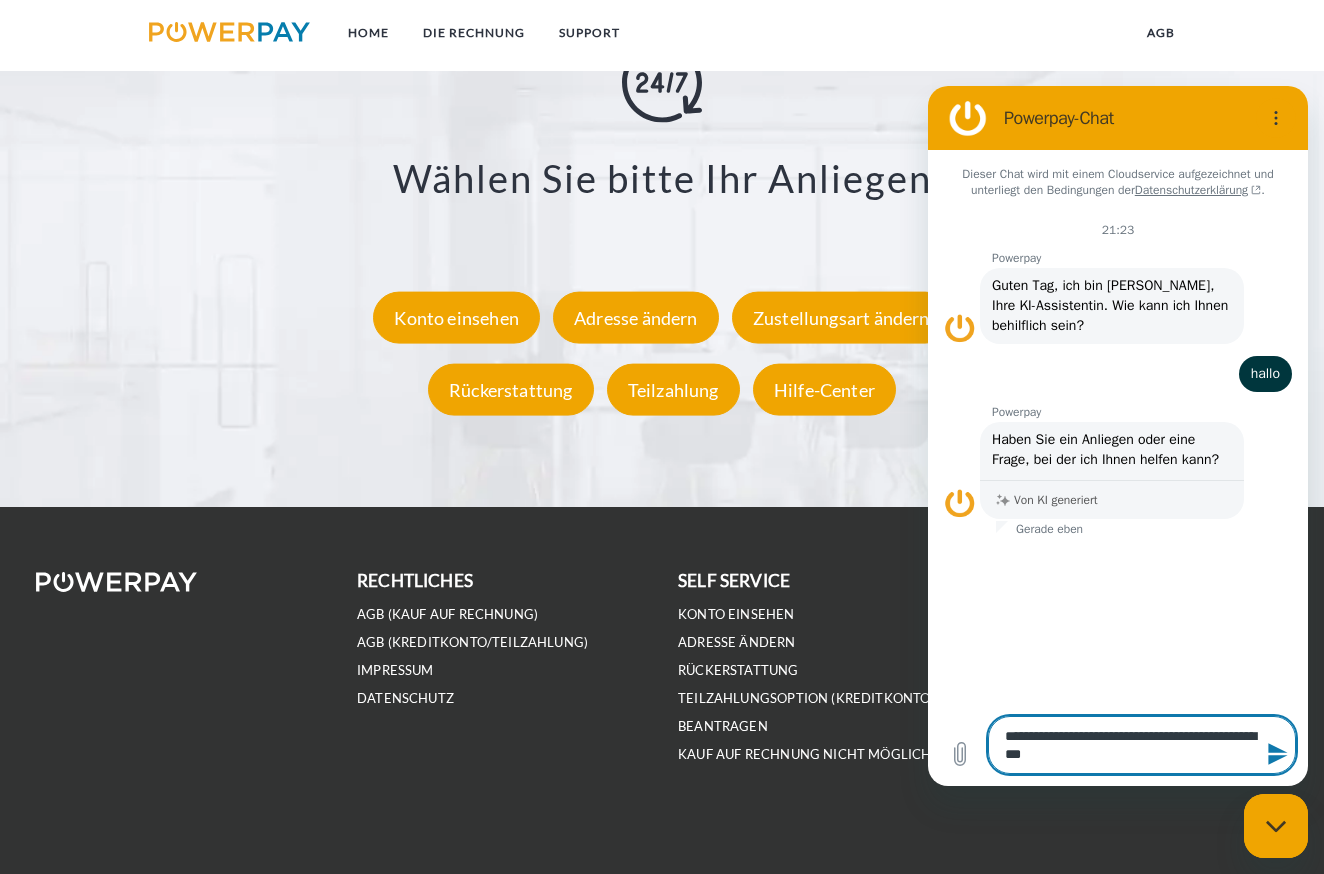 type on "**********" 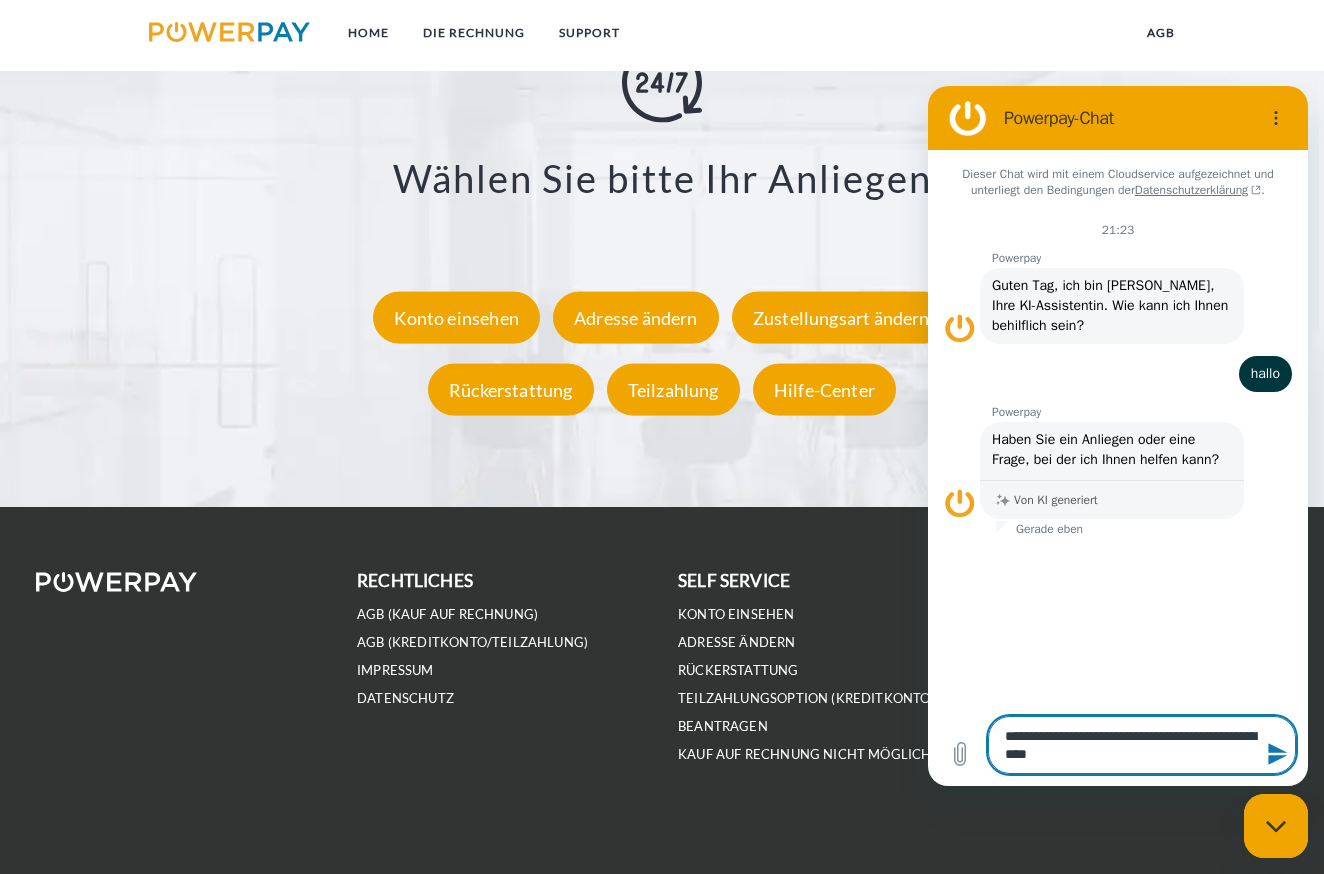 type on "**********" 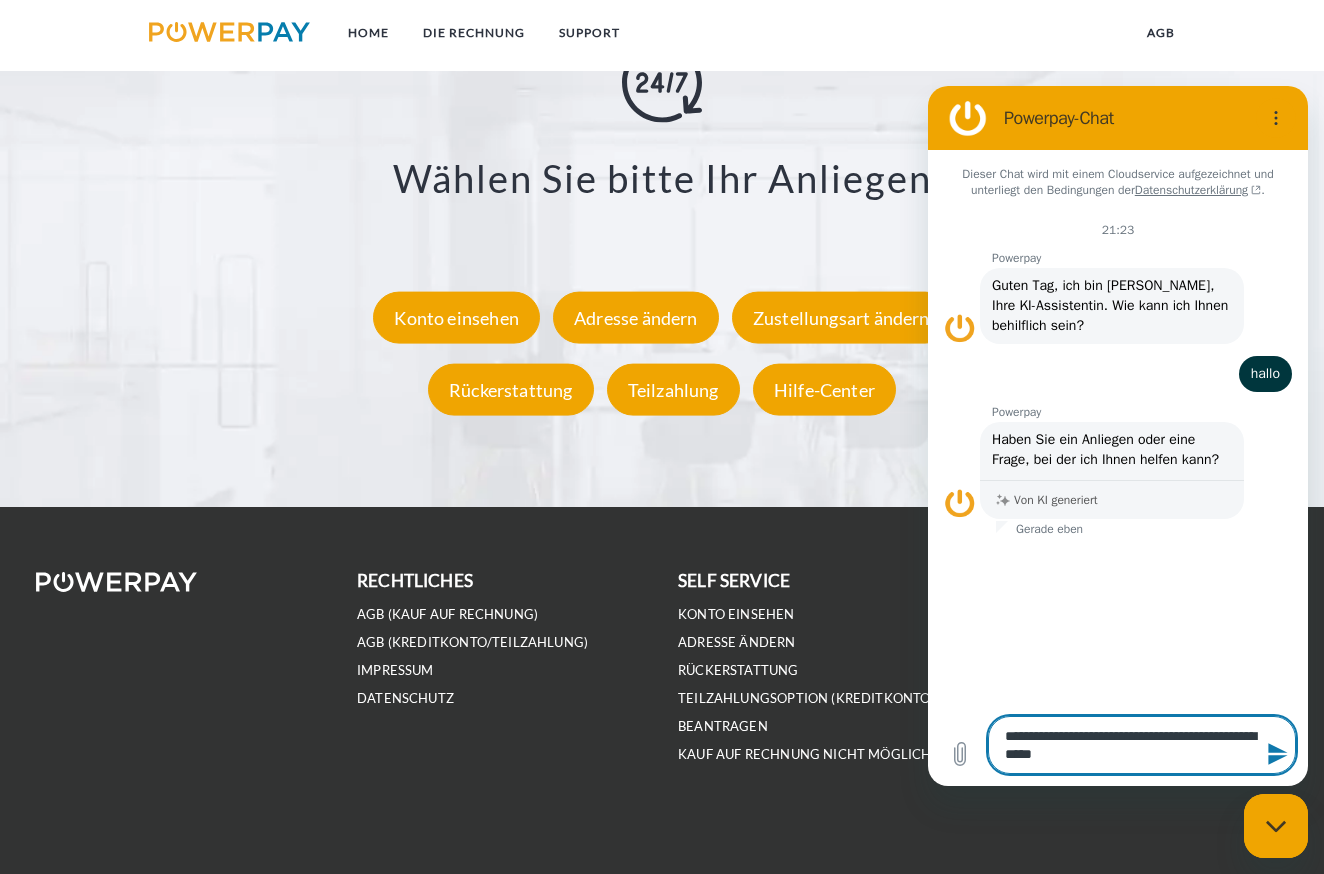 type on "**********" 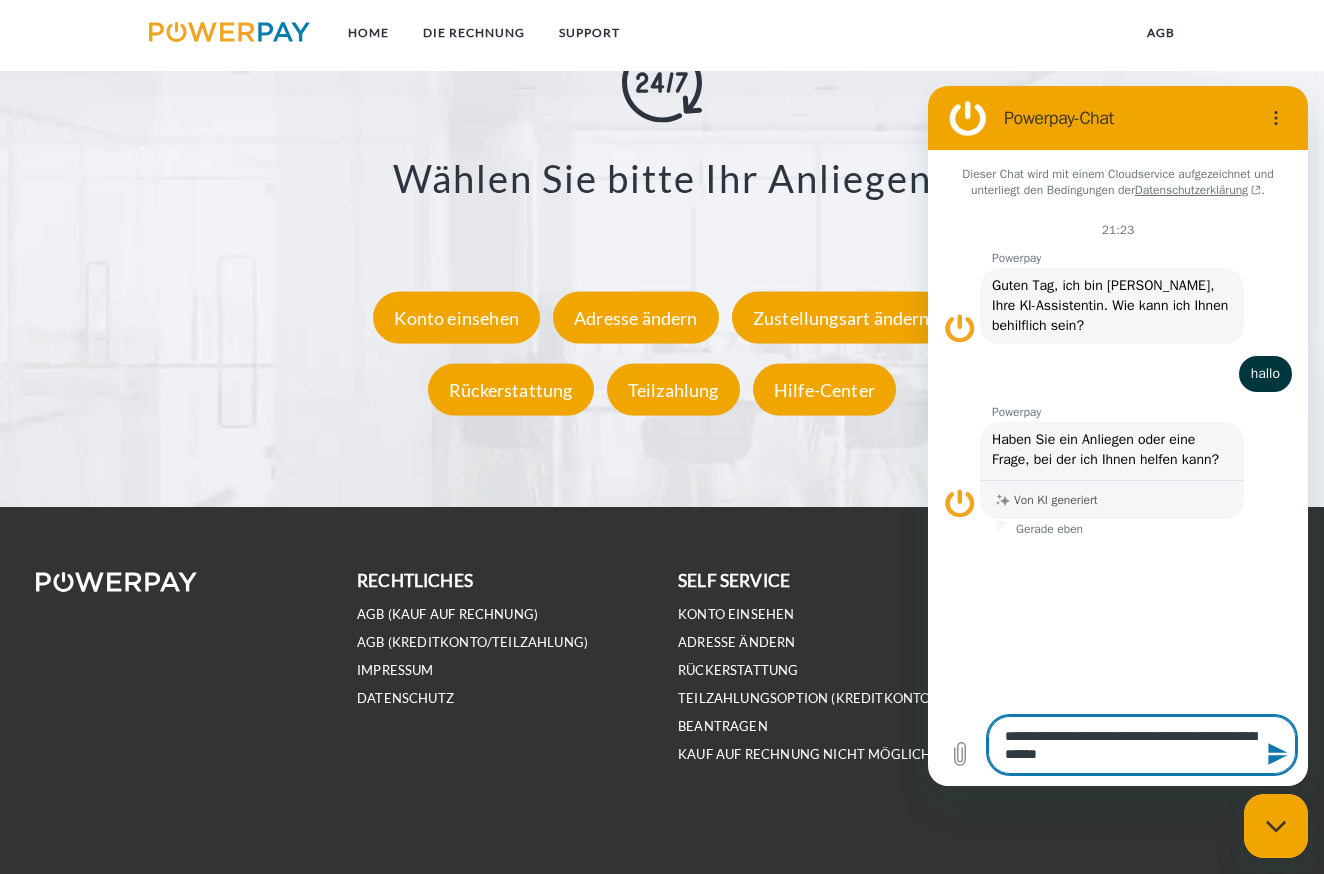 type on "**********" 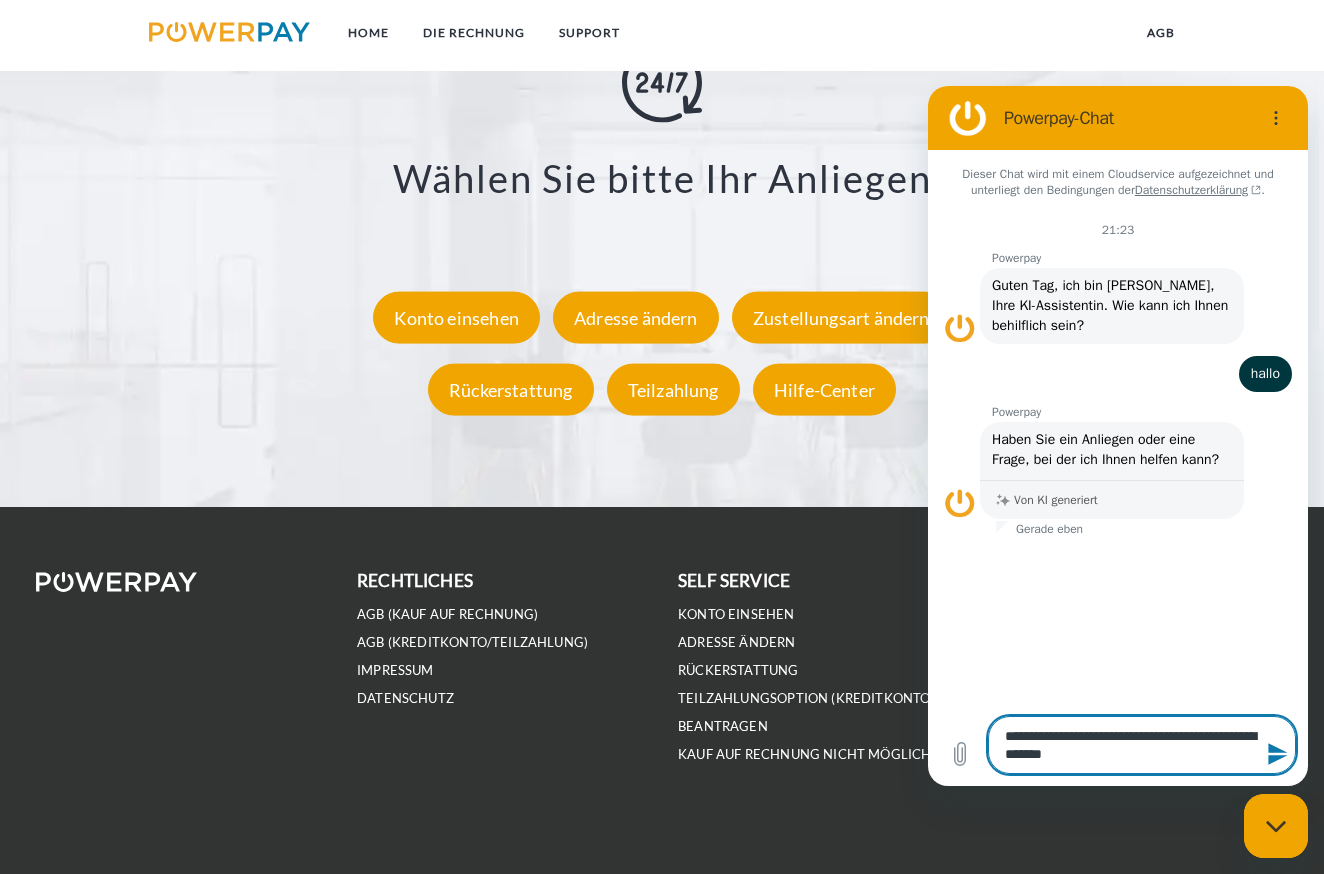 type on "**********" 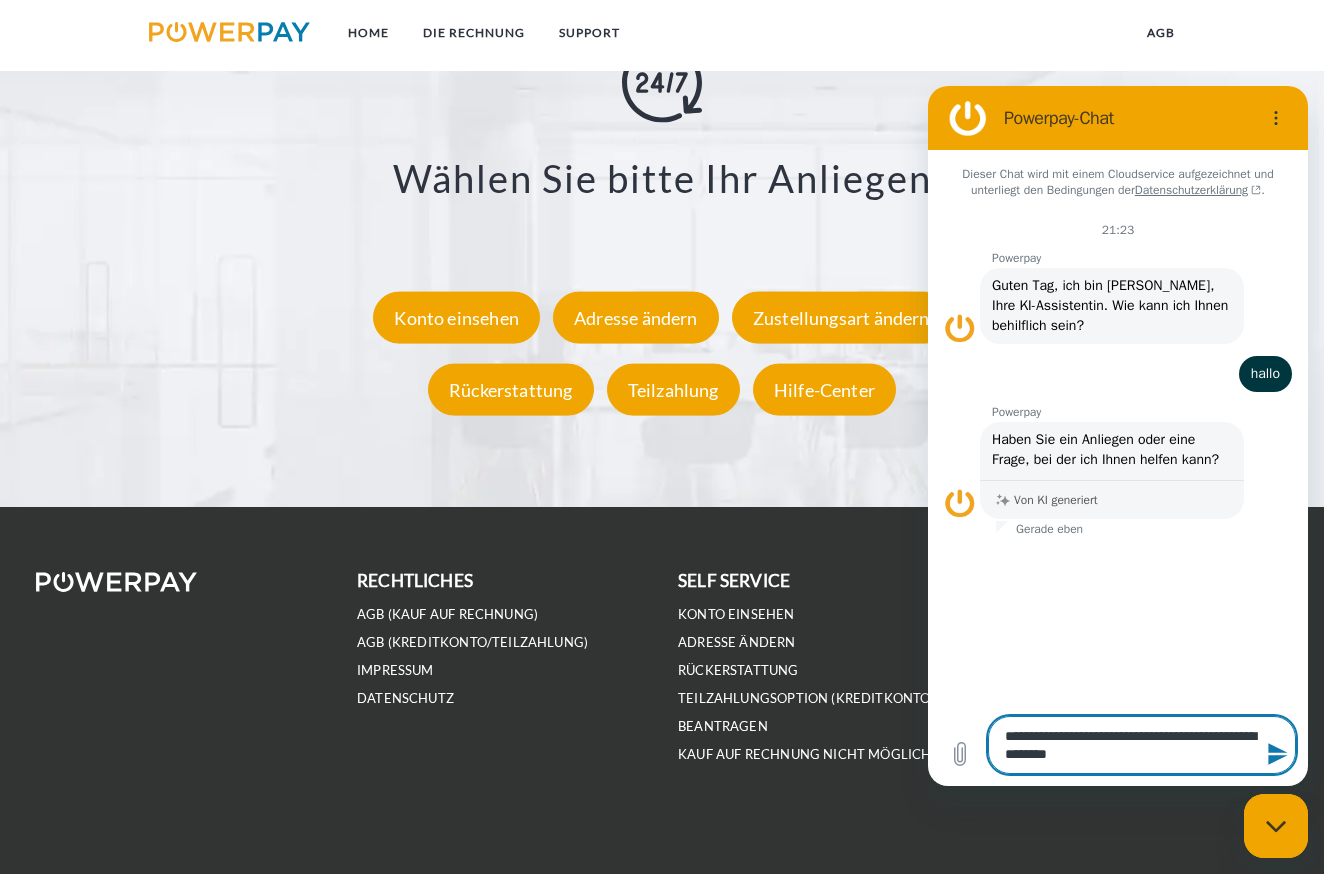 type on "**********" 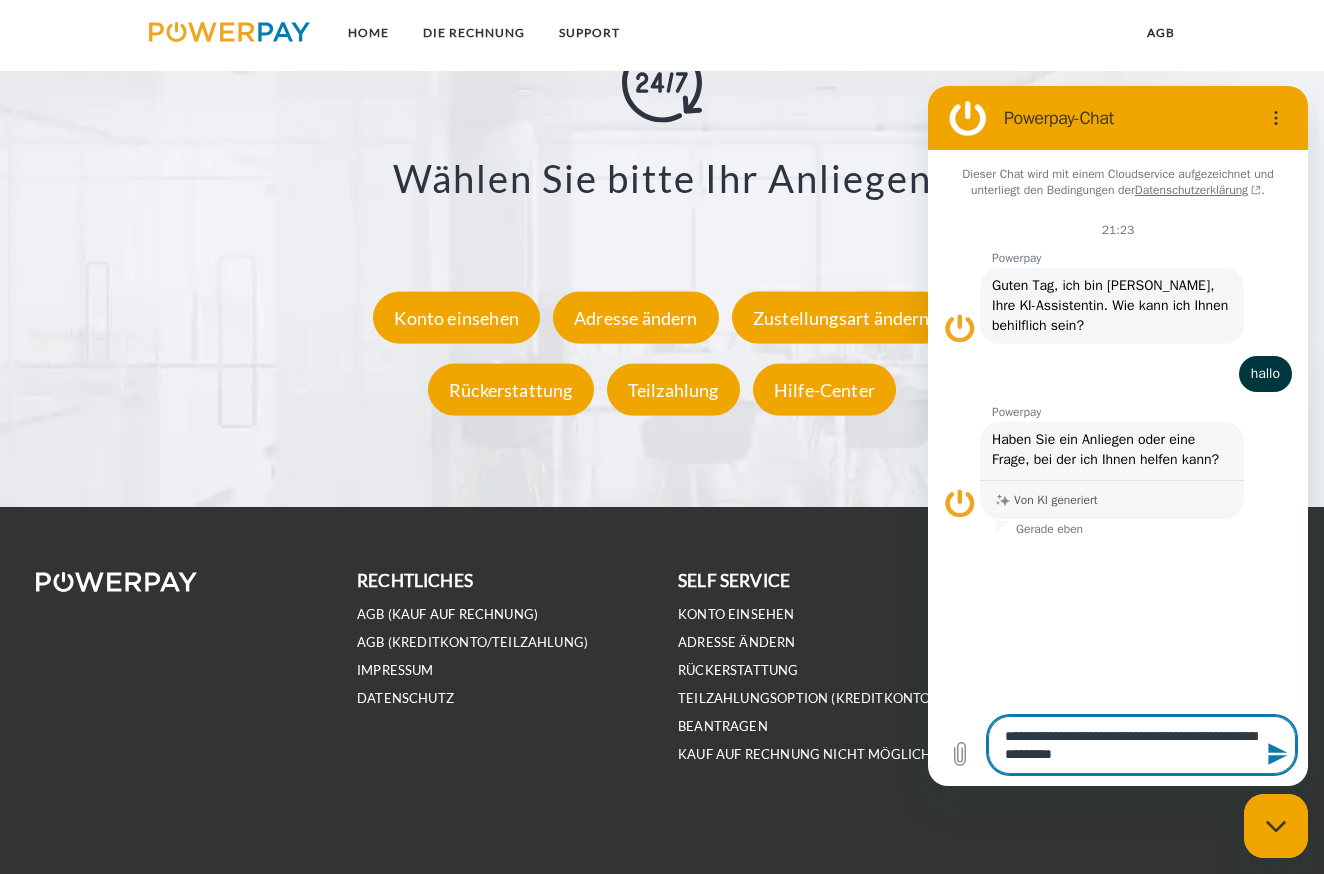 type on "**********" 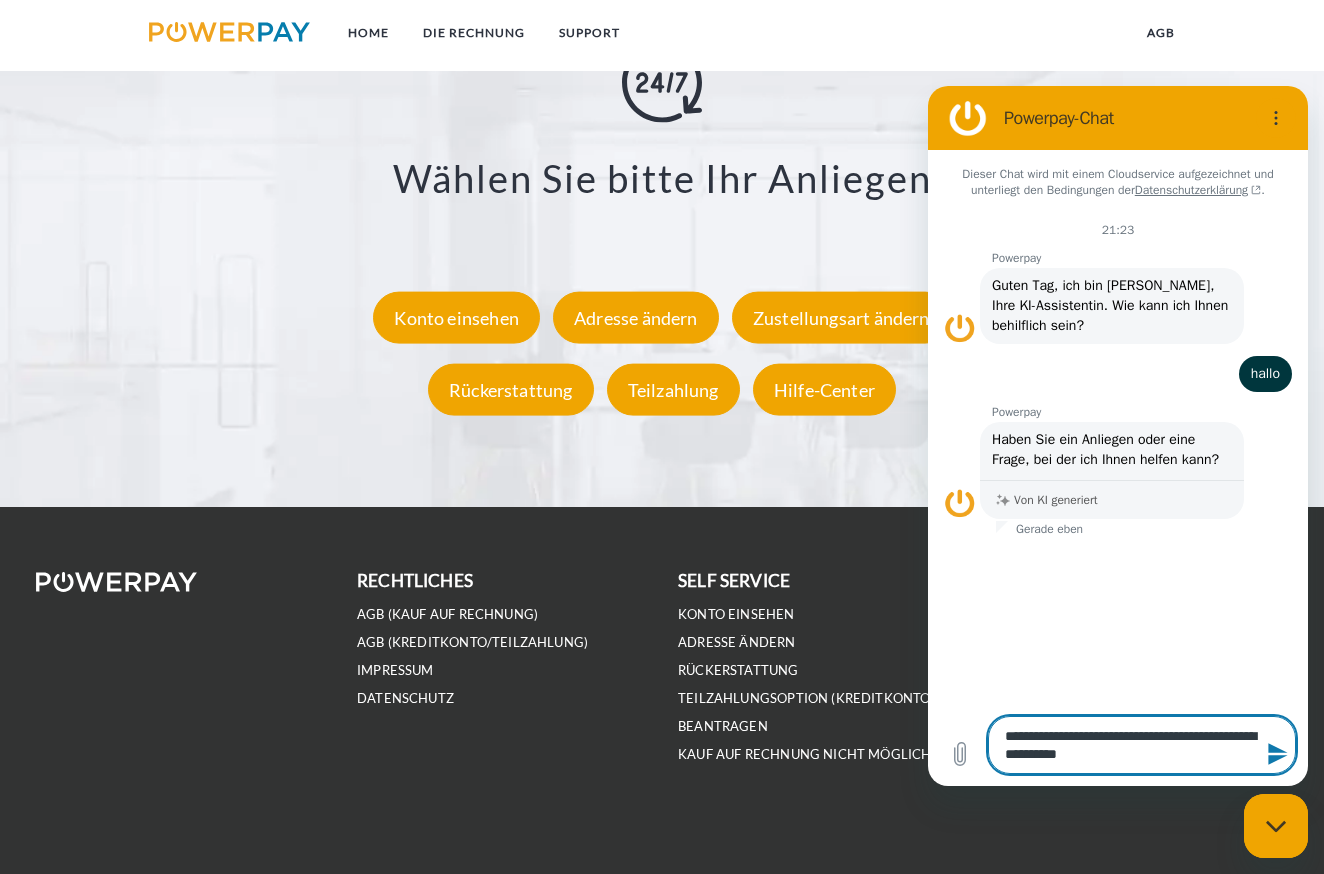type on "**********" 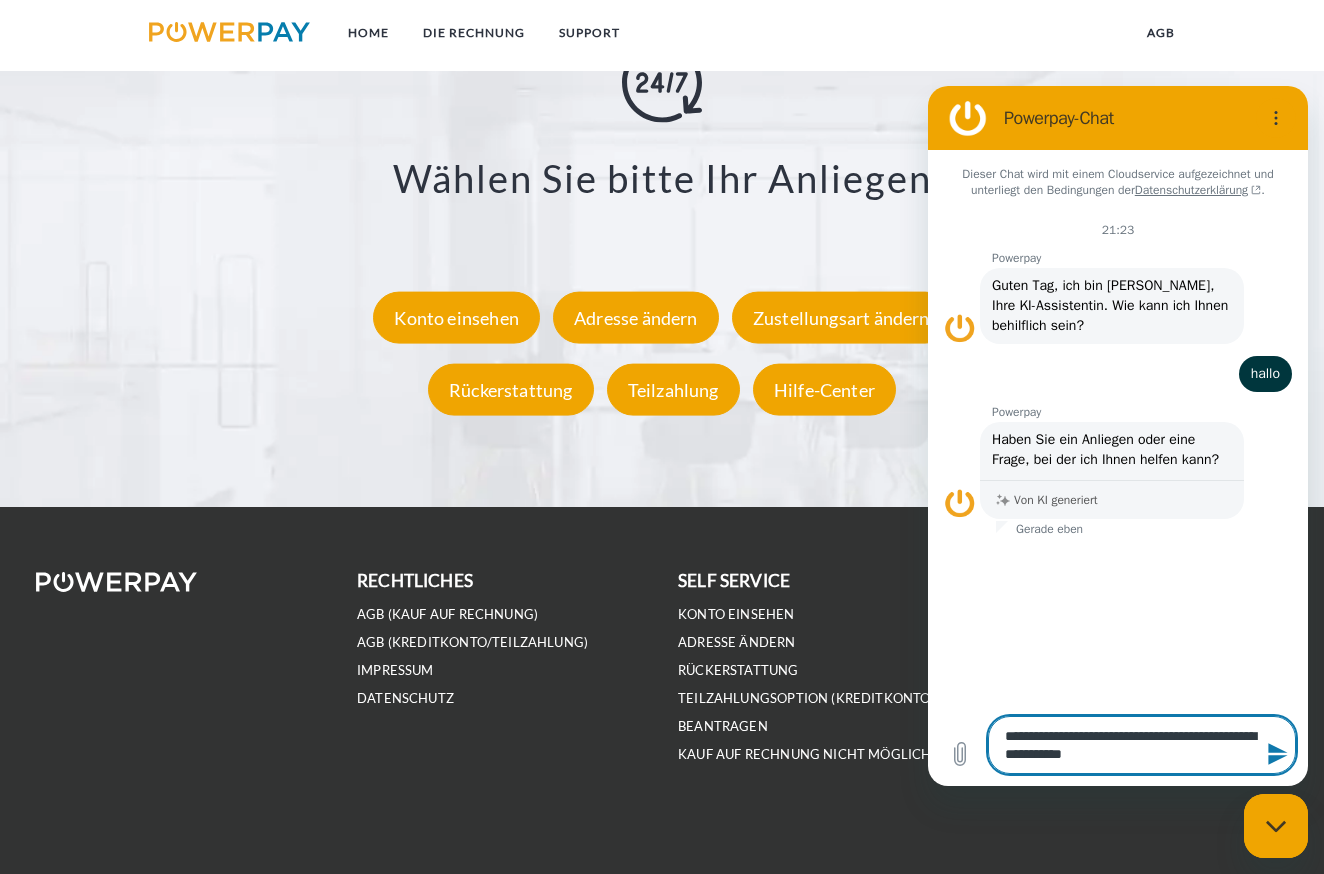 type on "**********" 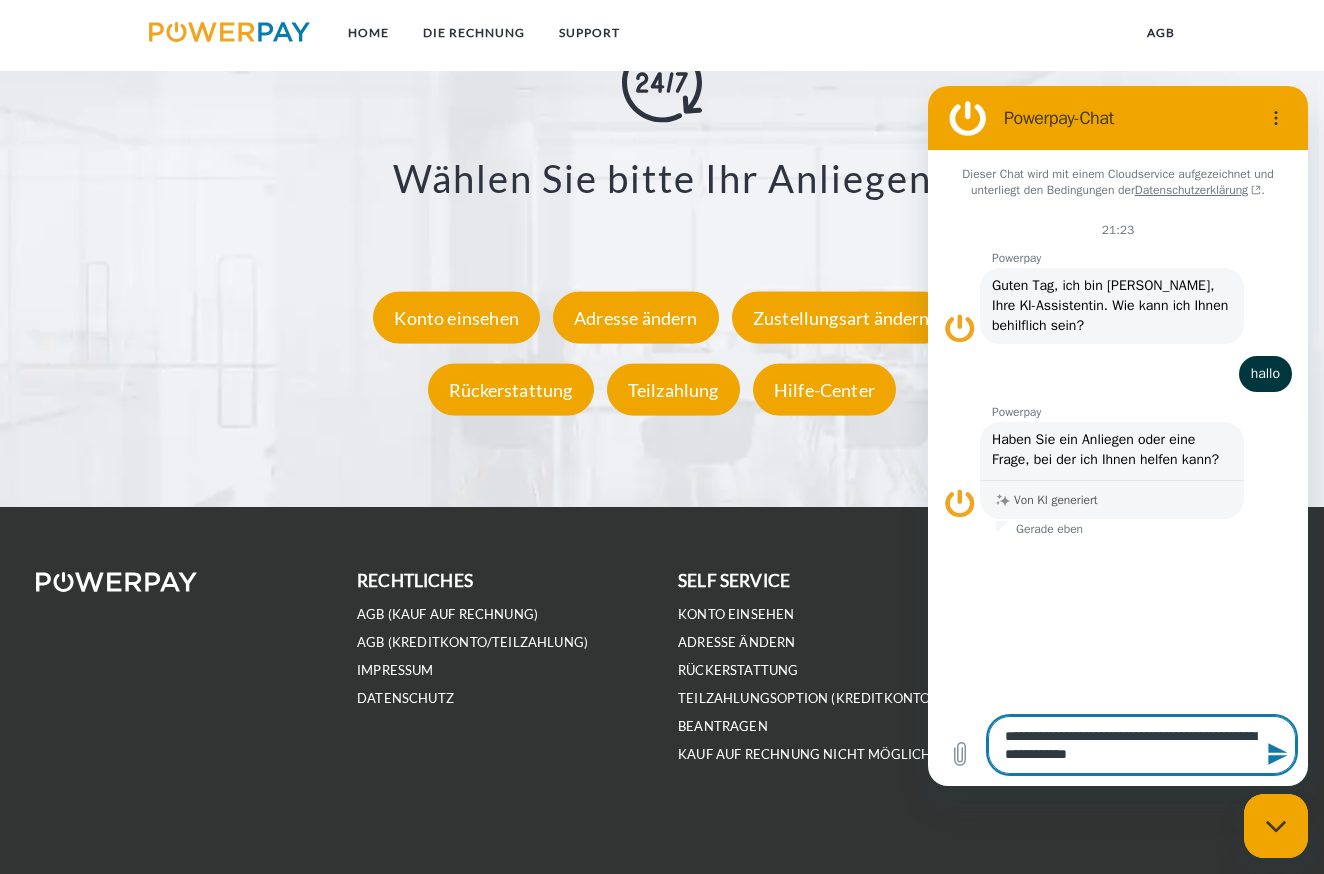 type on "**********" 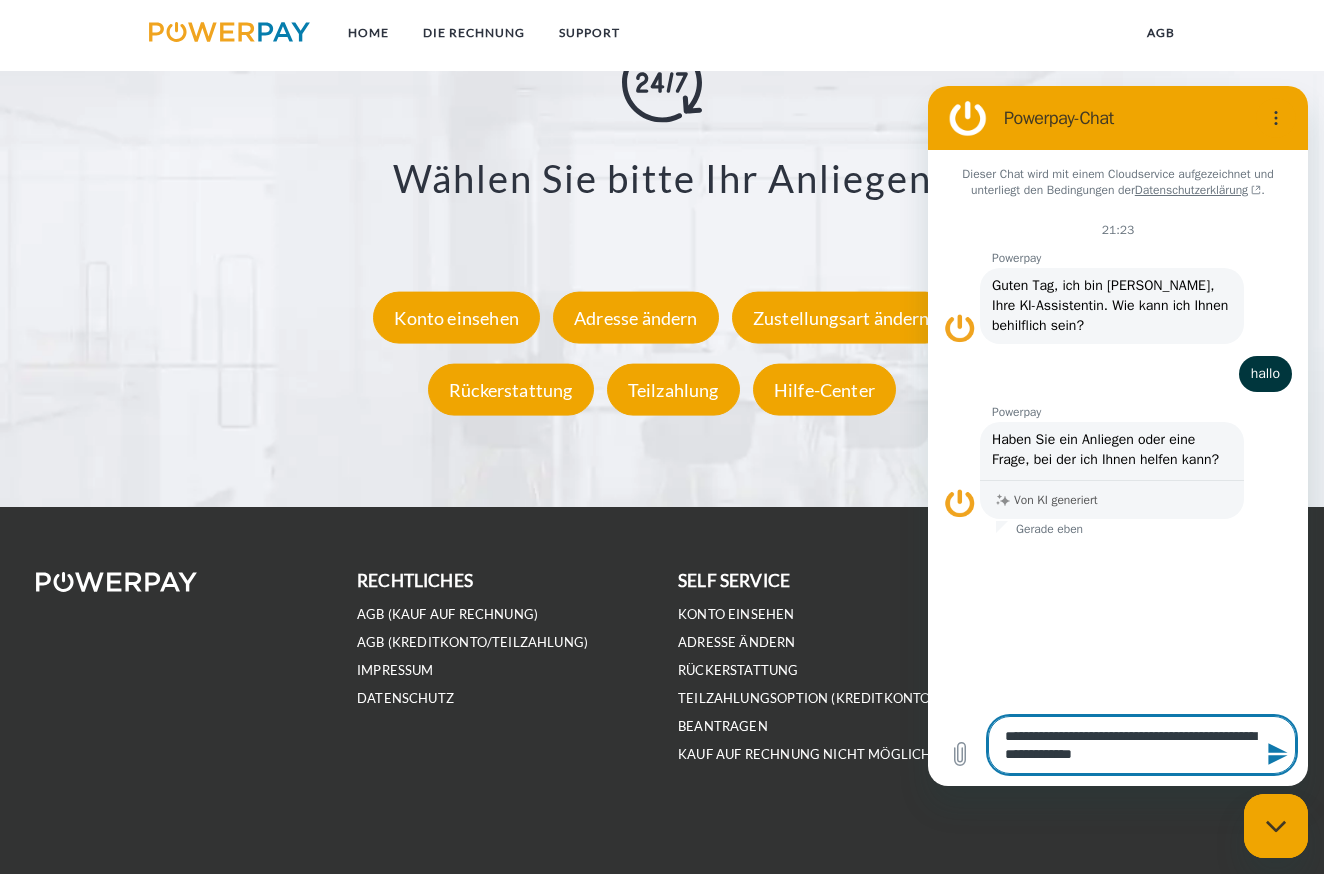 type on "**********" 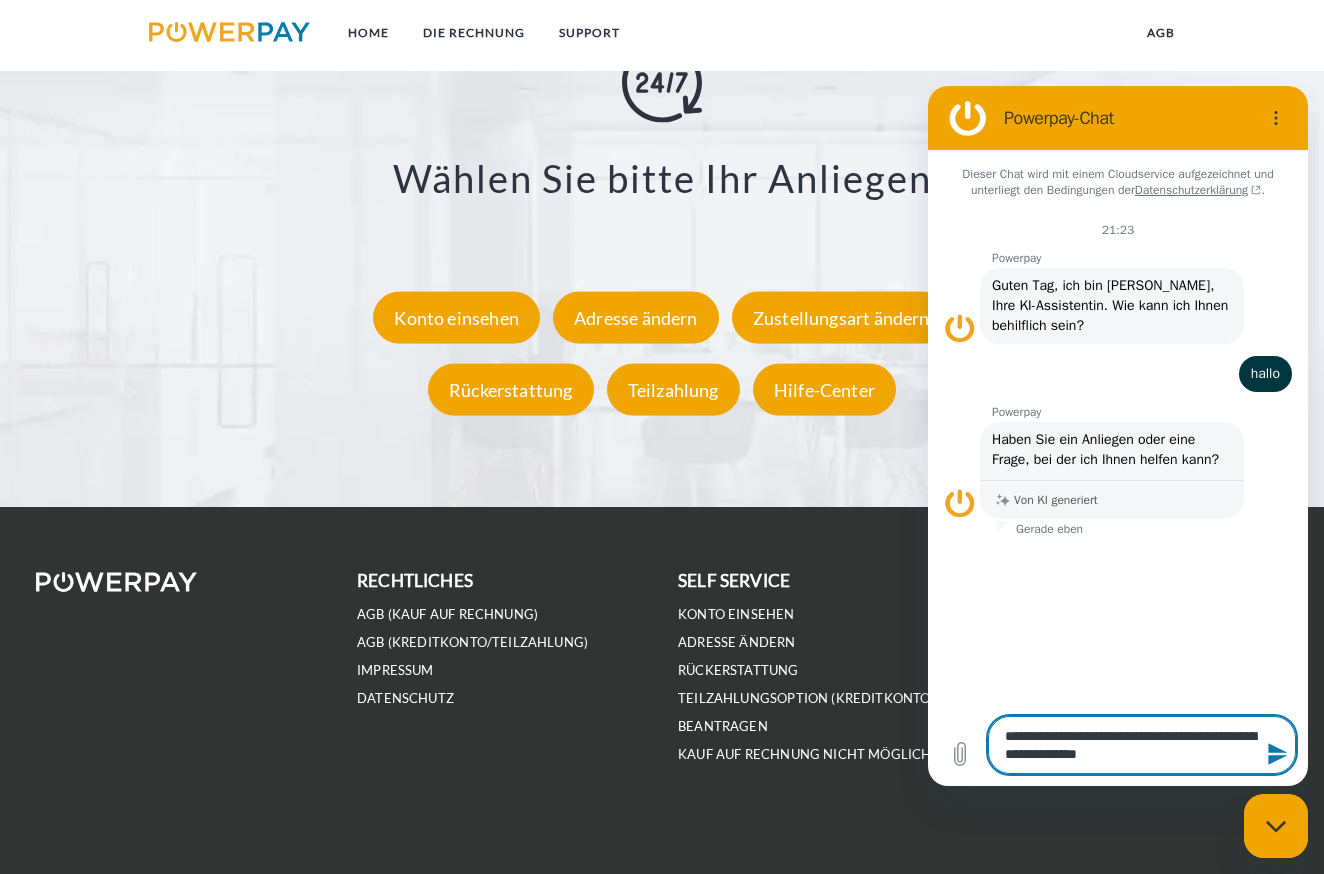 type on "**********" 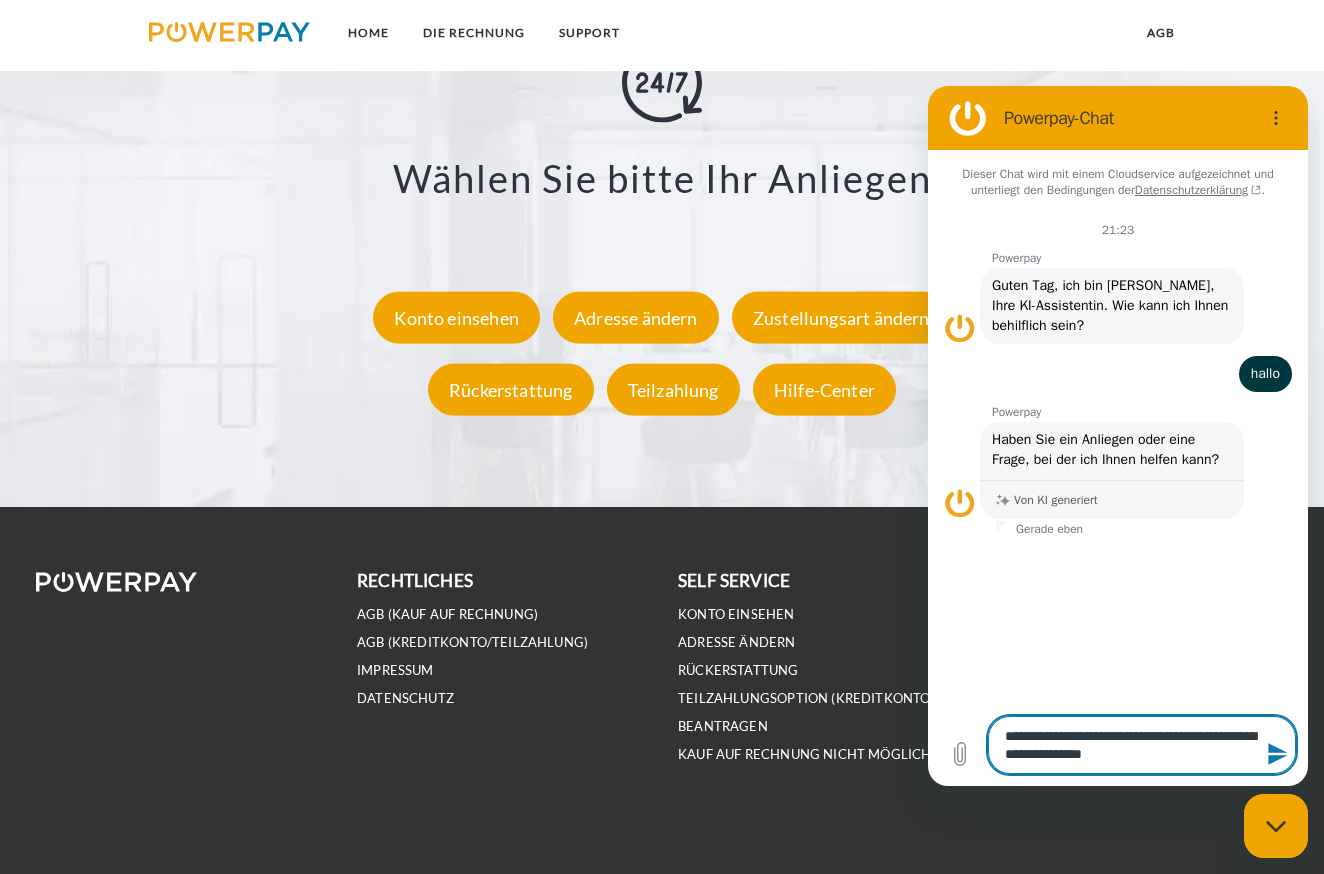 type on "**********" 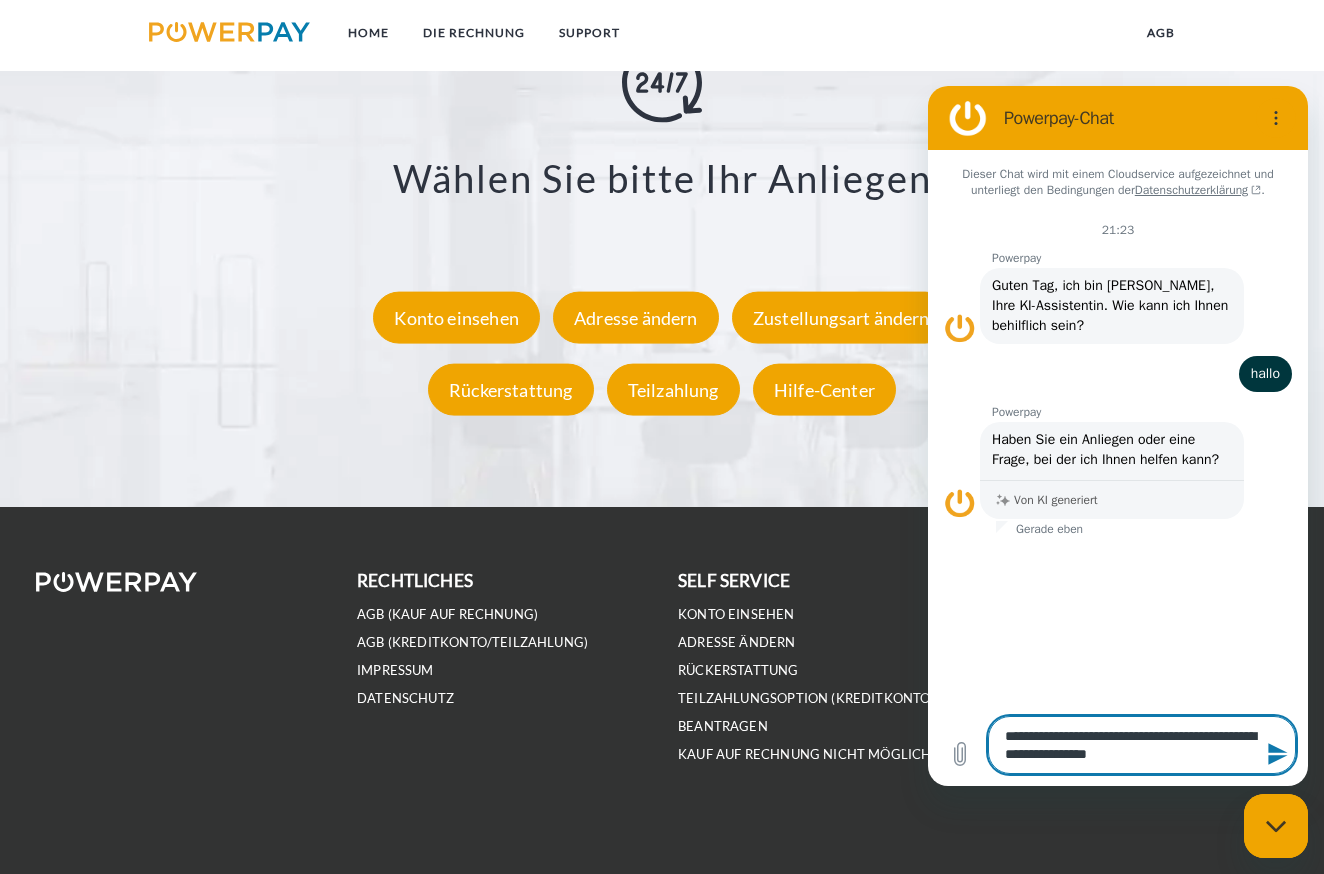 type on "**********" 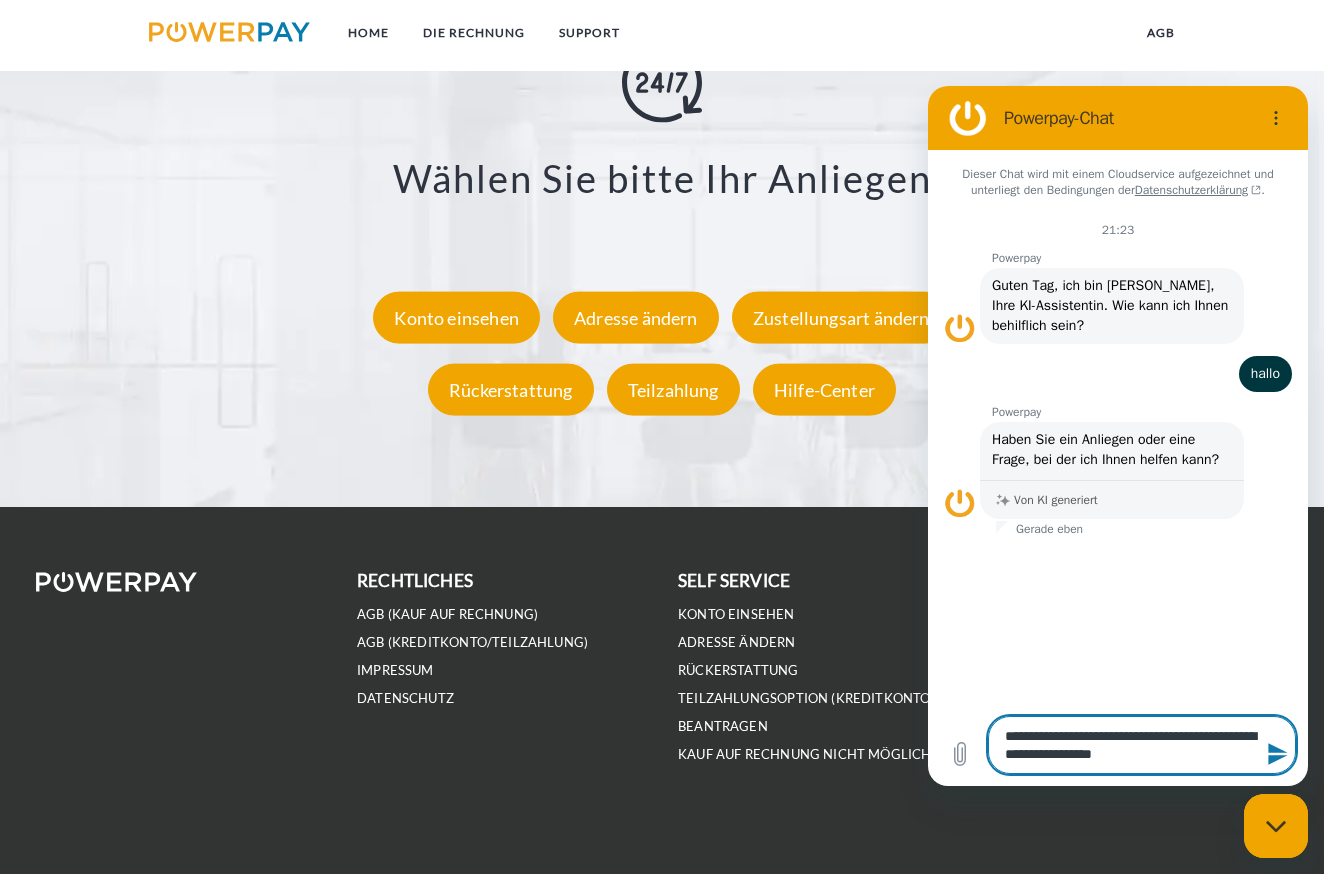 type on "**********" 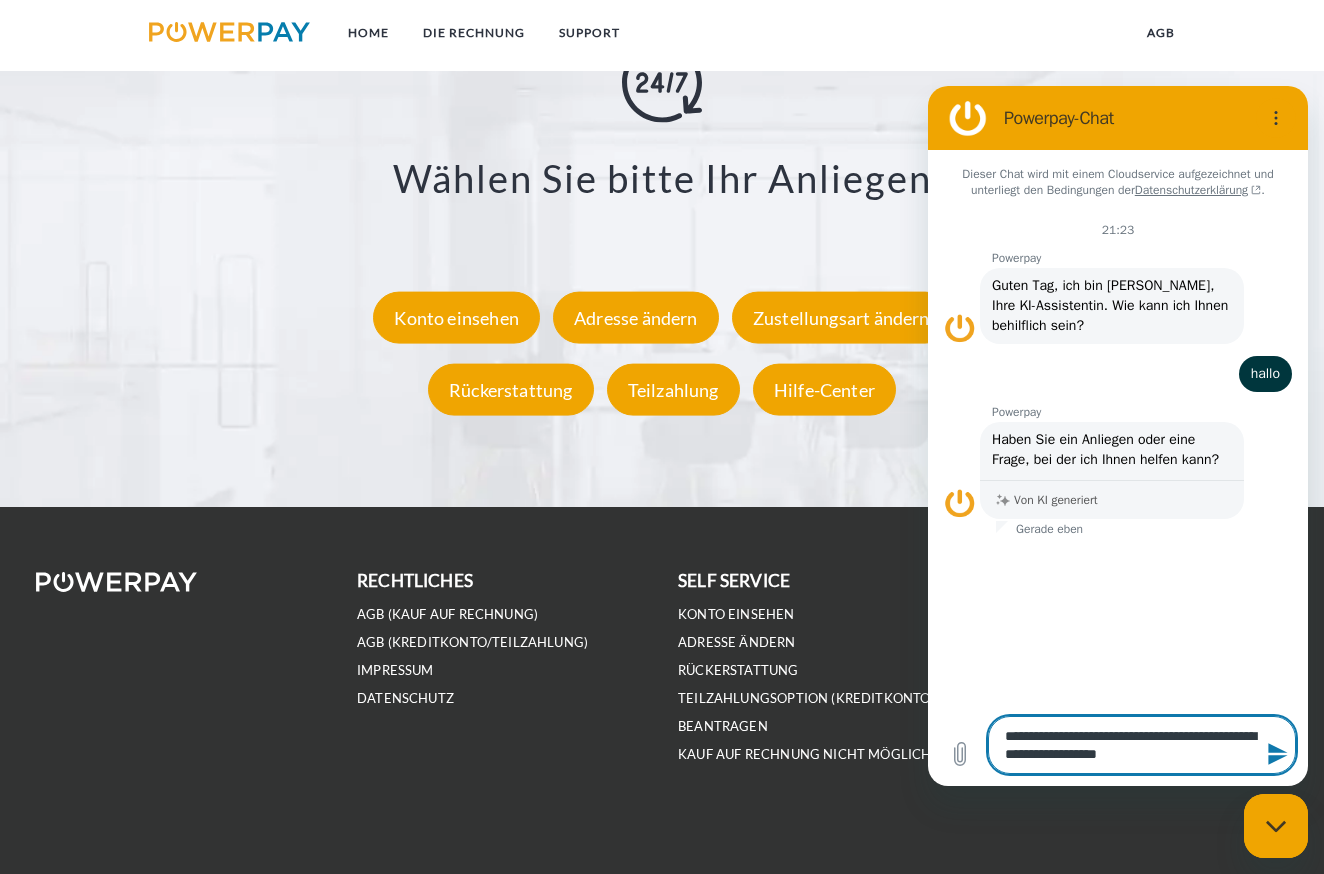 type on "**********" 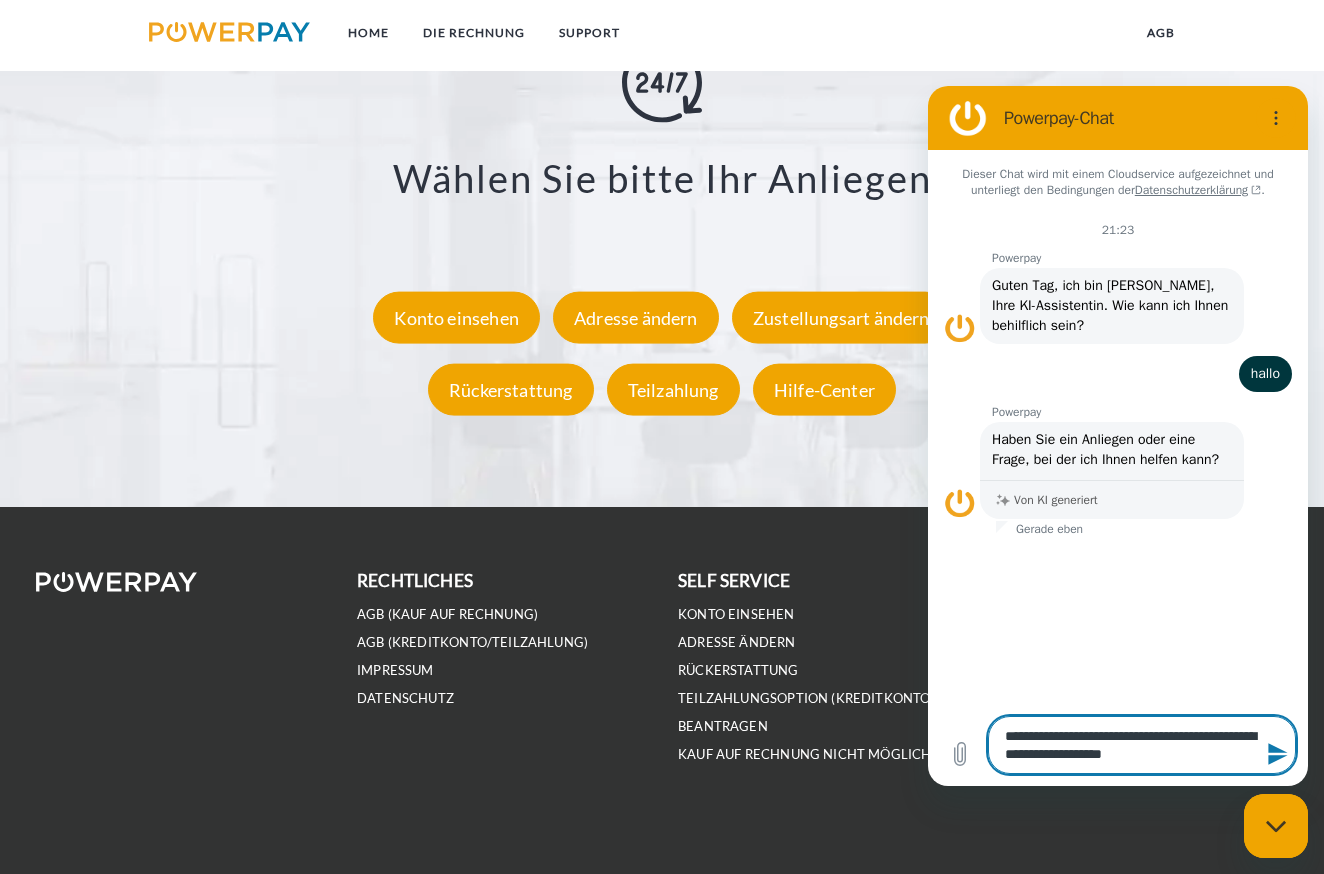 type on "**********" 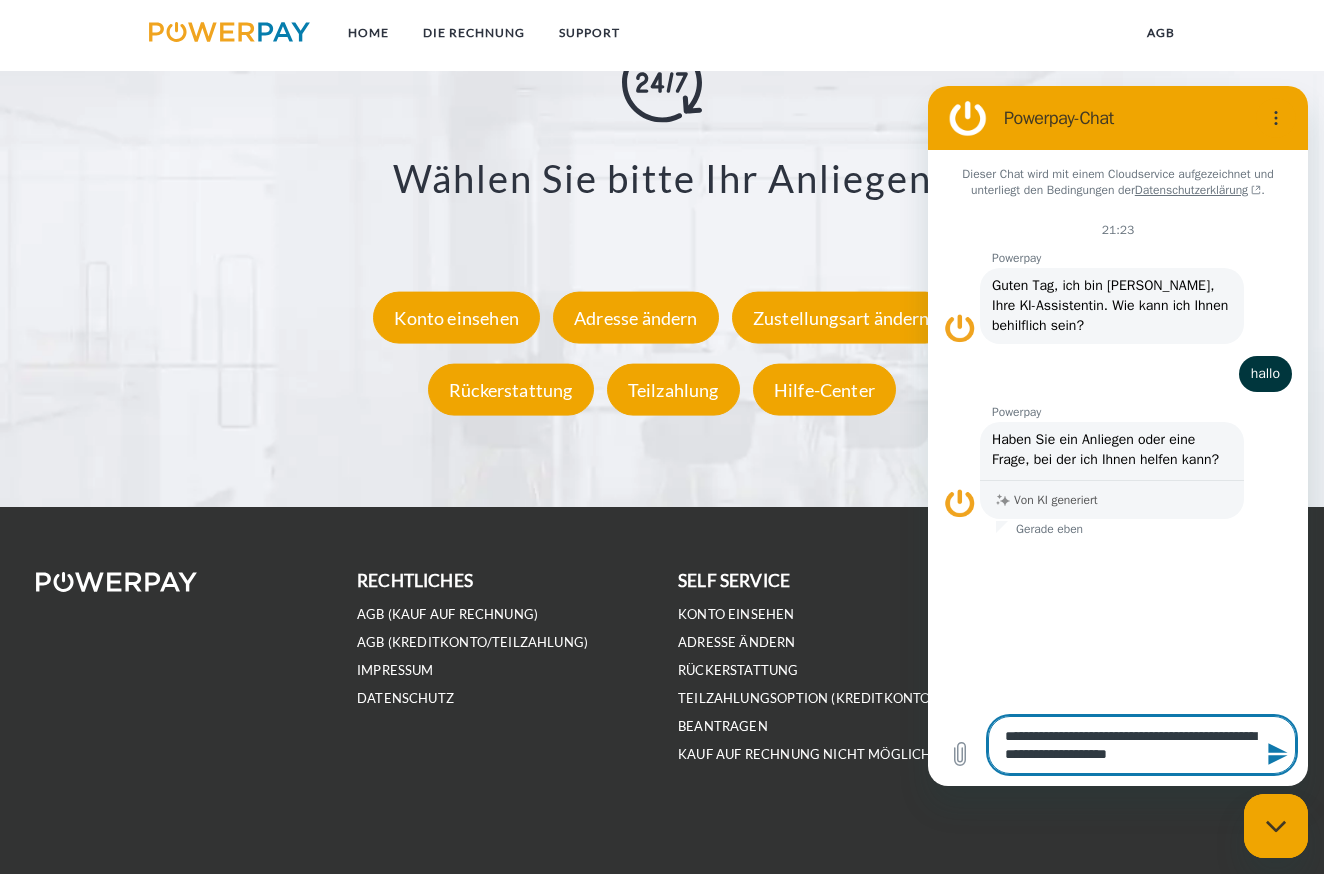 type on "**********" 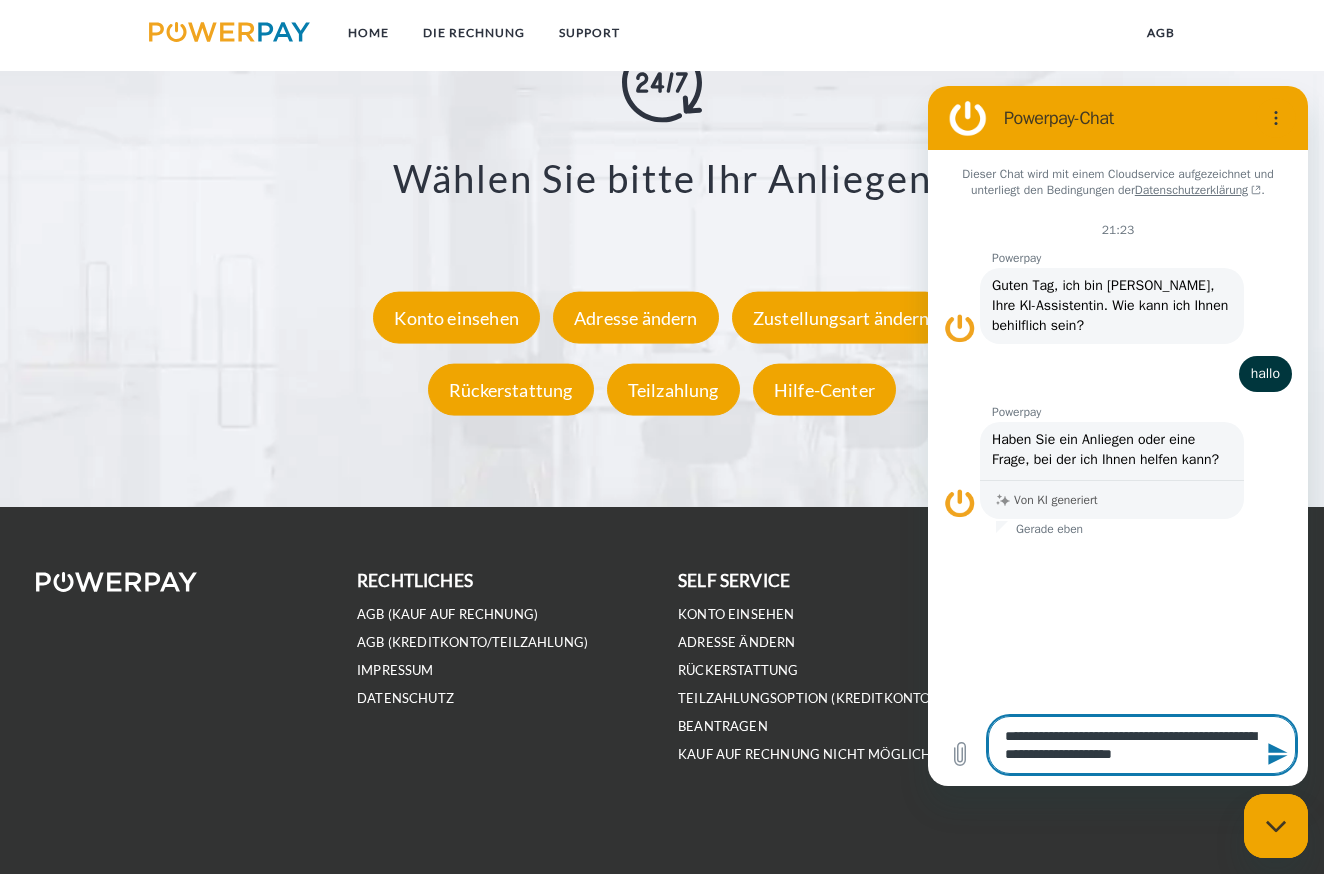 type on "**********" 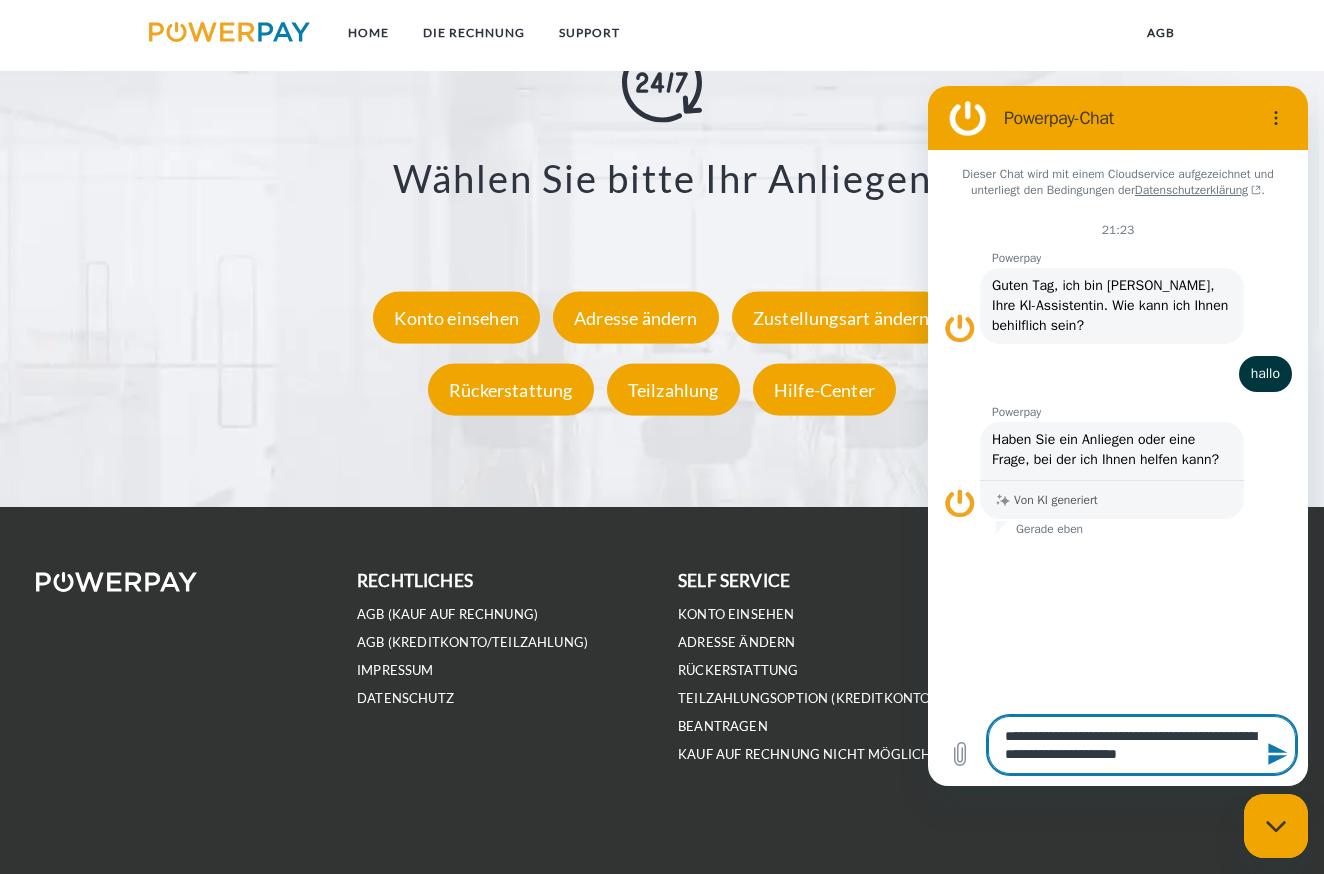 type on "**********" 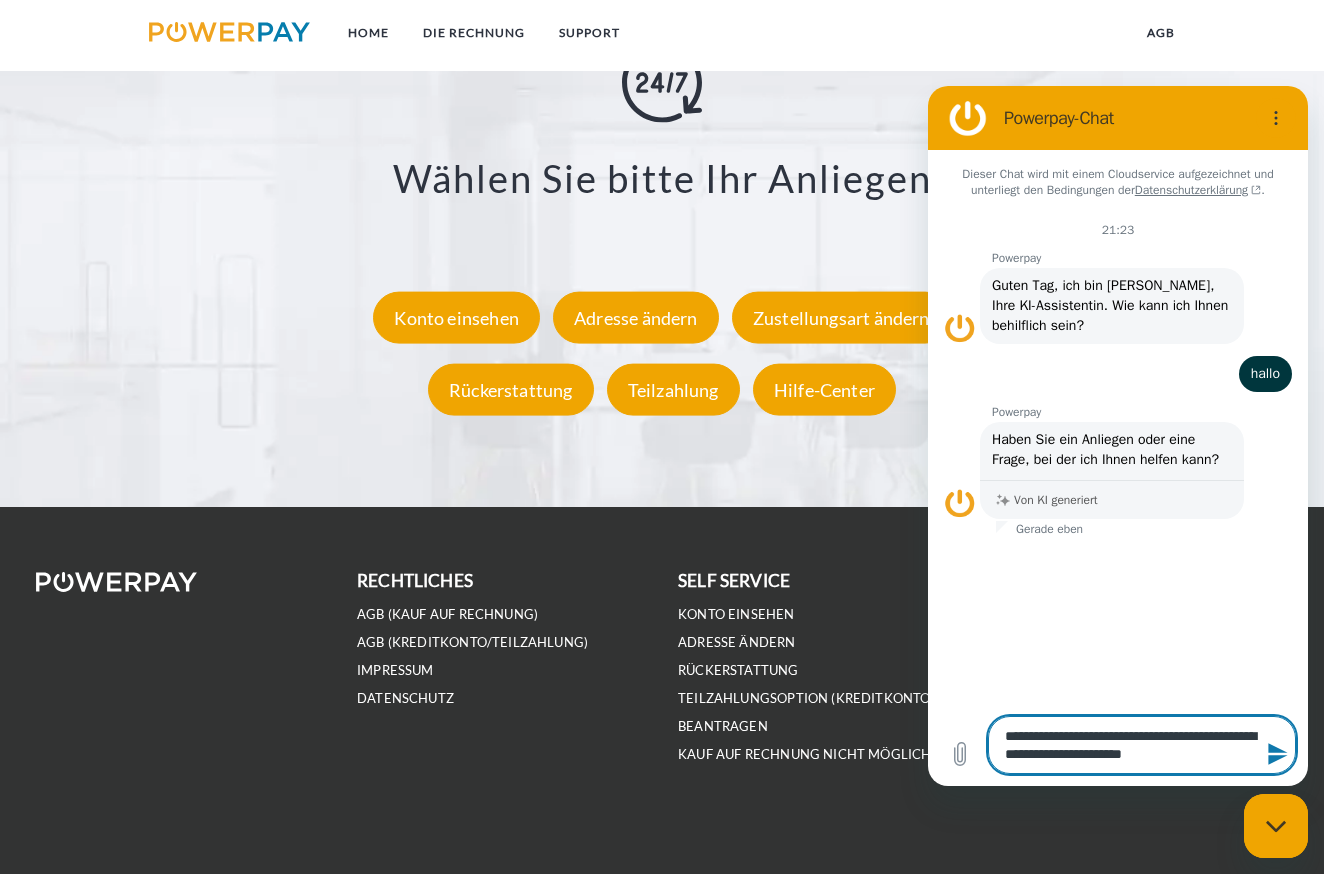 type on "**********" 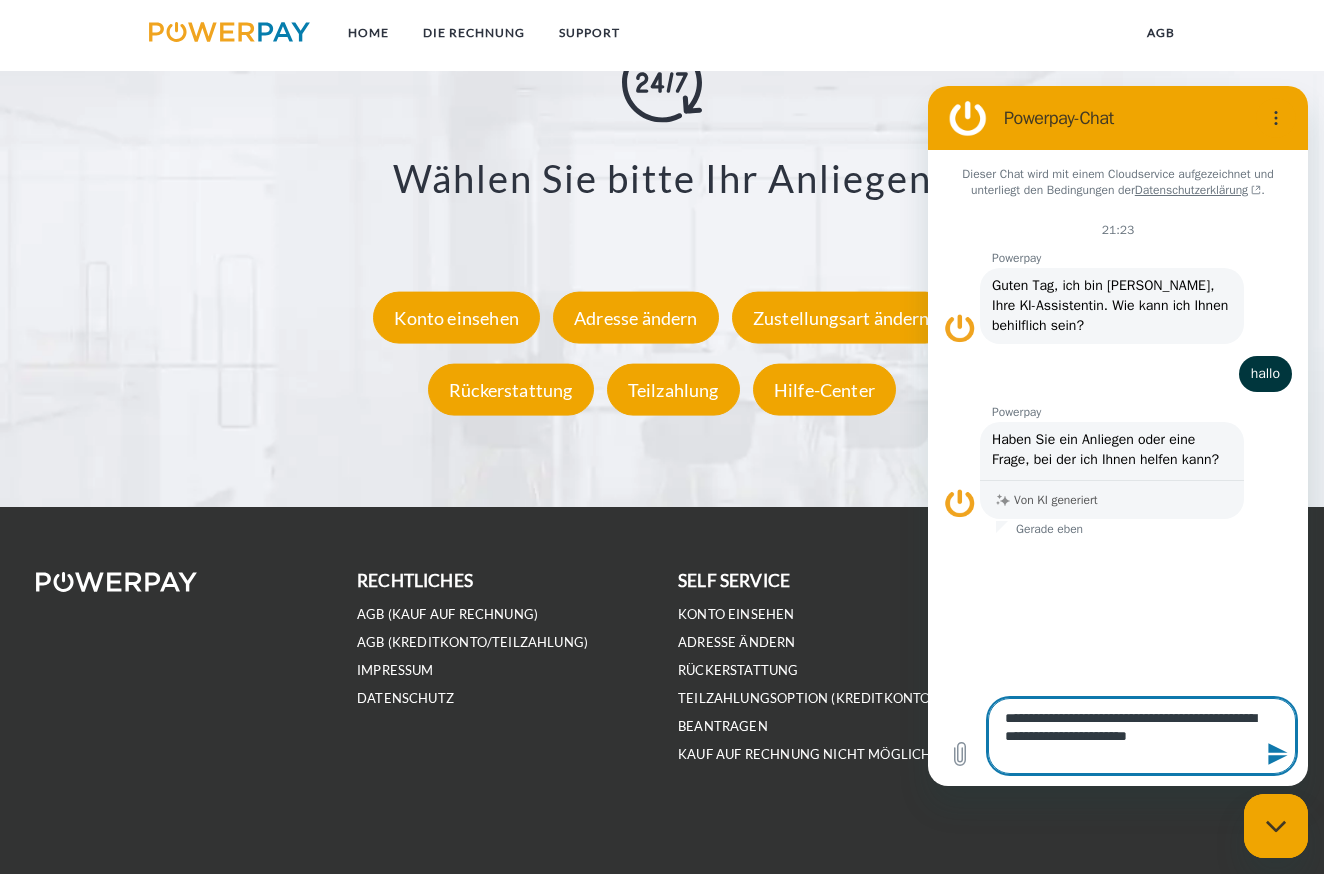 type on "**********" 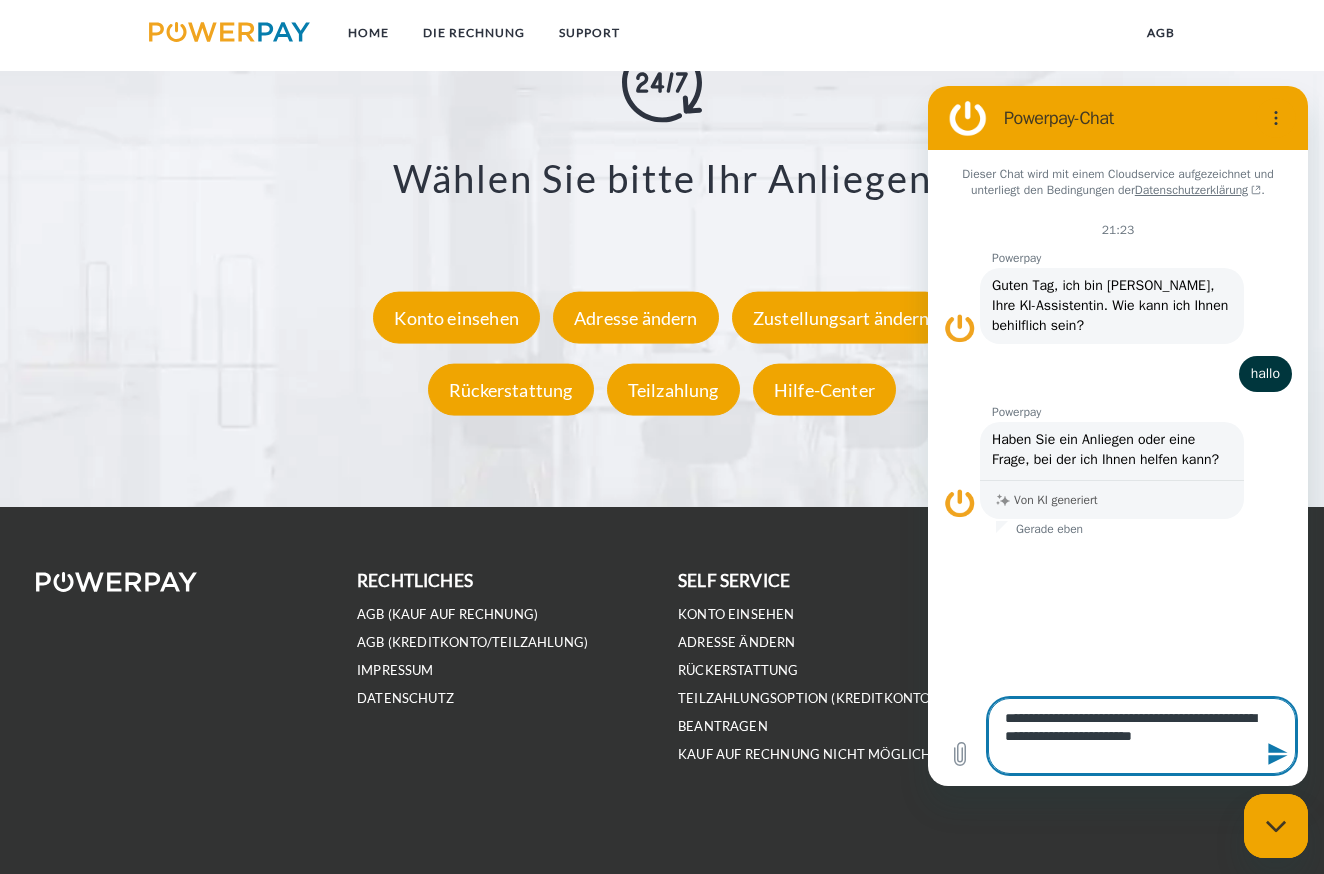 type 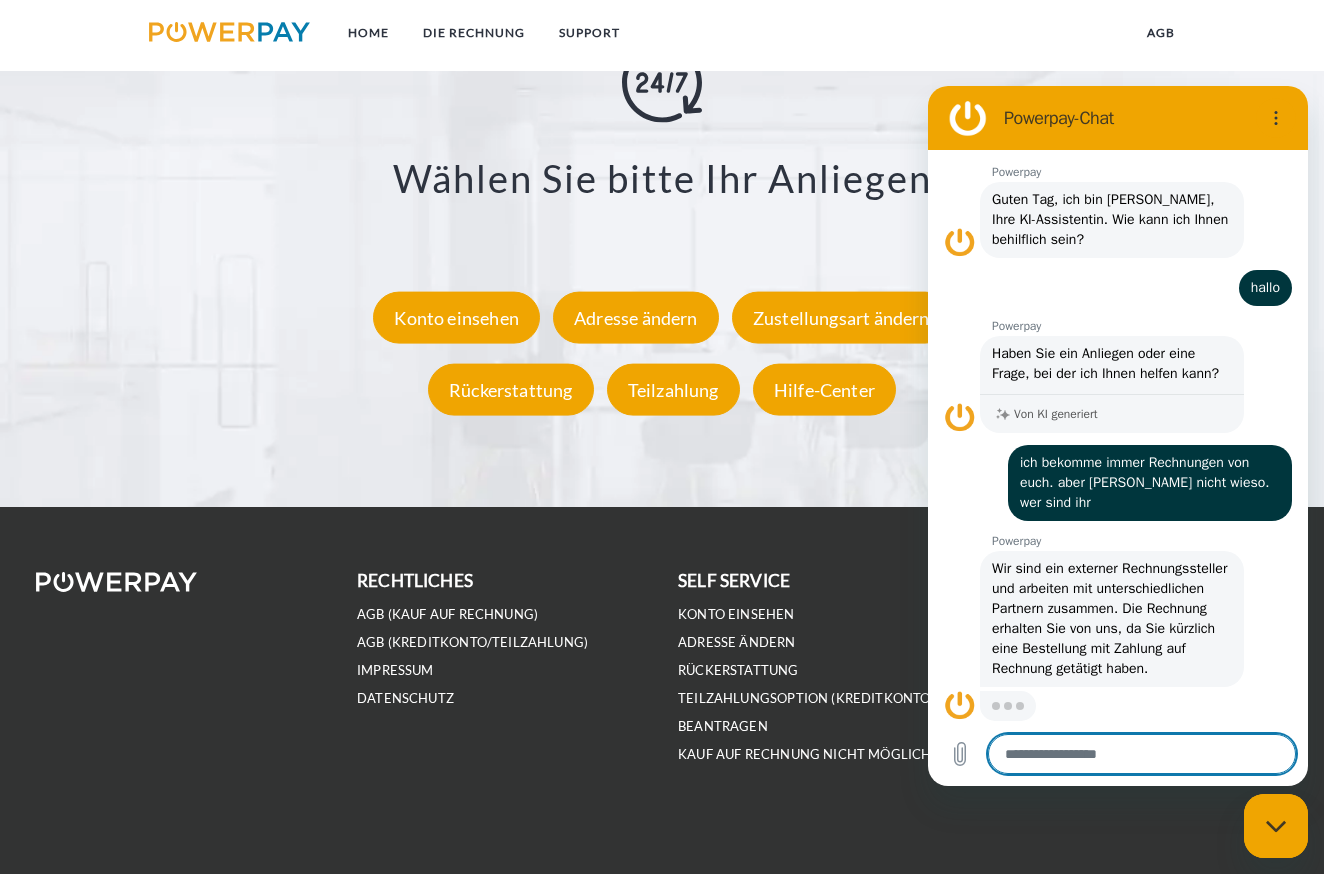 type on "*" 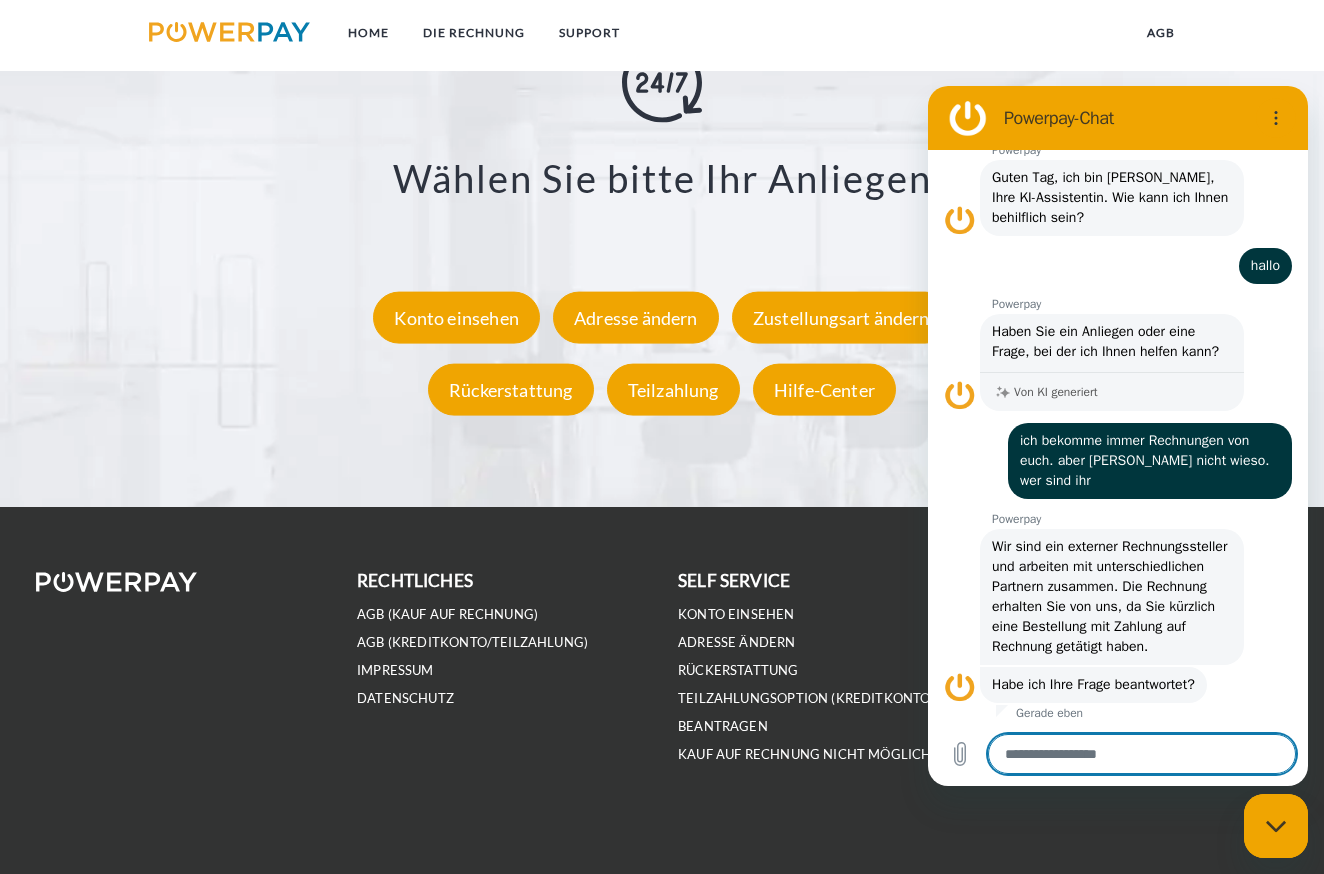 scroll, scrollTop: 178, scrollLeft: 0, axis: vertical 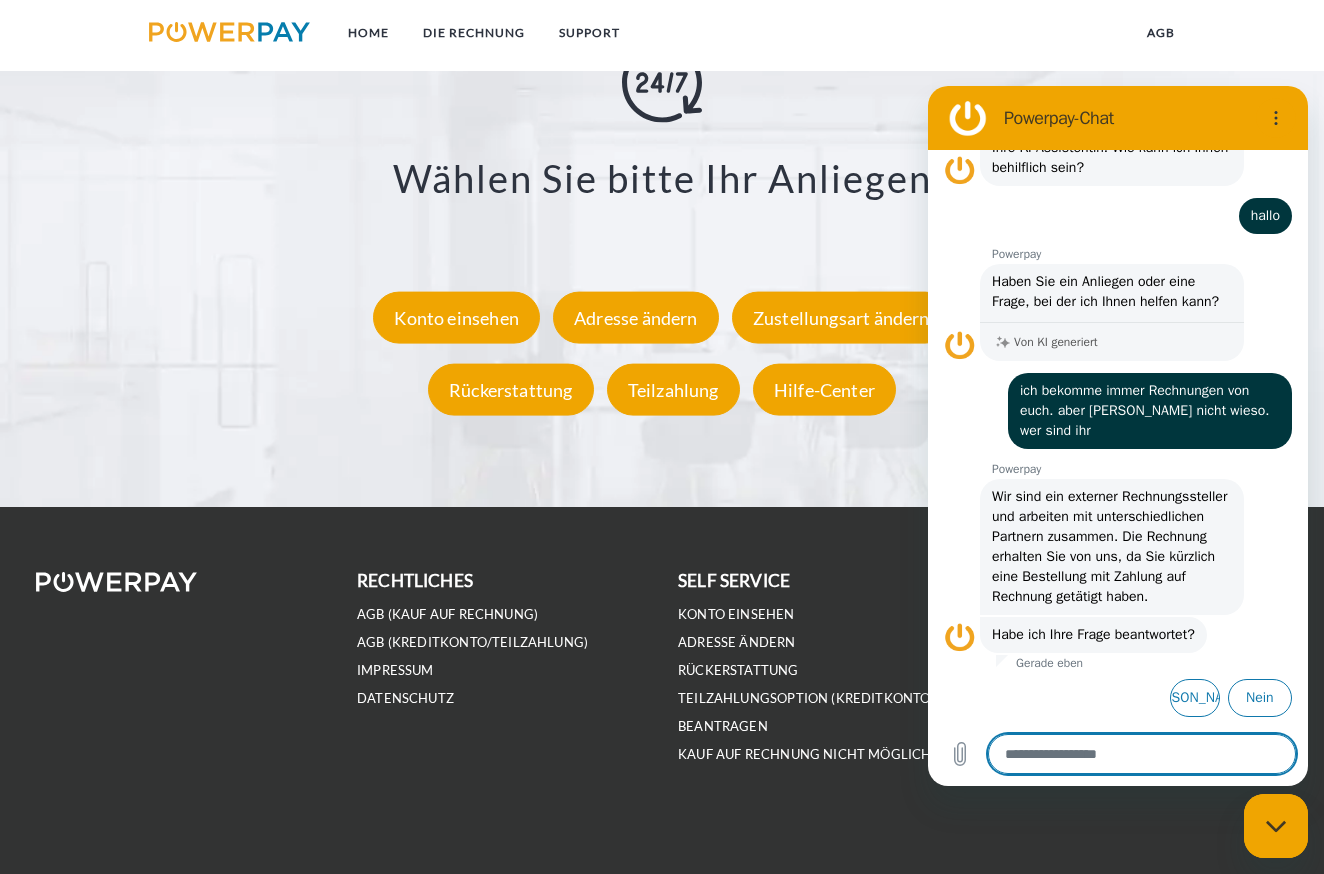 type on "*" 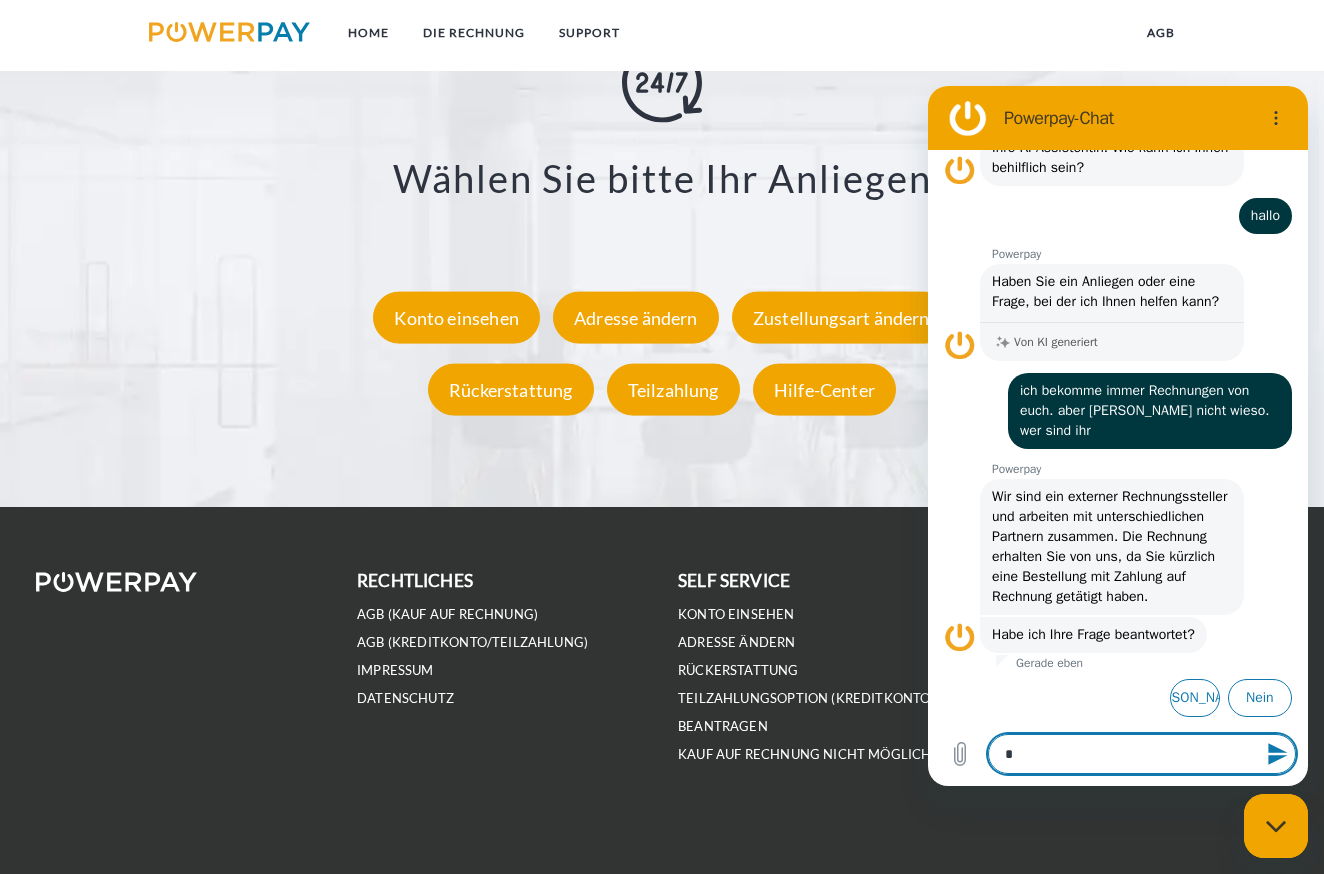 type on "**" 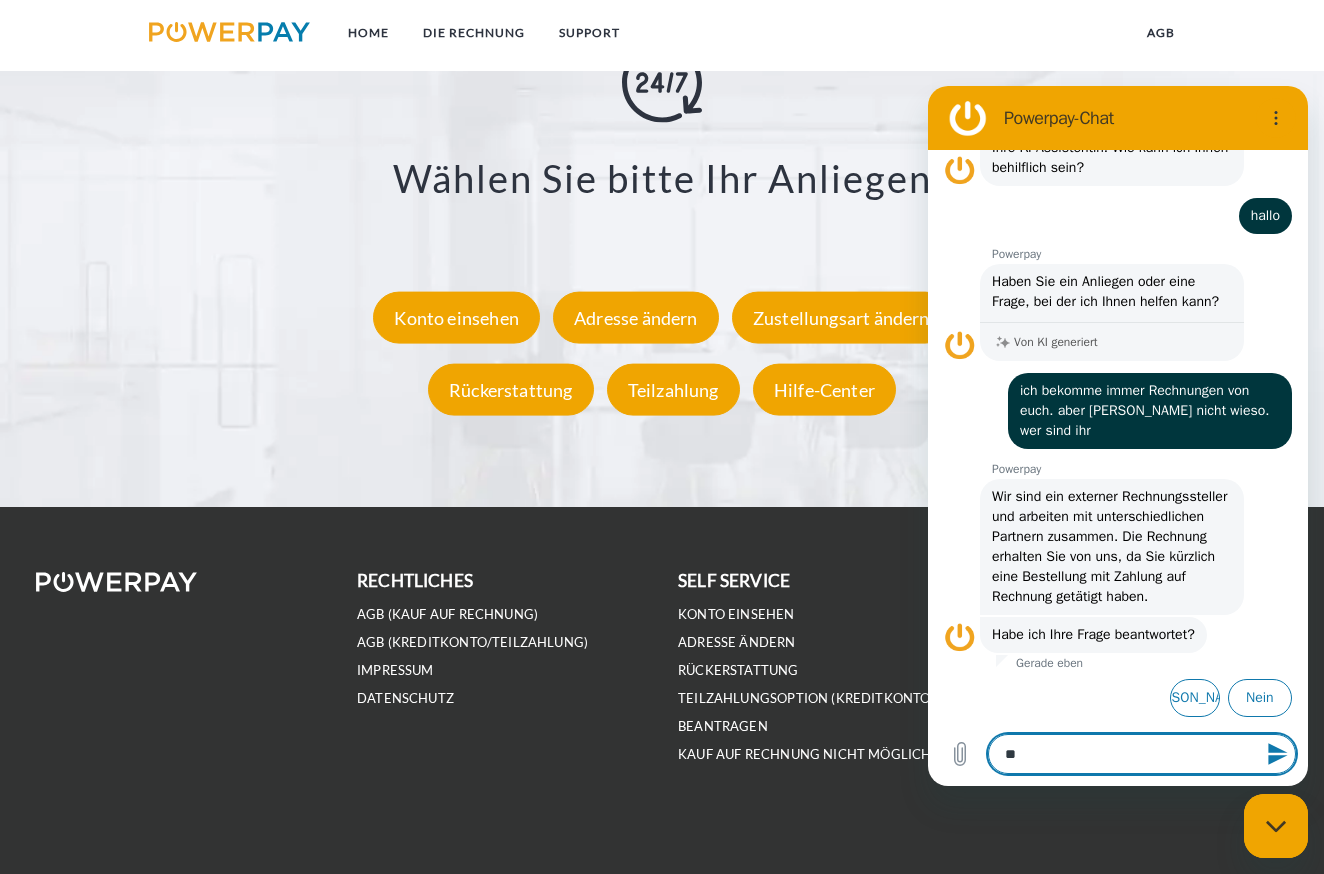 type 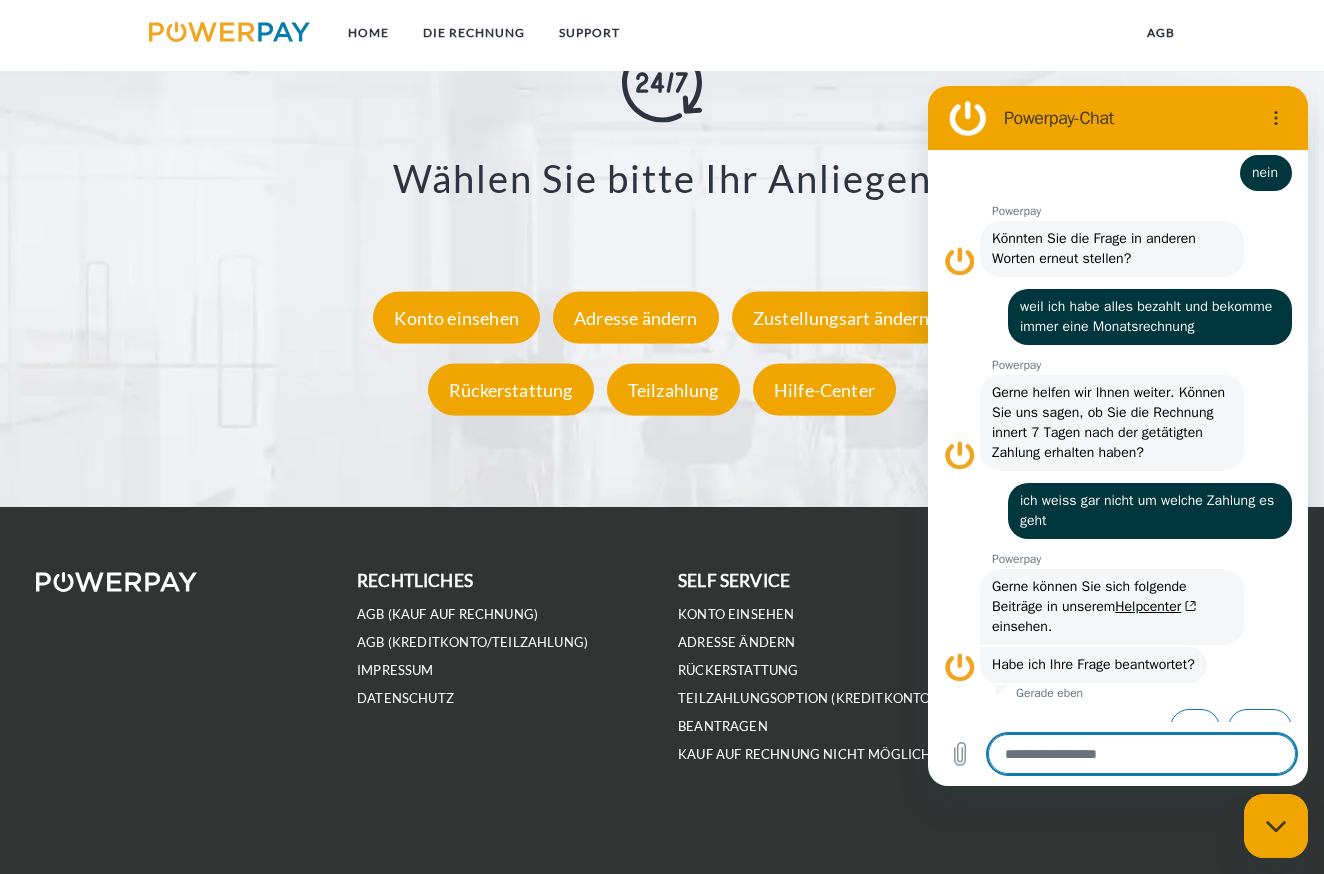 scroll, scrollTop: 718, scrollLeft: 0, axis: vertical 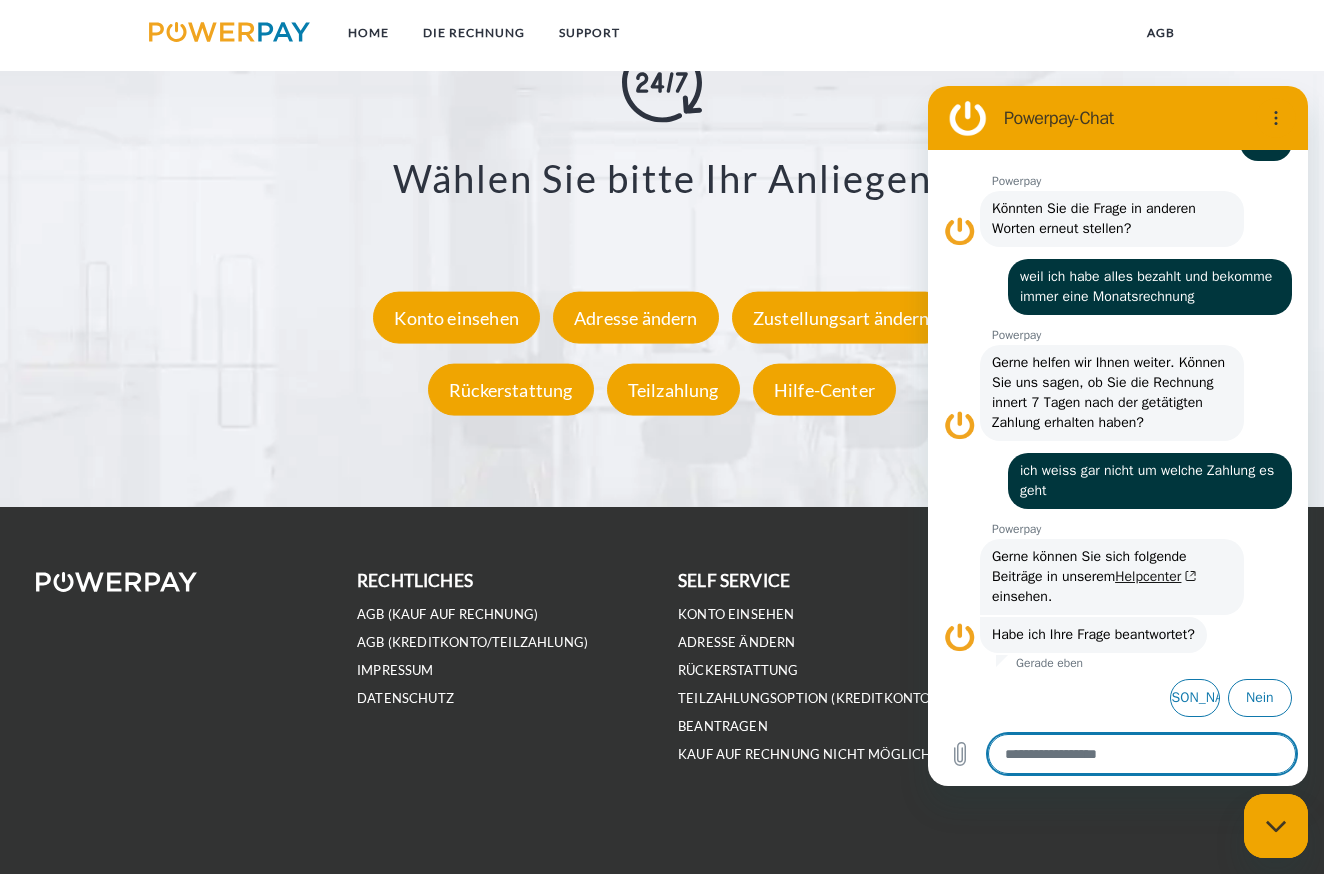 click on "Helpcenter" at bounding box center [1155, 576] 